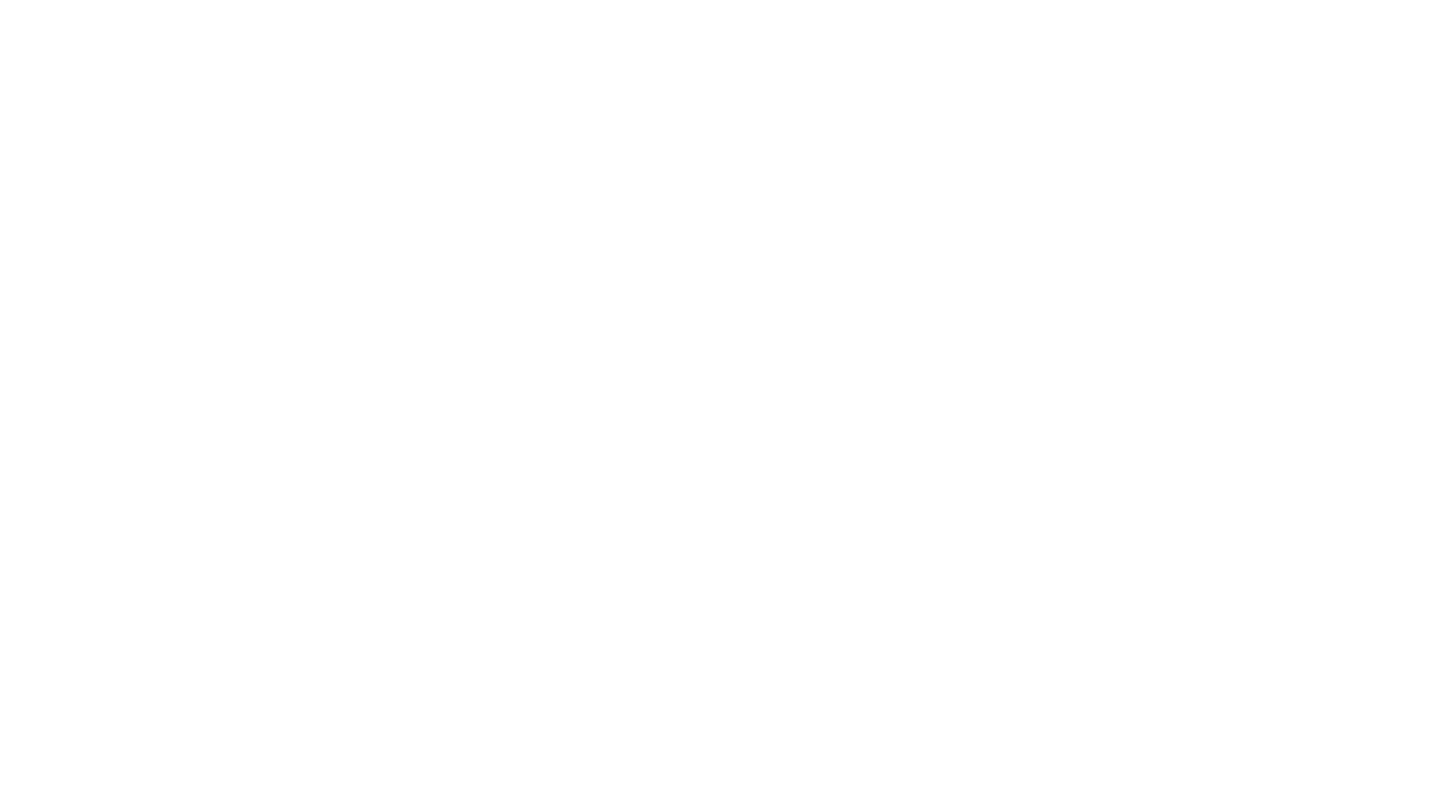 scroll, scrollTop: 0, scrollLeft: 0, axis: both 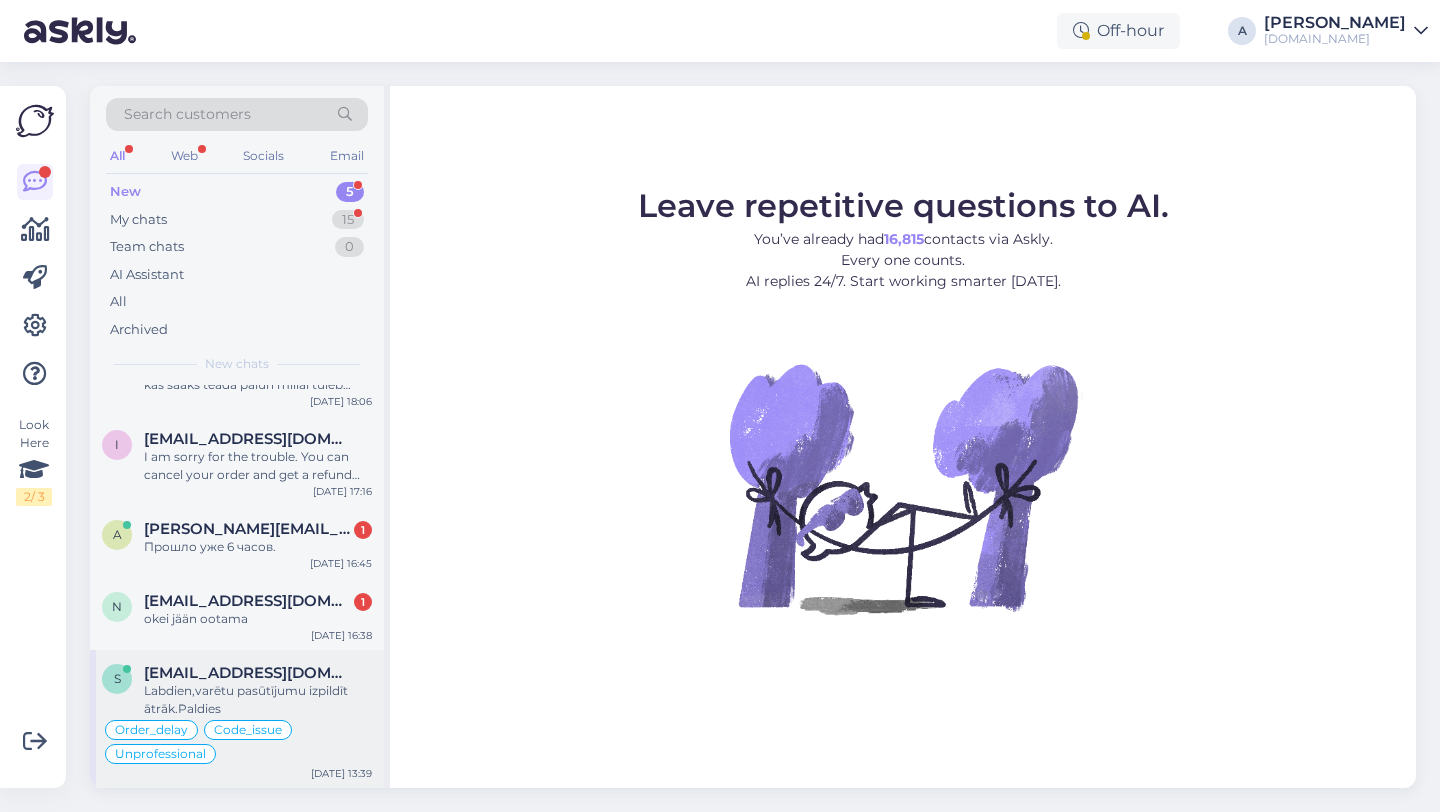 click on "[EMAIL_ADDRESS][DOMAIN_NAME]" at bounding box center (248, 673) 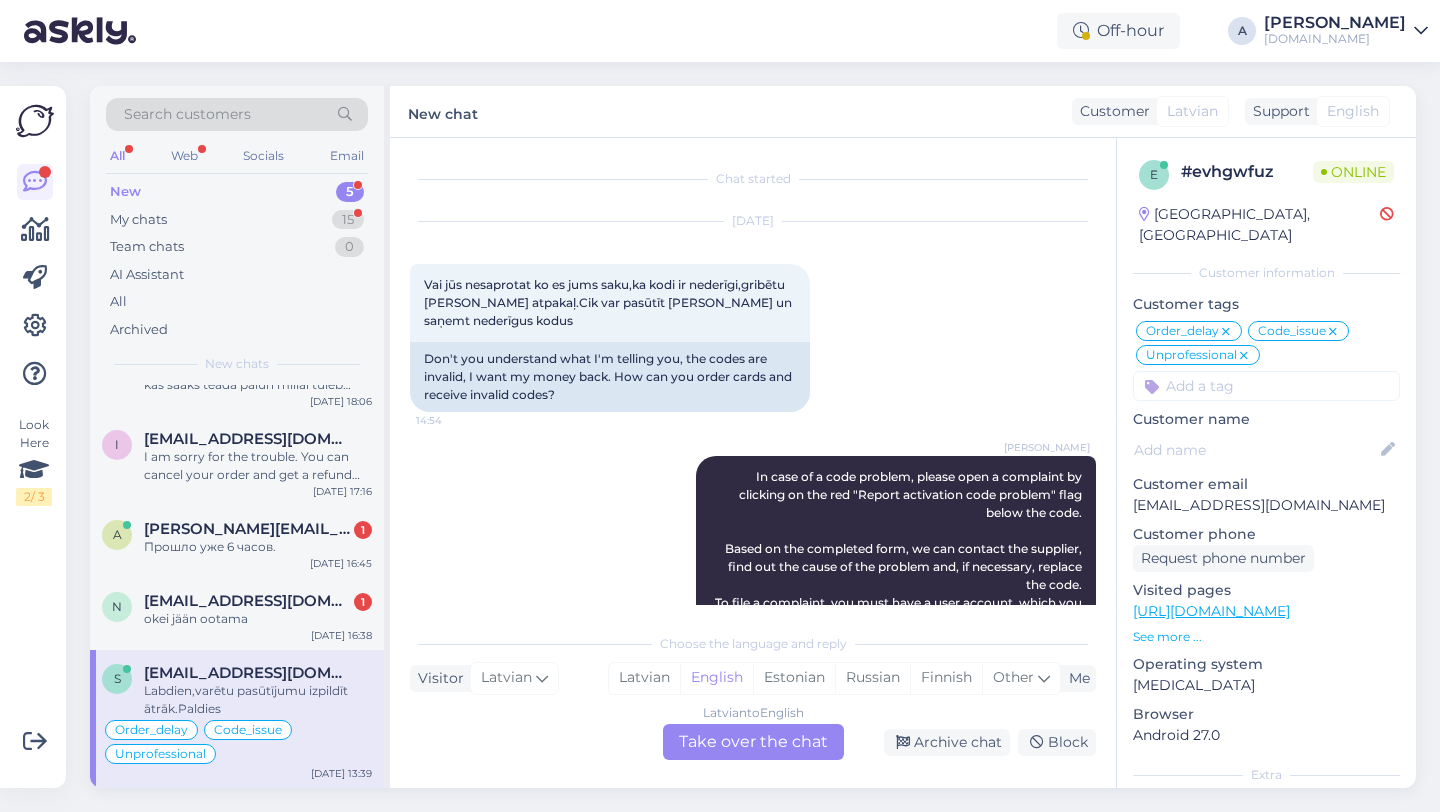 scroll, scrollTop: 15429, scrollLeft: 0, axis: vertical 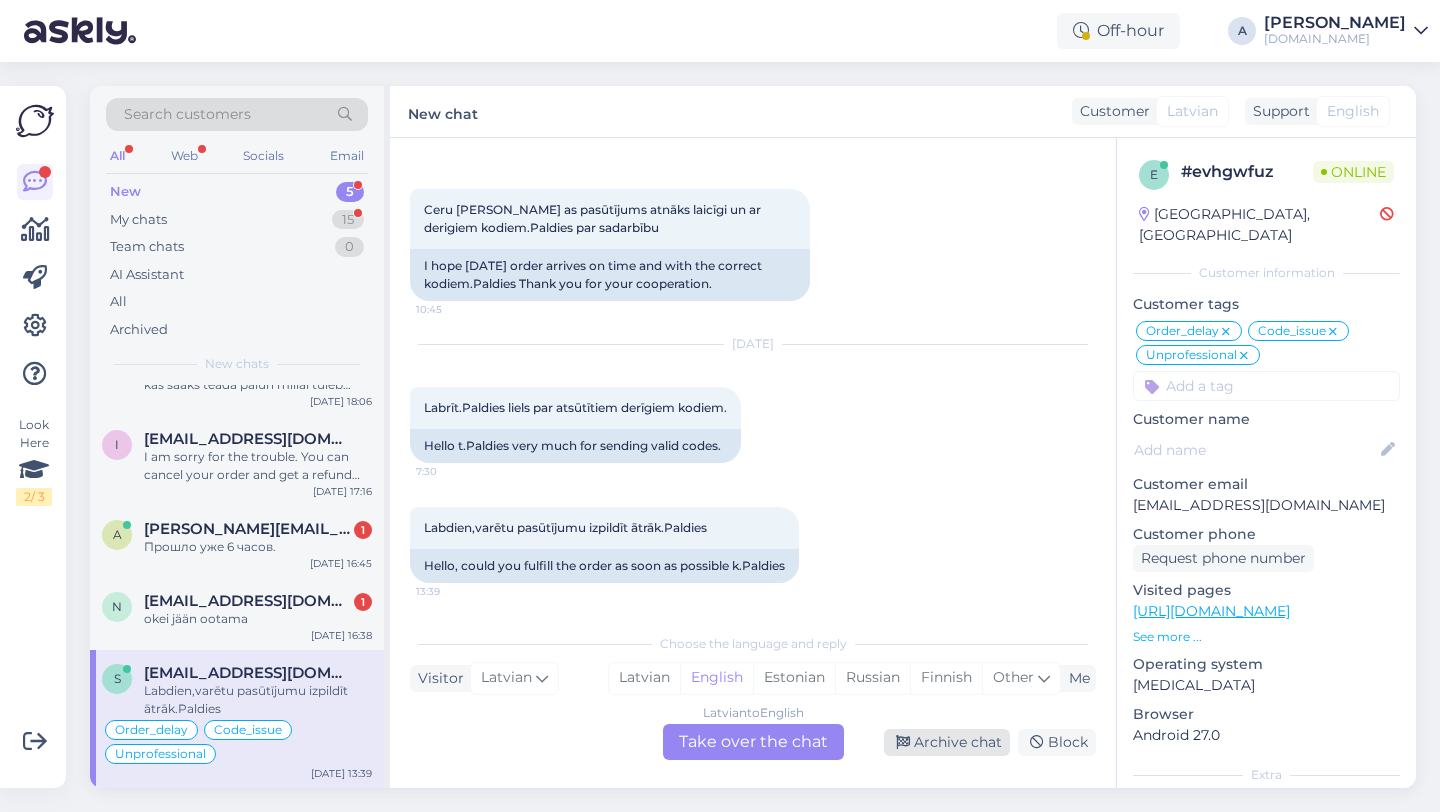 click on "Archive chat" at bounding box center [947, 742] 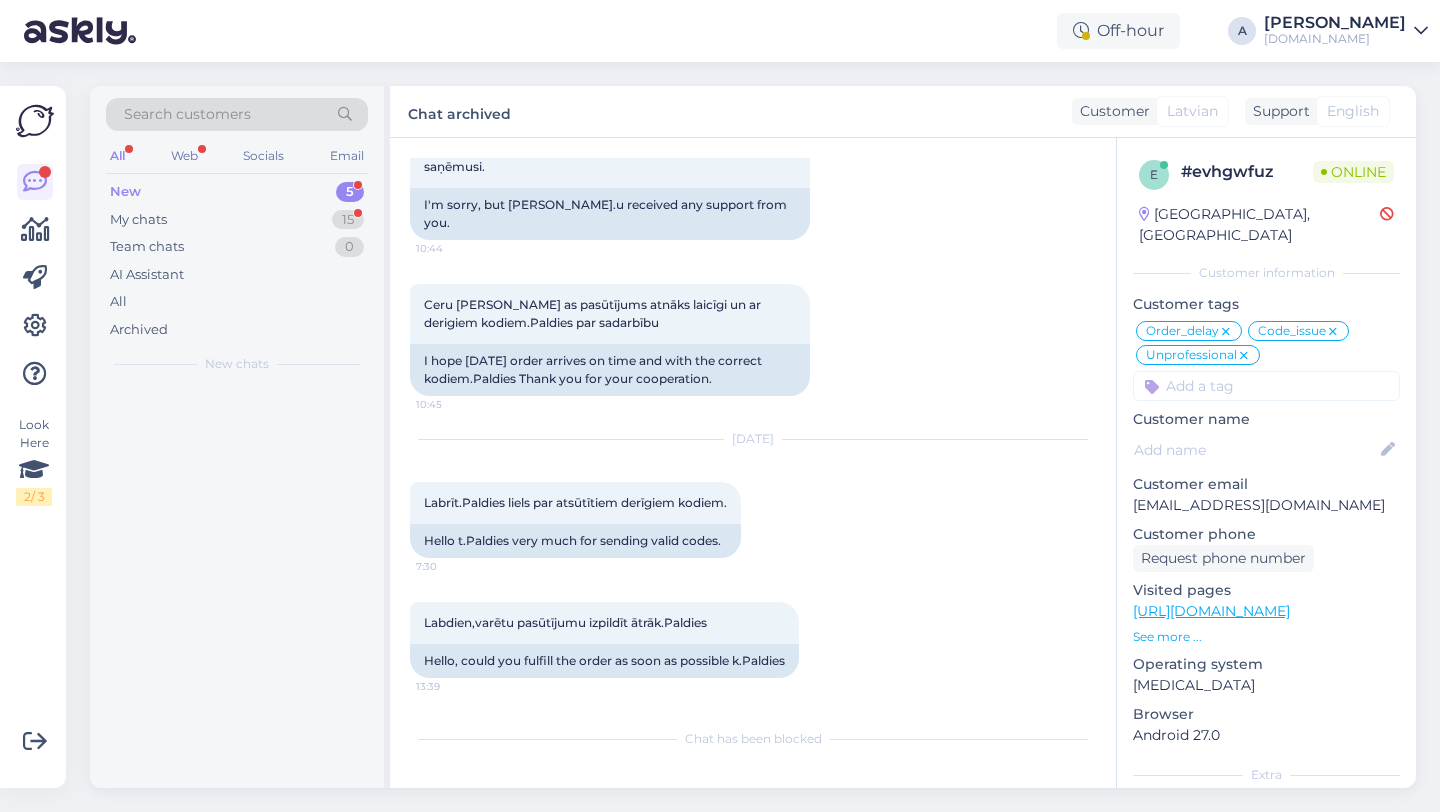 scroll, scrollTop: 0, scrollLeft: 0, axis: both 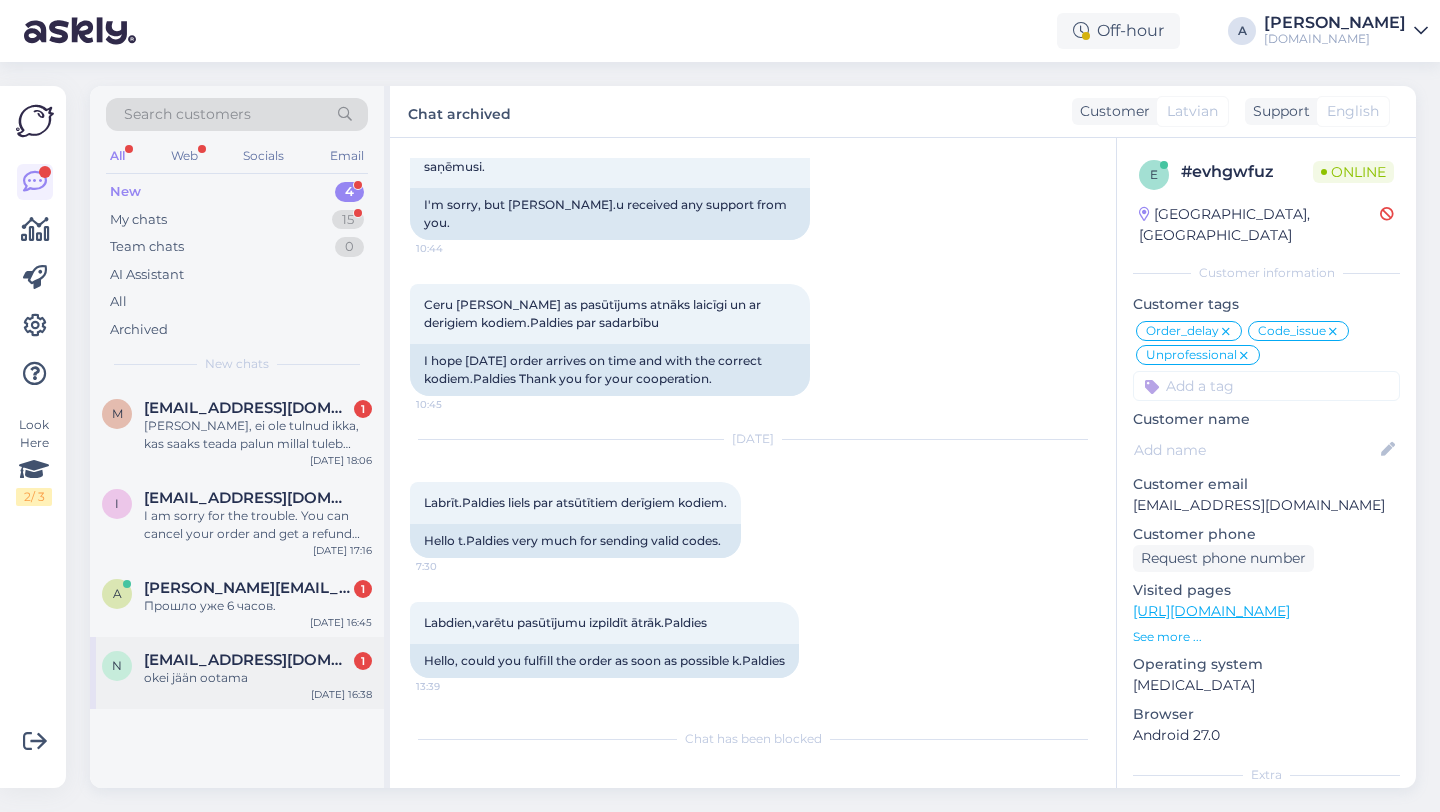 click on "okei jään ootama" at bounding box center (258, 678) 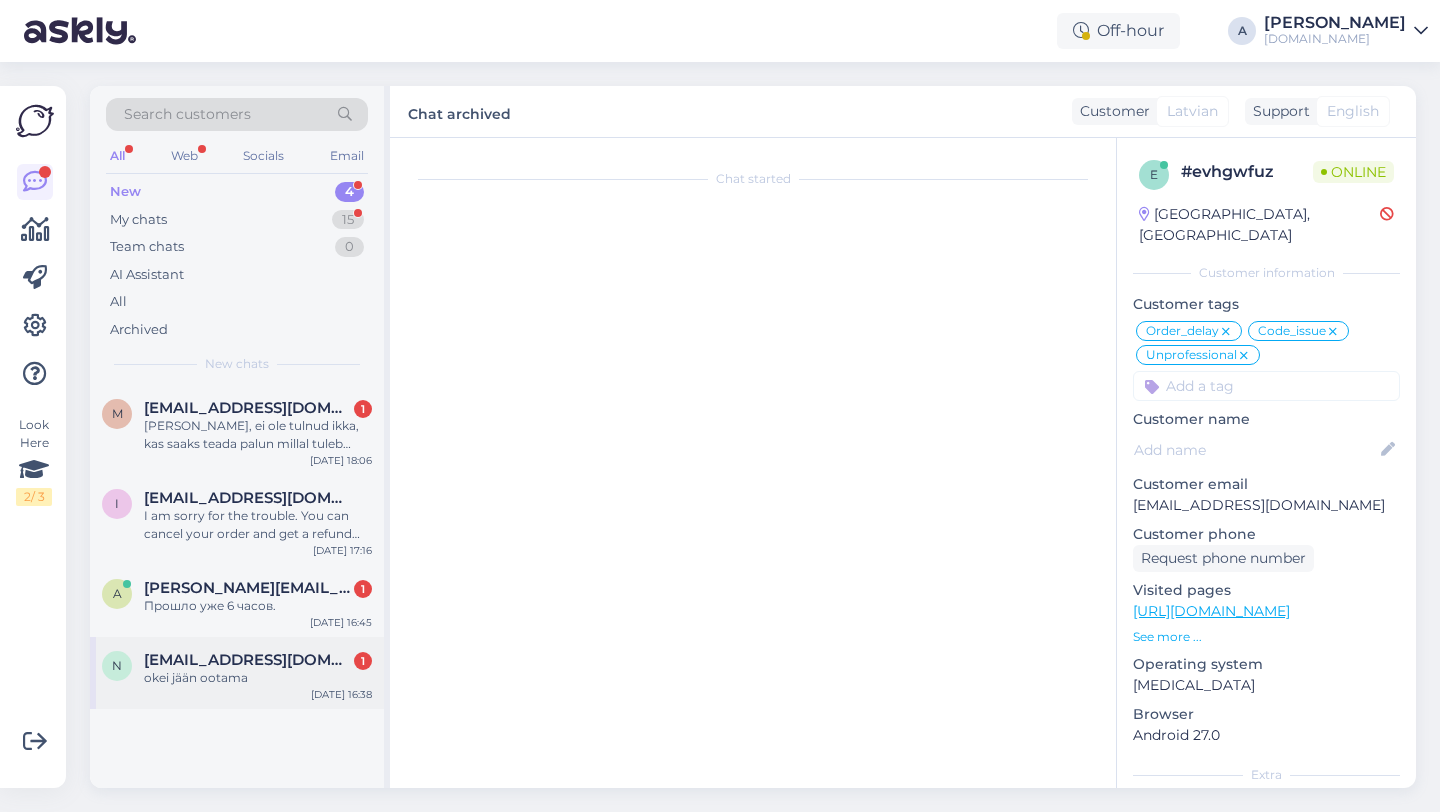 scroll, scrollTop: 525, scrollLeft: 0, axis: vertical 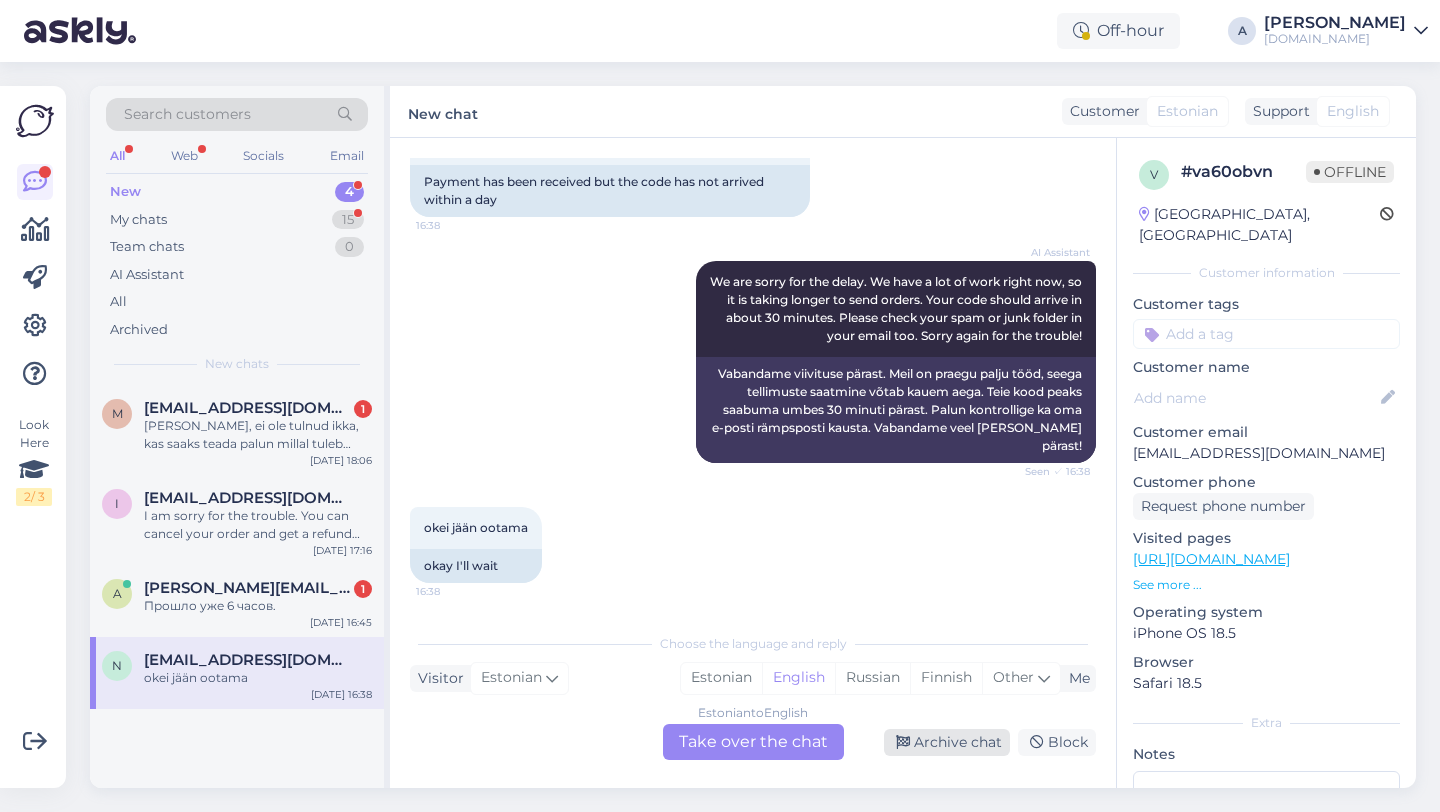 click on "Archive chat" at bounding box center [947, 742] 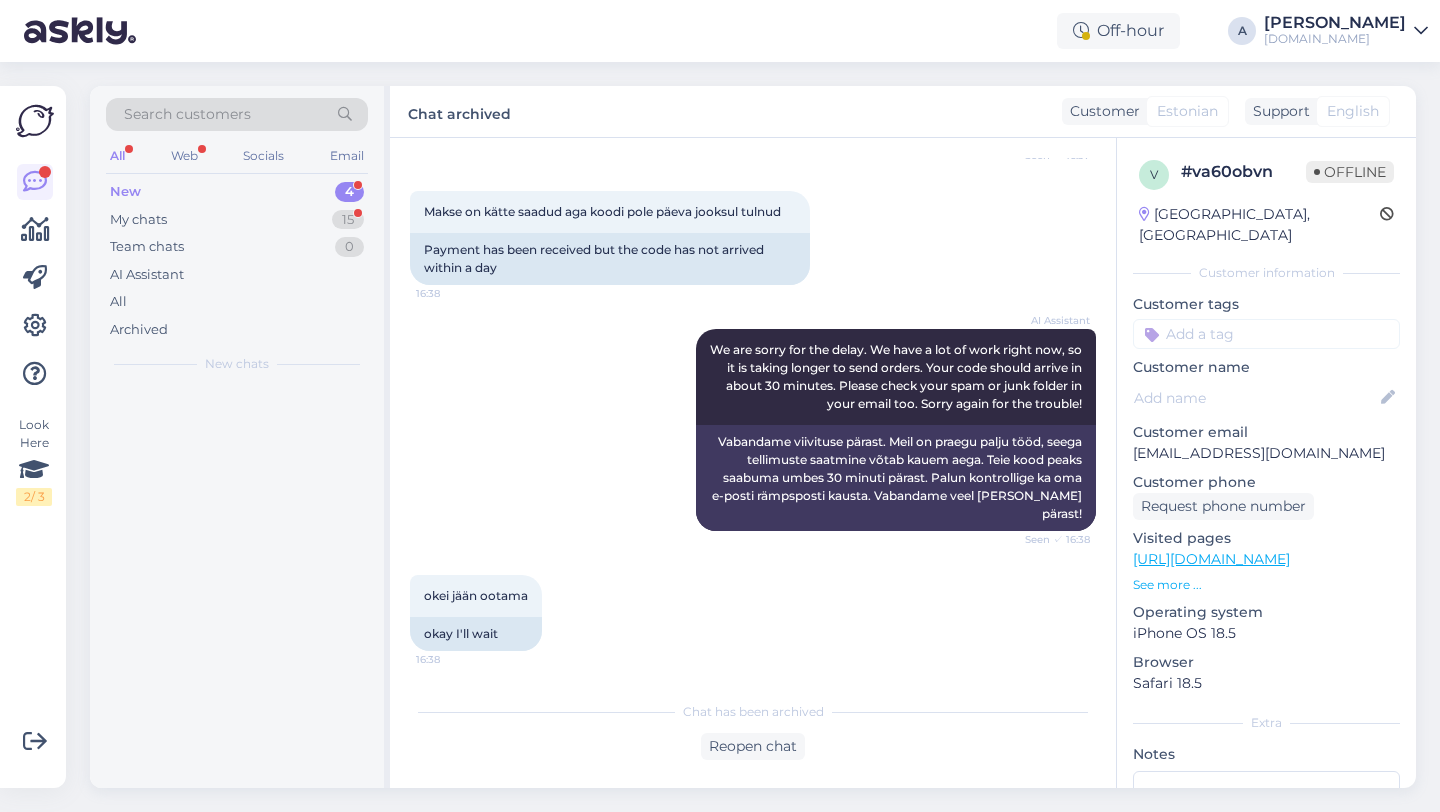 scroll, scrollTop: 457, scrollLeft: 0, axis: vertical 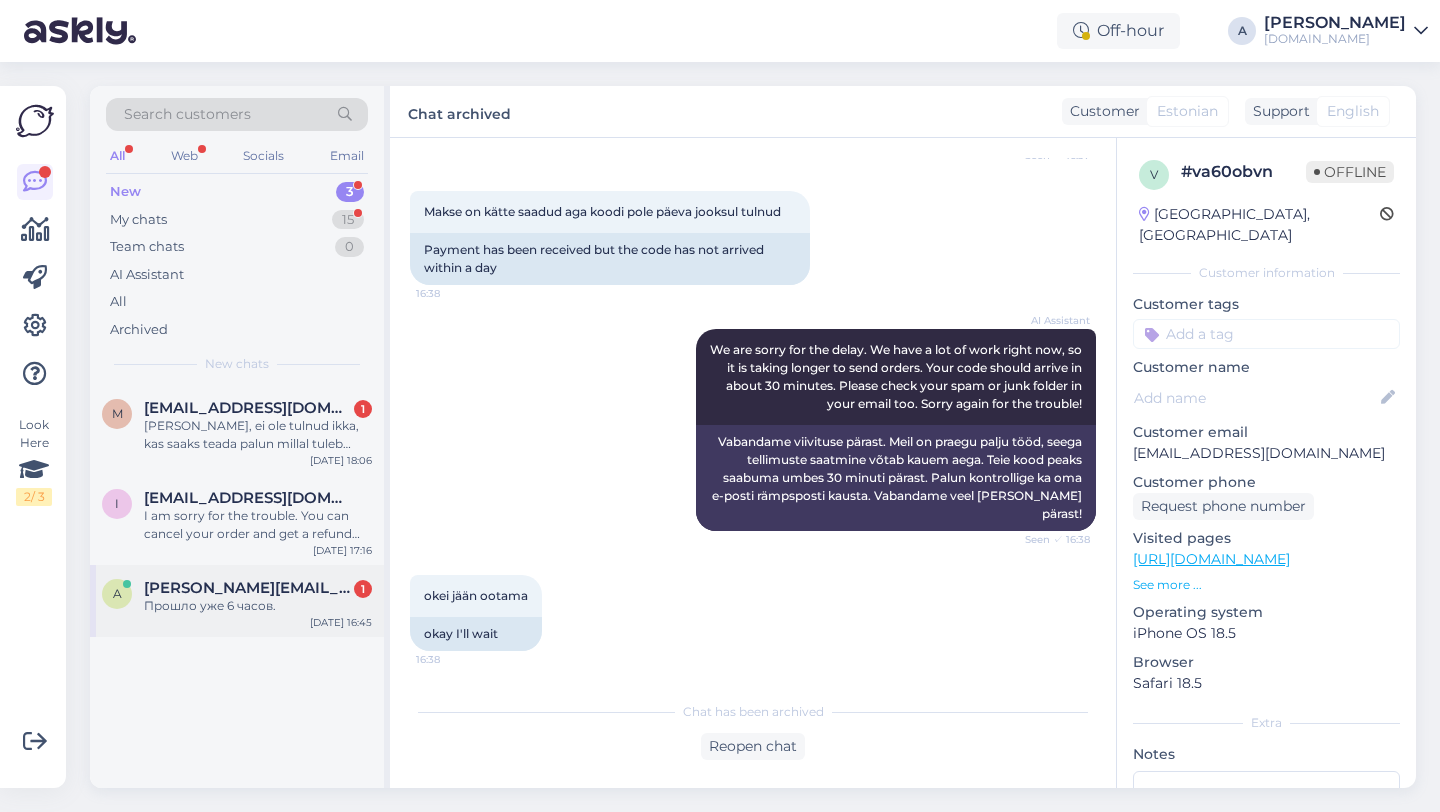 click on "Прошло уже 6 часов." at bounding box center (258, 606) 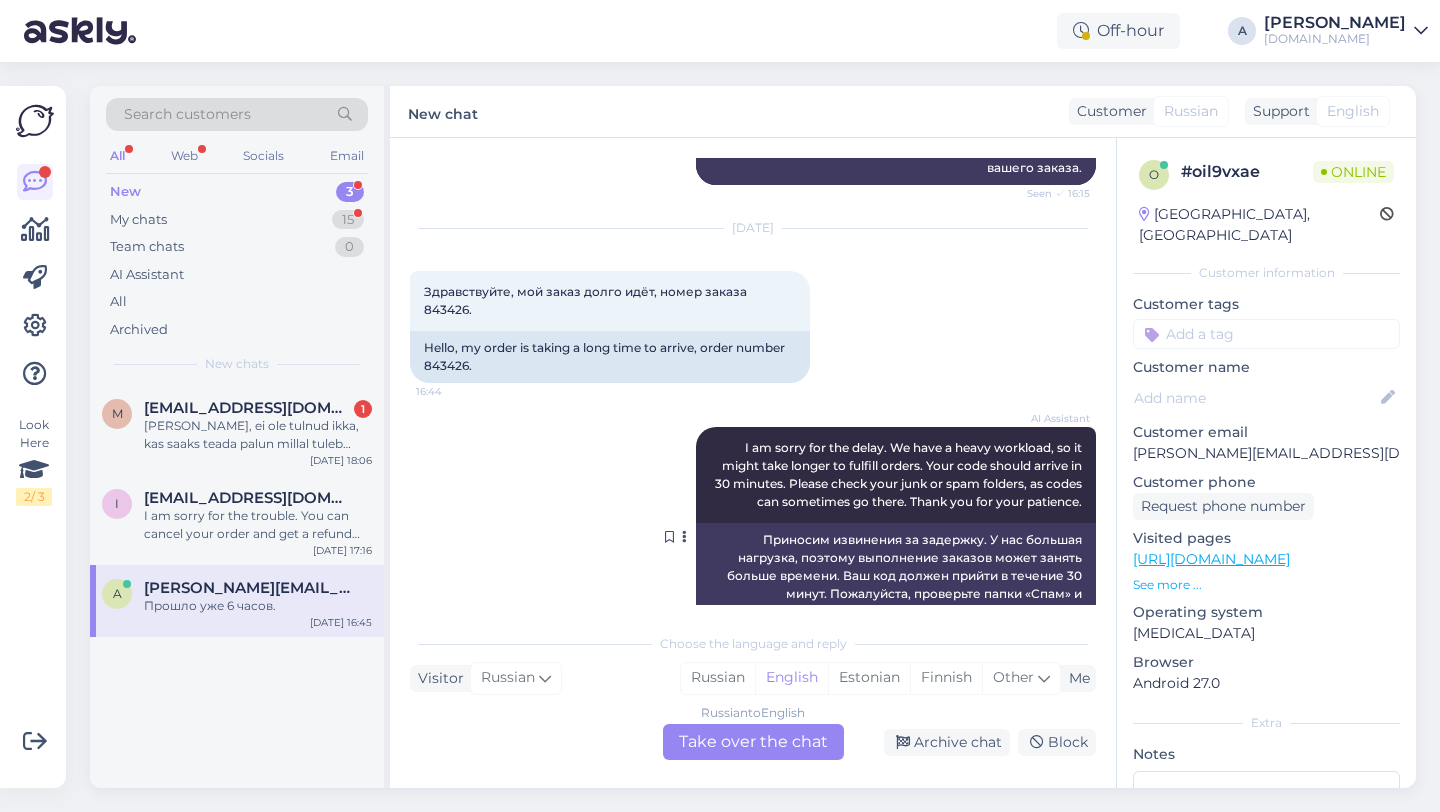 scroll, scrollTop: 1443, scrollLeft: 0, axis: vertical 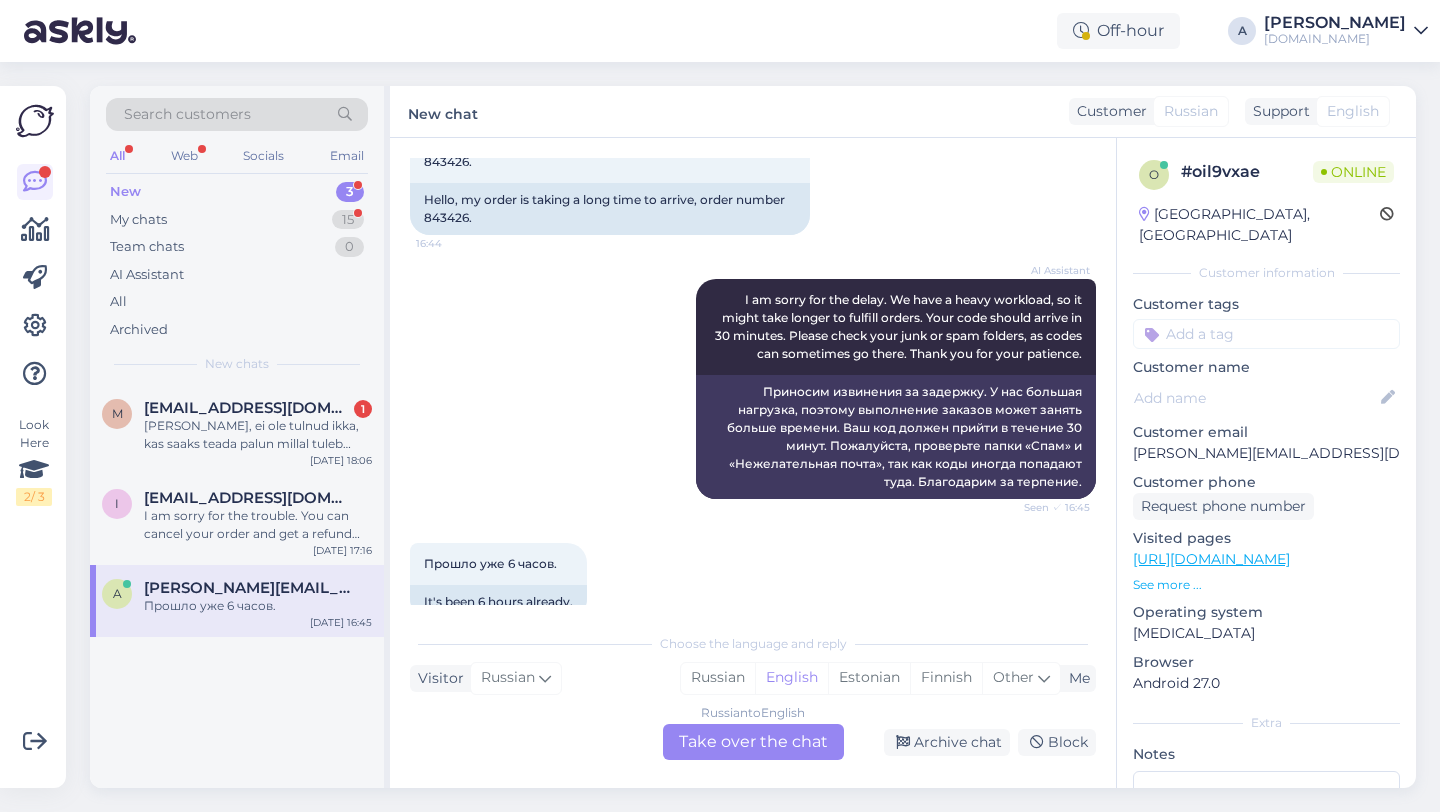 click on "Russian  to  English Take over the chat" at bounding box center [753, 742] 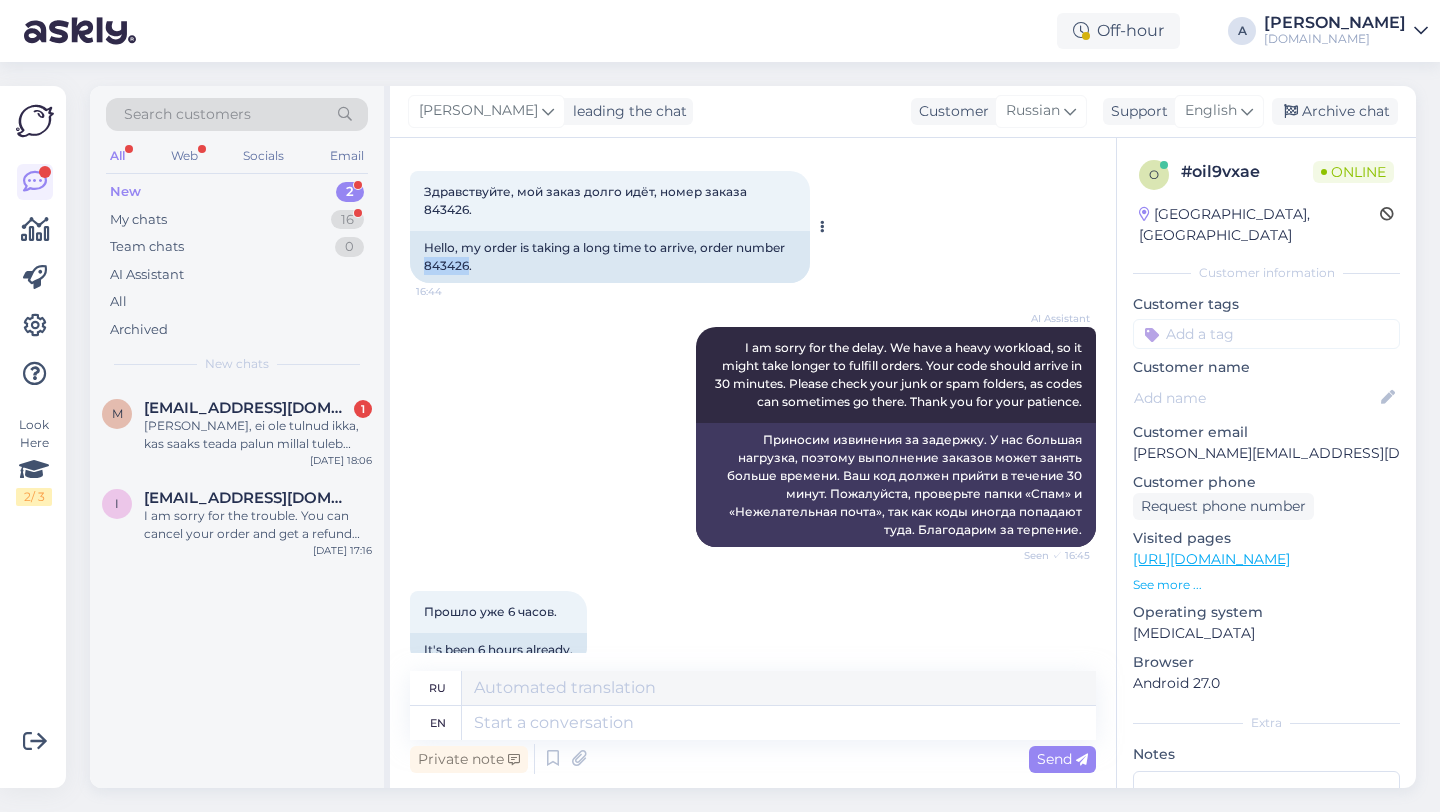 drag, startPoint x: 469, startPoint y: 230, endPoint x: 435, endPoint y: 230, distance: 34 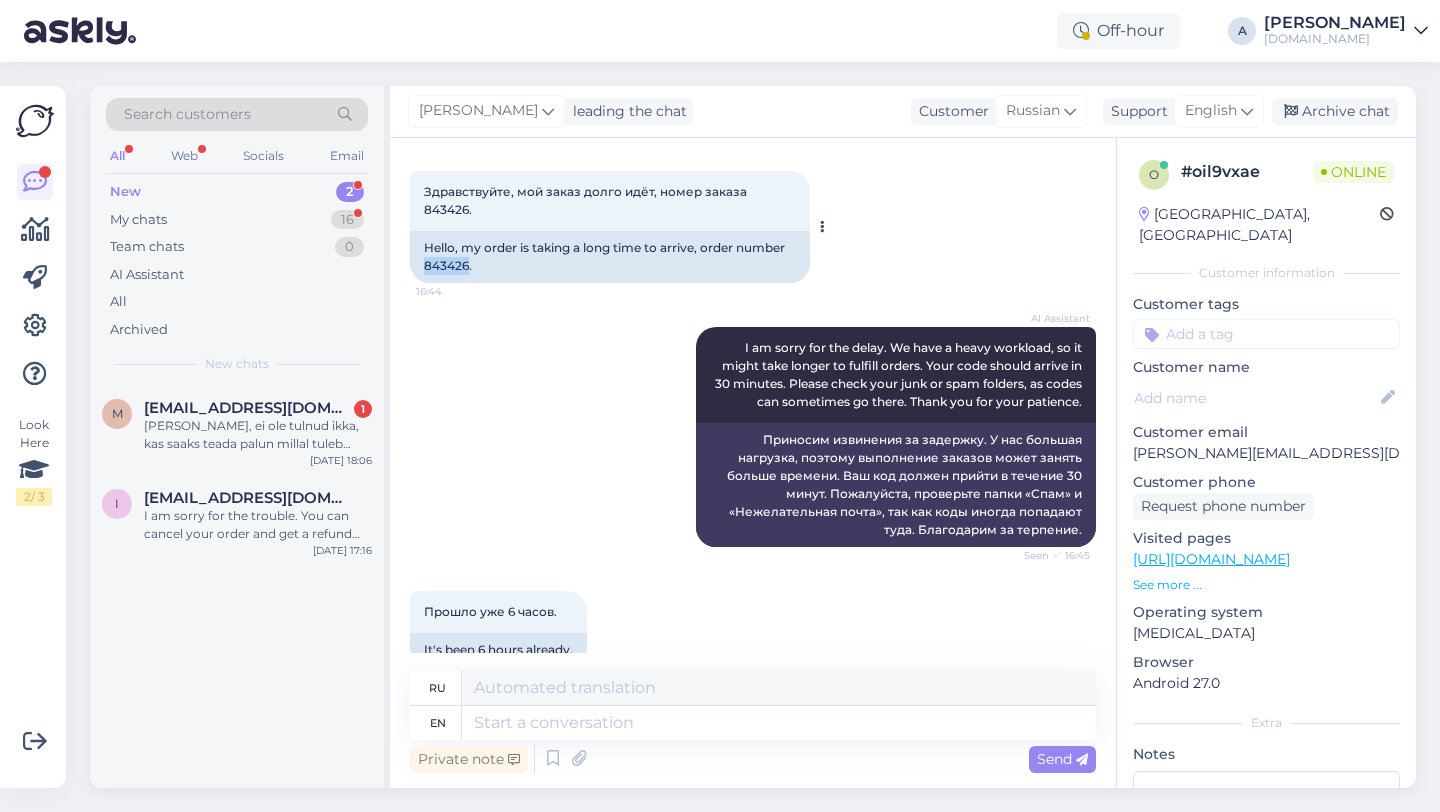copy on "843426" 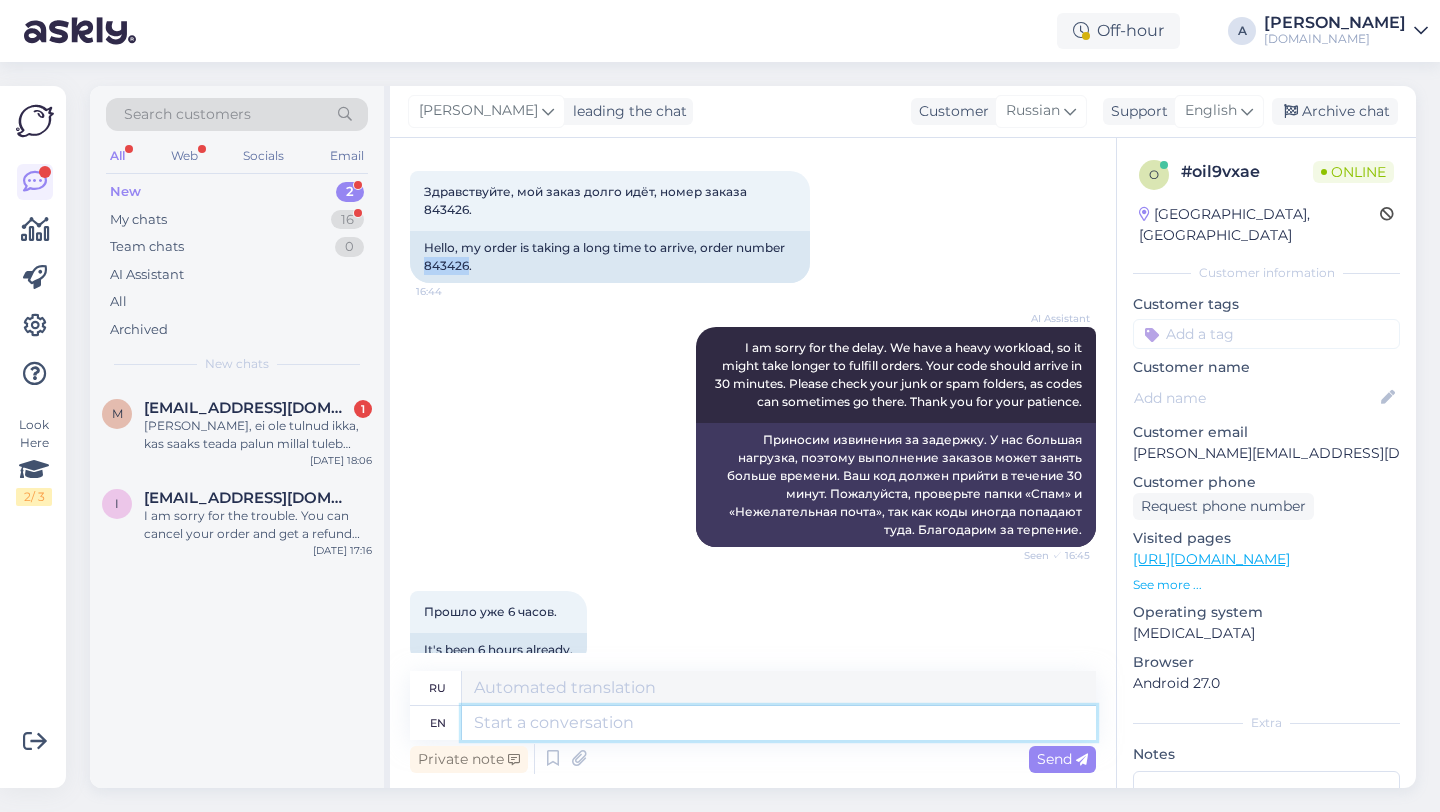 click at bounding box center [779, 723] 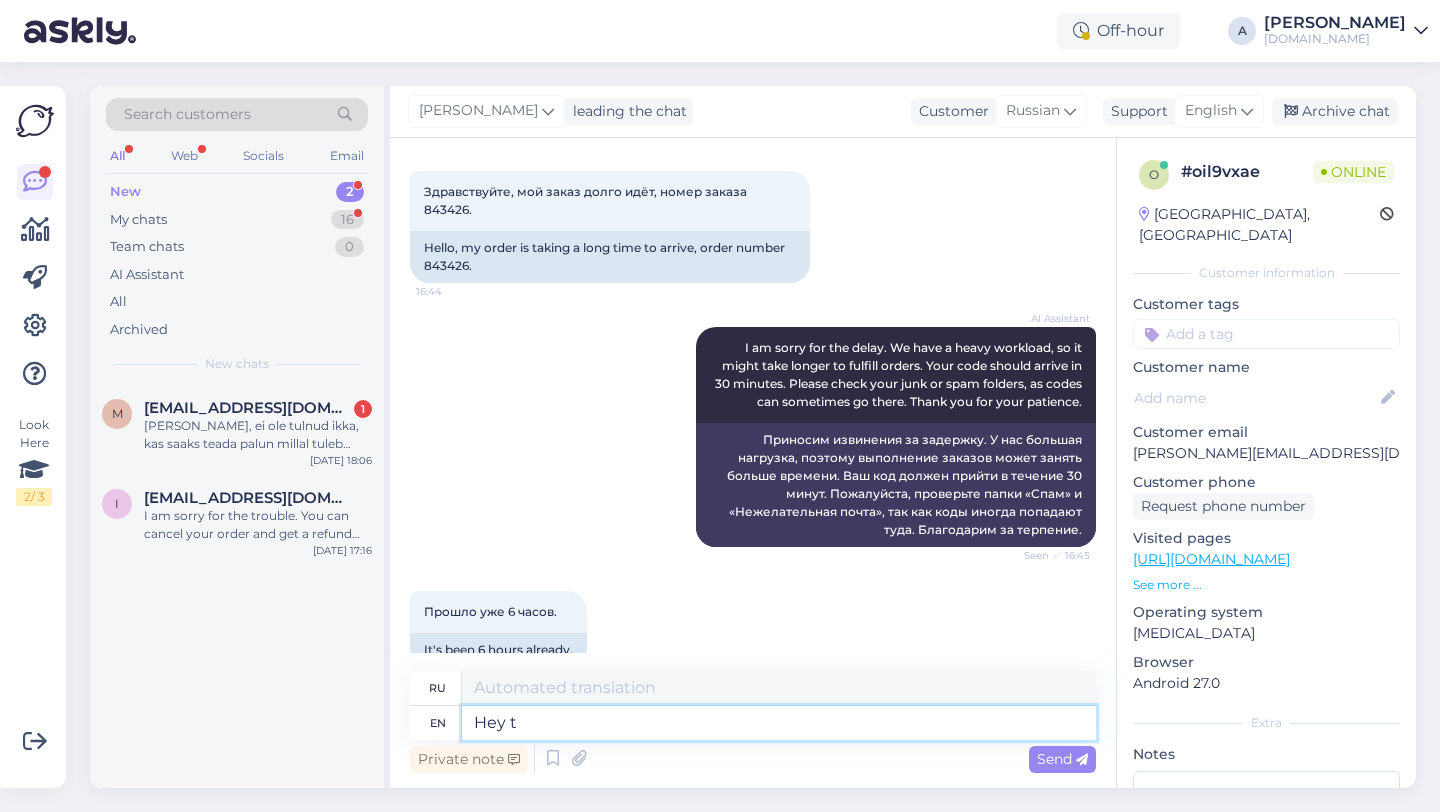 type on "Hey th" 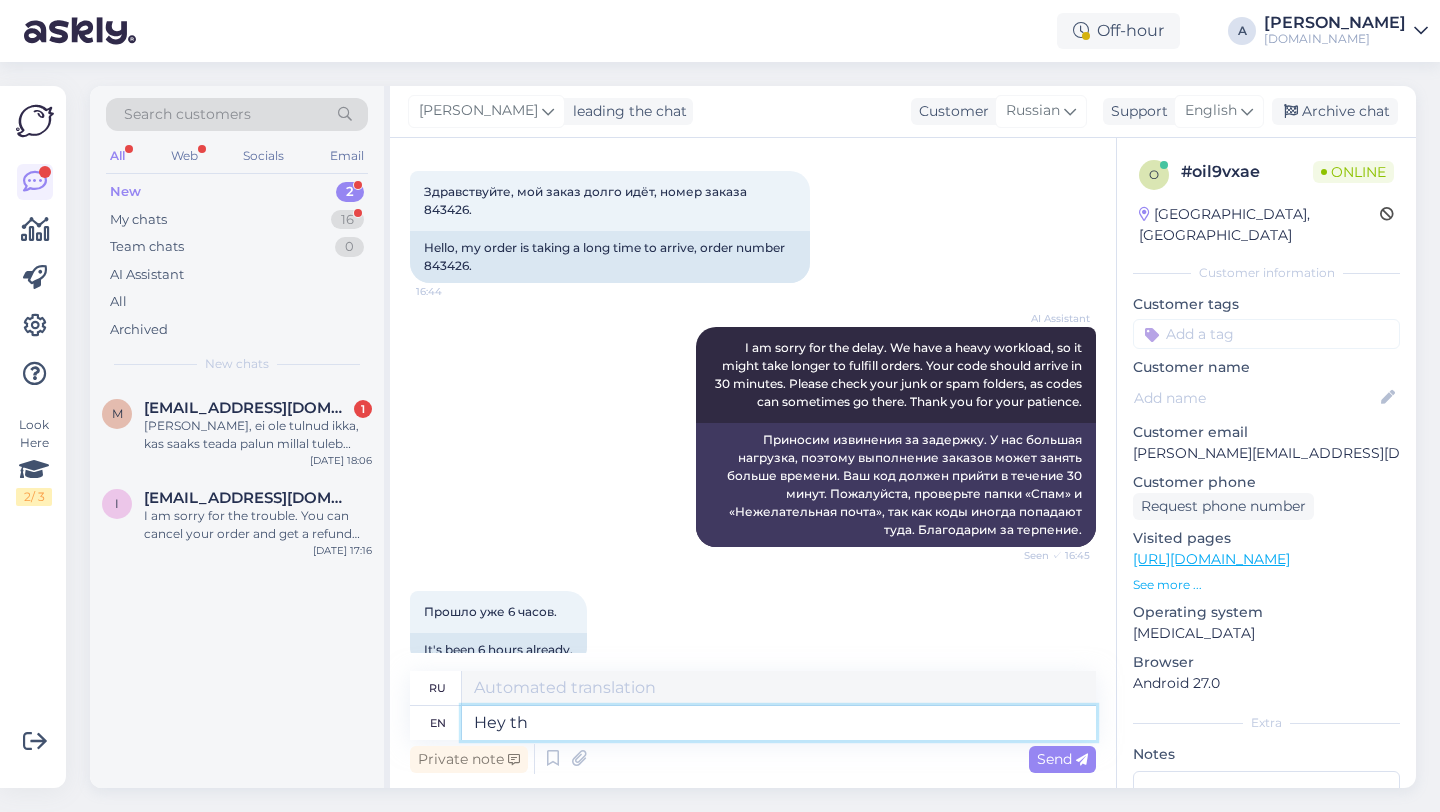 type on "Привет" 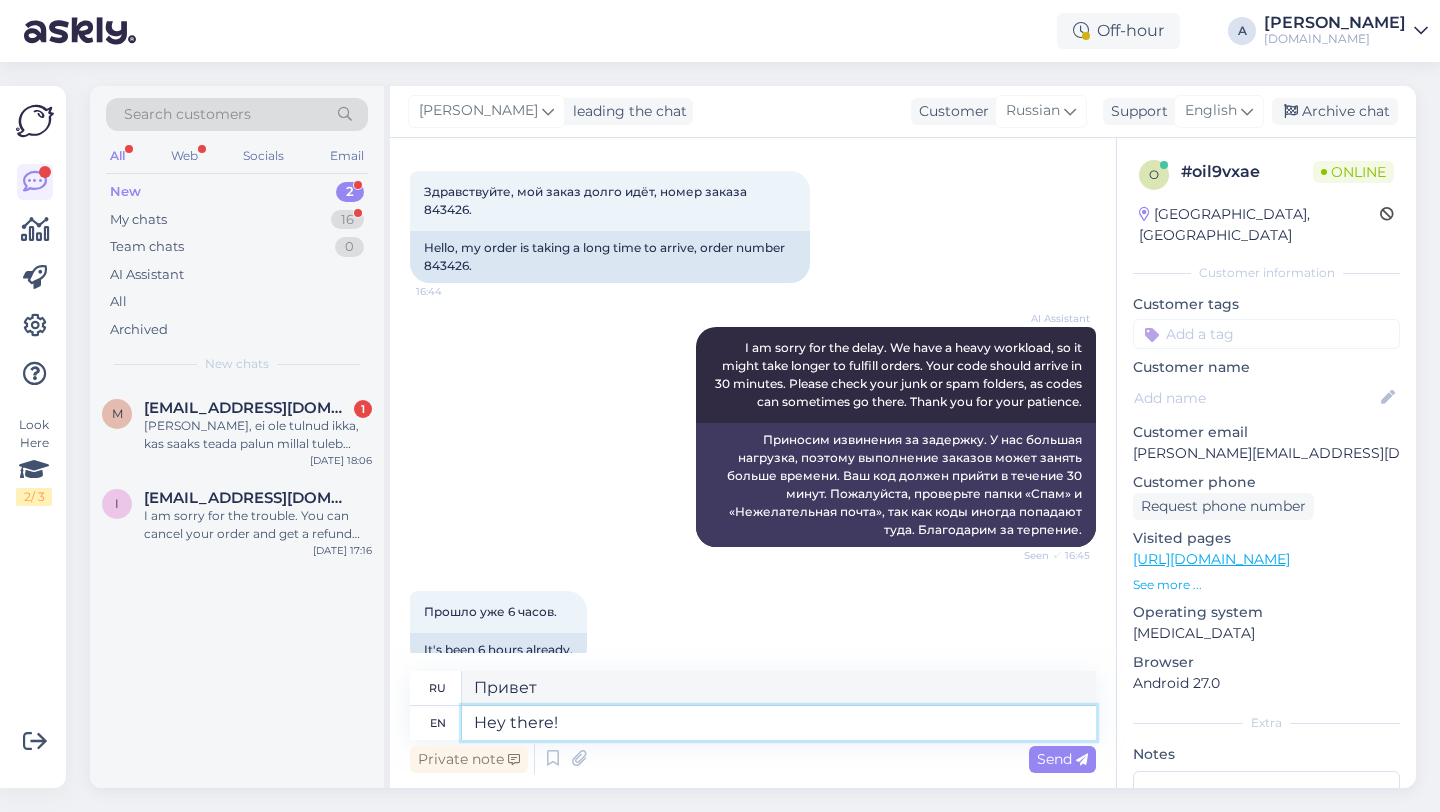 type on "Hey there!" 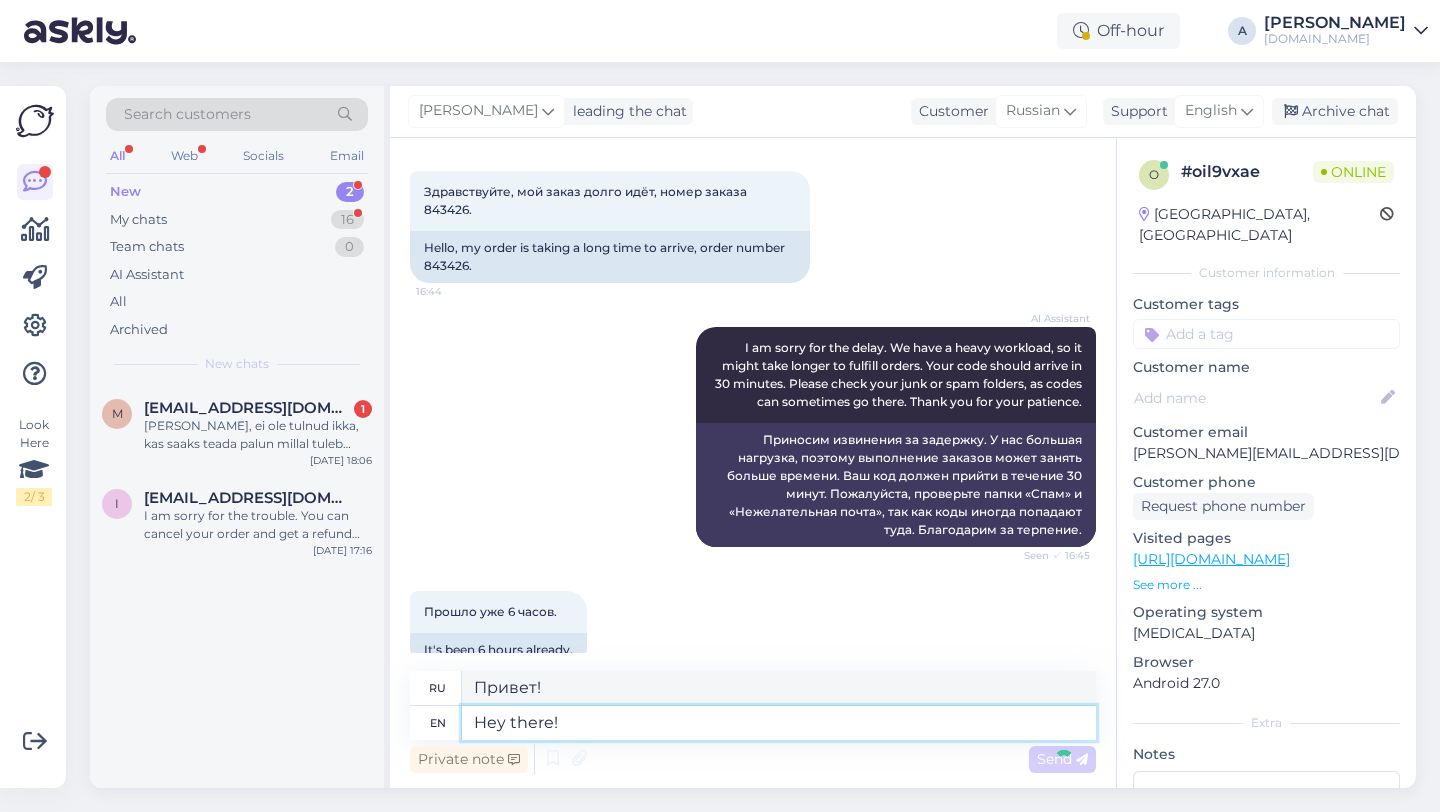 type 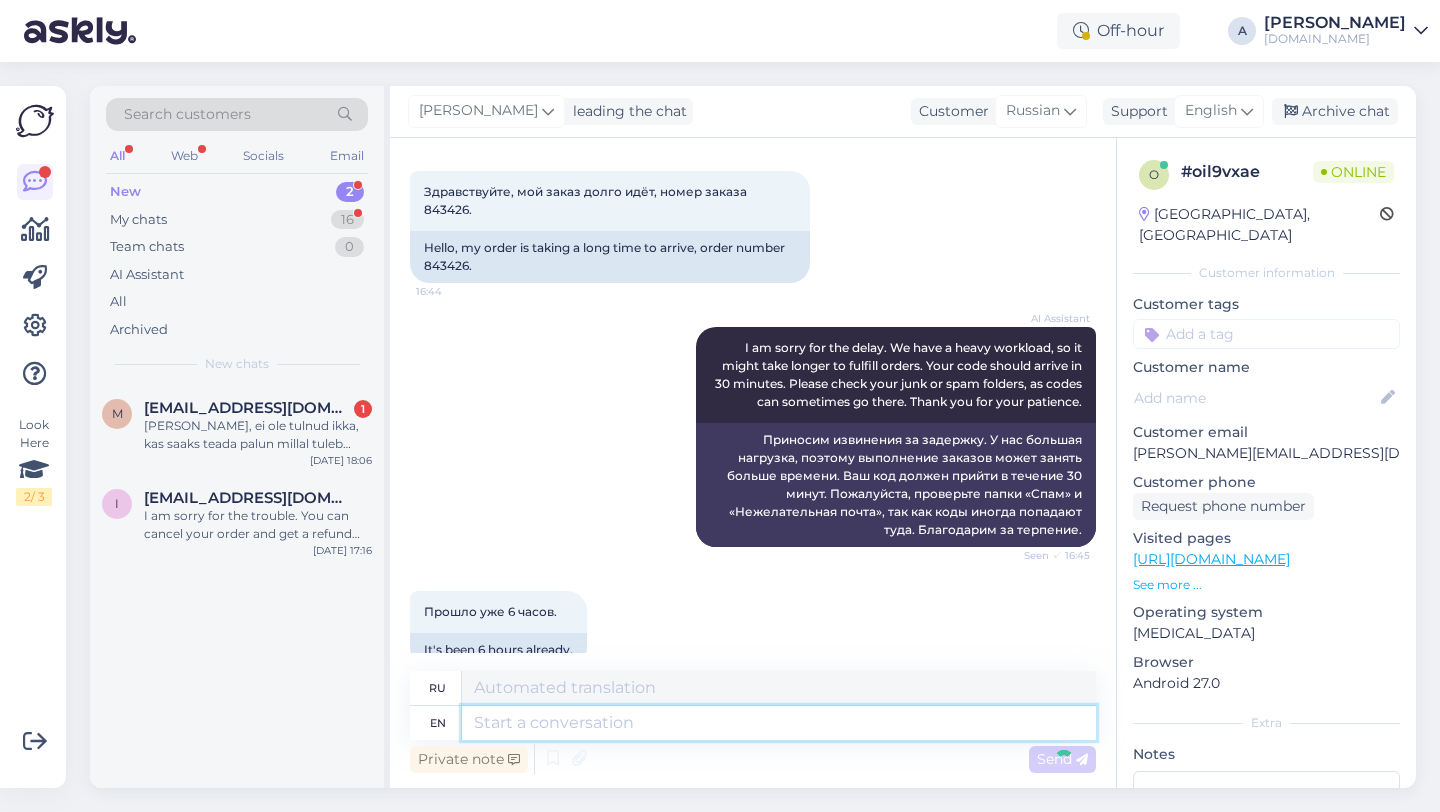 scroll, scrollTop: 1515, scrollLeft: 0, axis: vertical 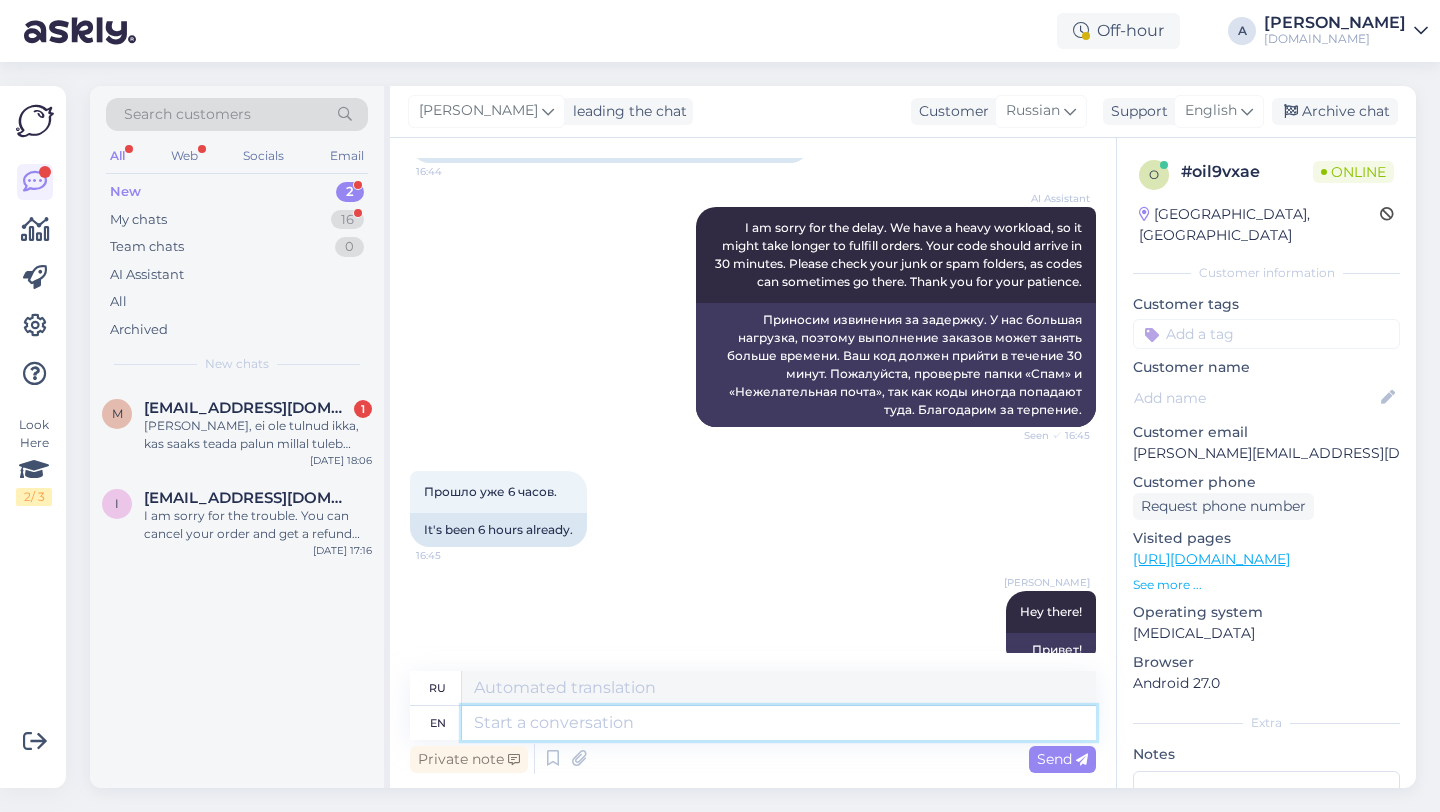 click at bounding box center (779, 723) 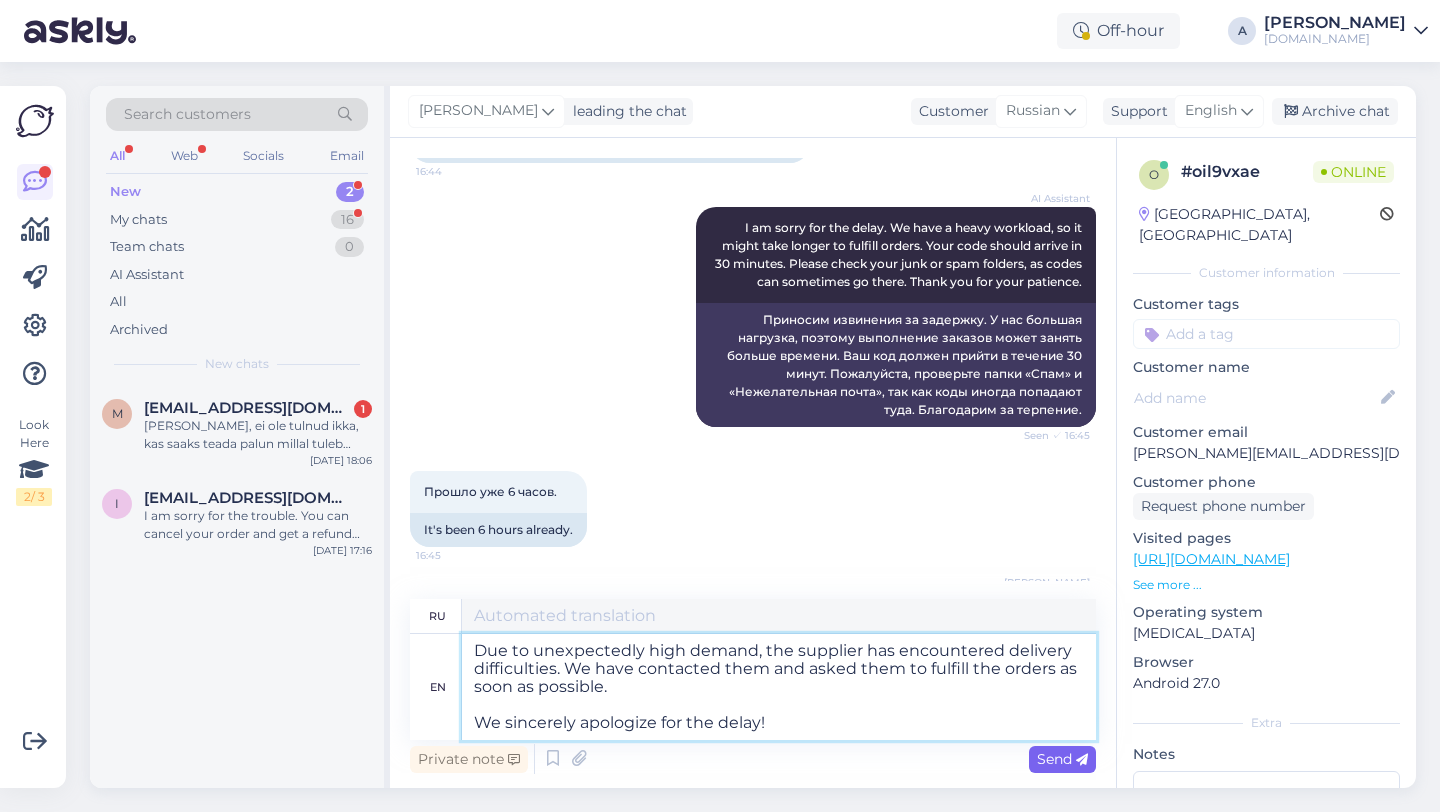 type on "В связи с неожиданно высоким спросом у поставщика возникли трудности с доставкой. Мы связались с ним и попросили выполнить заказы как можно скорее.
Приносим искренние извинения за задержку!" 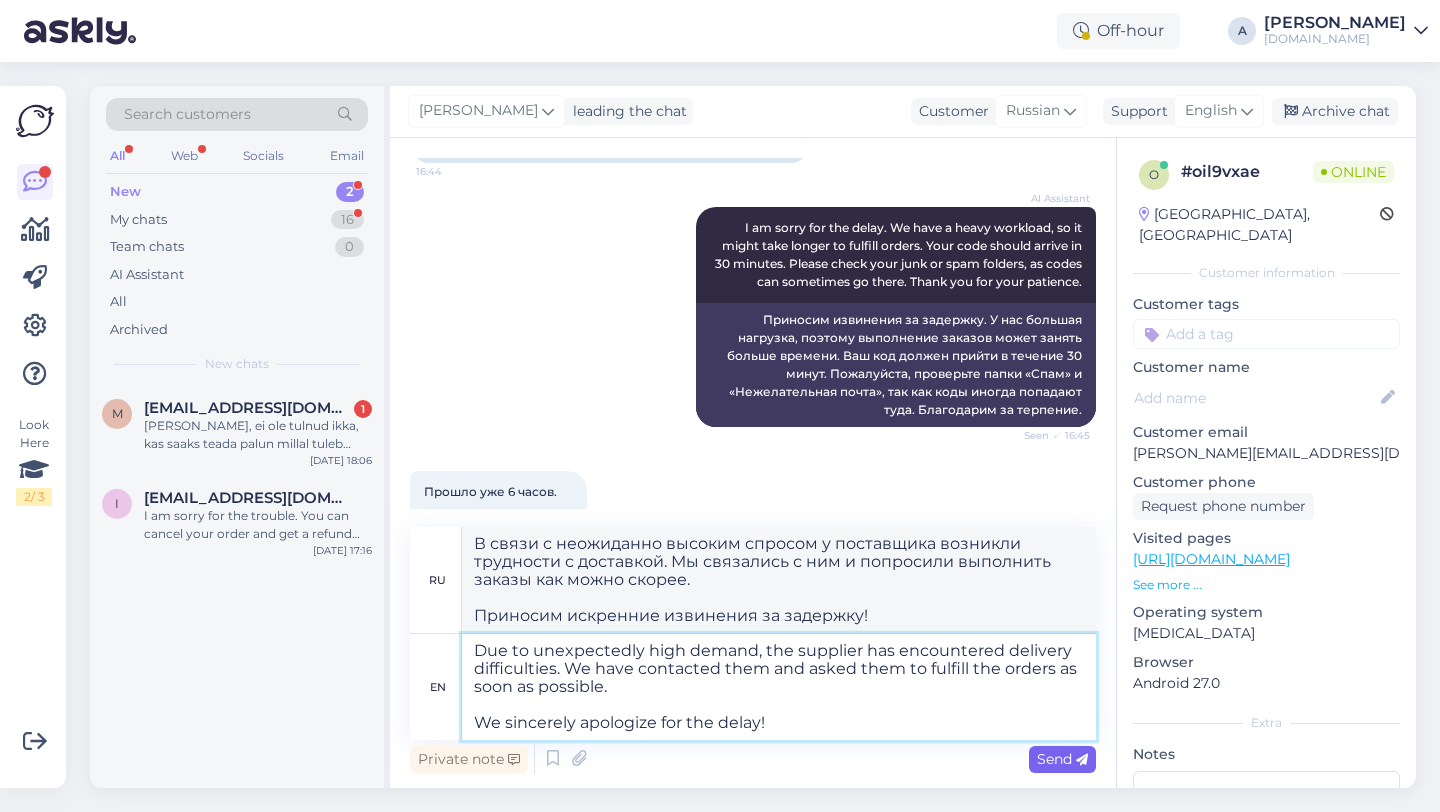 type on "Due to unexpectedly high demand, the supplier has encountered delivery difficulties. We have contacted them and asked them to fulfill the orders as soon as possible.
We sincerely apologize for the delay!" 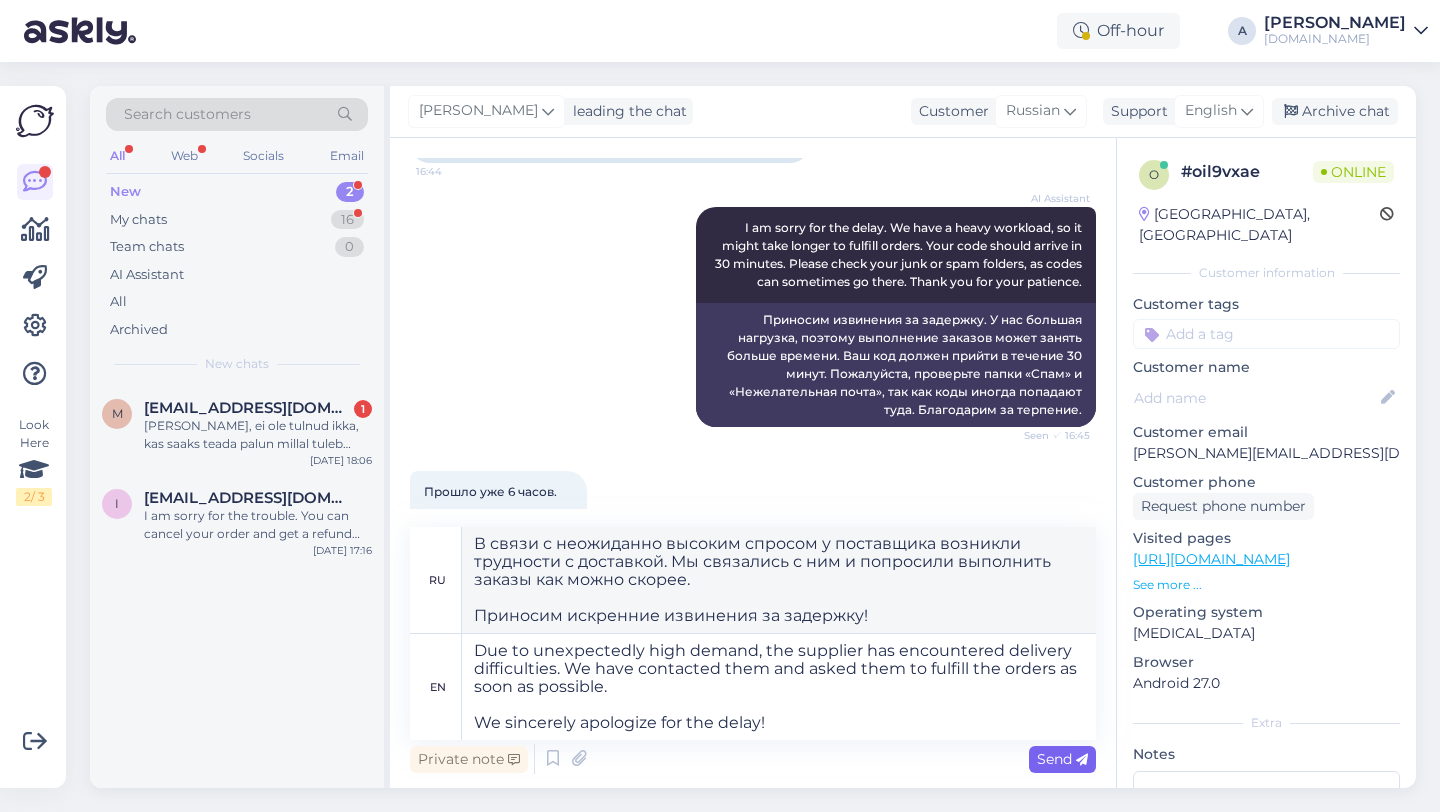 click at bounding box center [1082, 760] 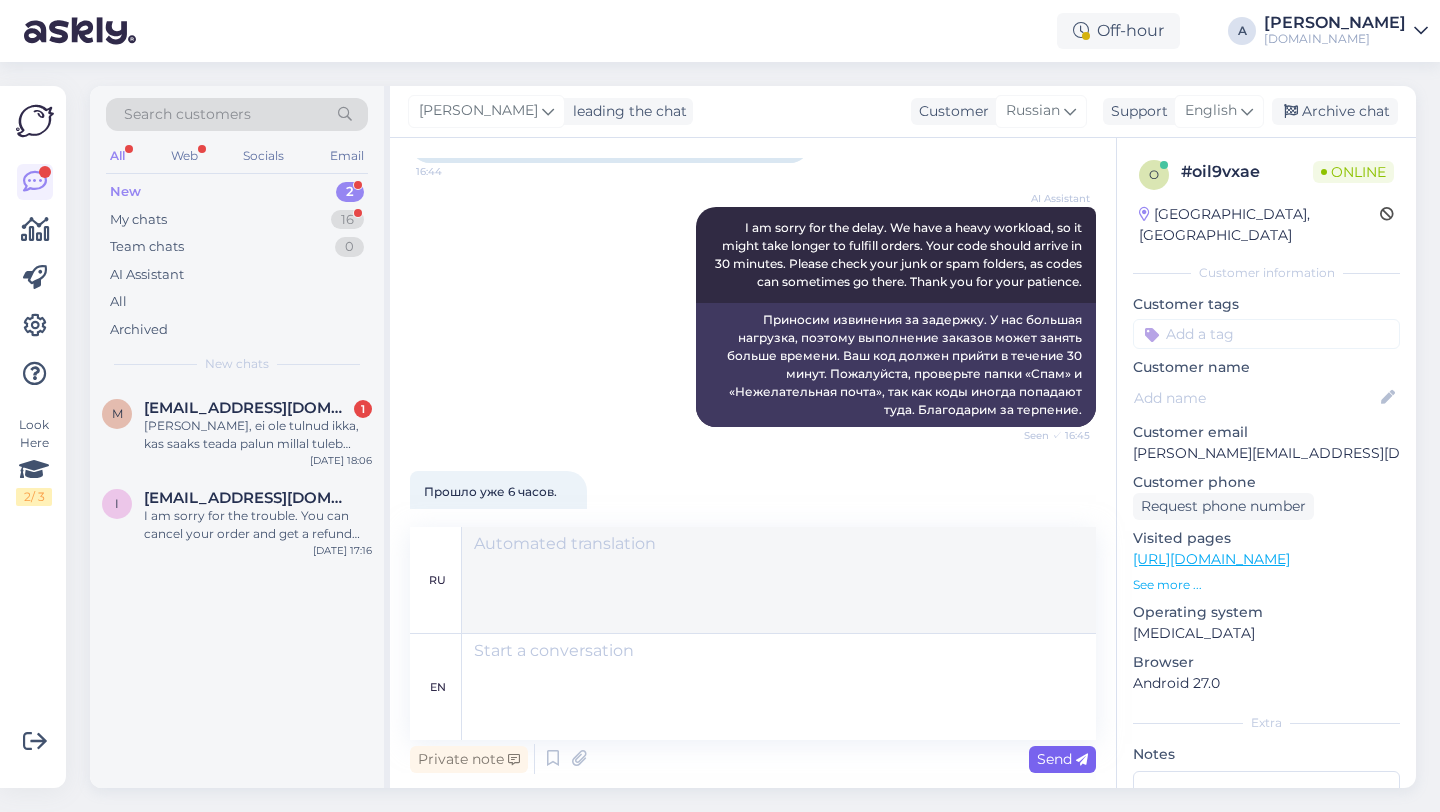 scroll, scrollTop: 1779, scrollLeft: 0, axis: vertical 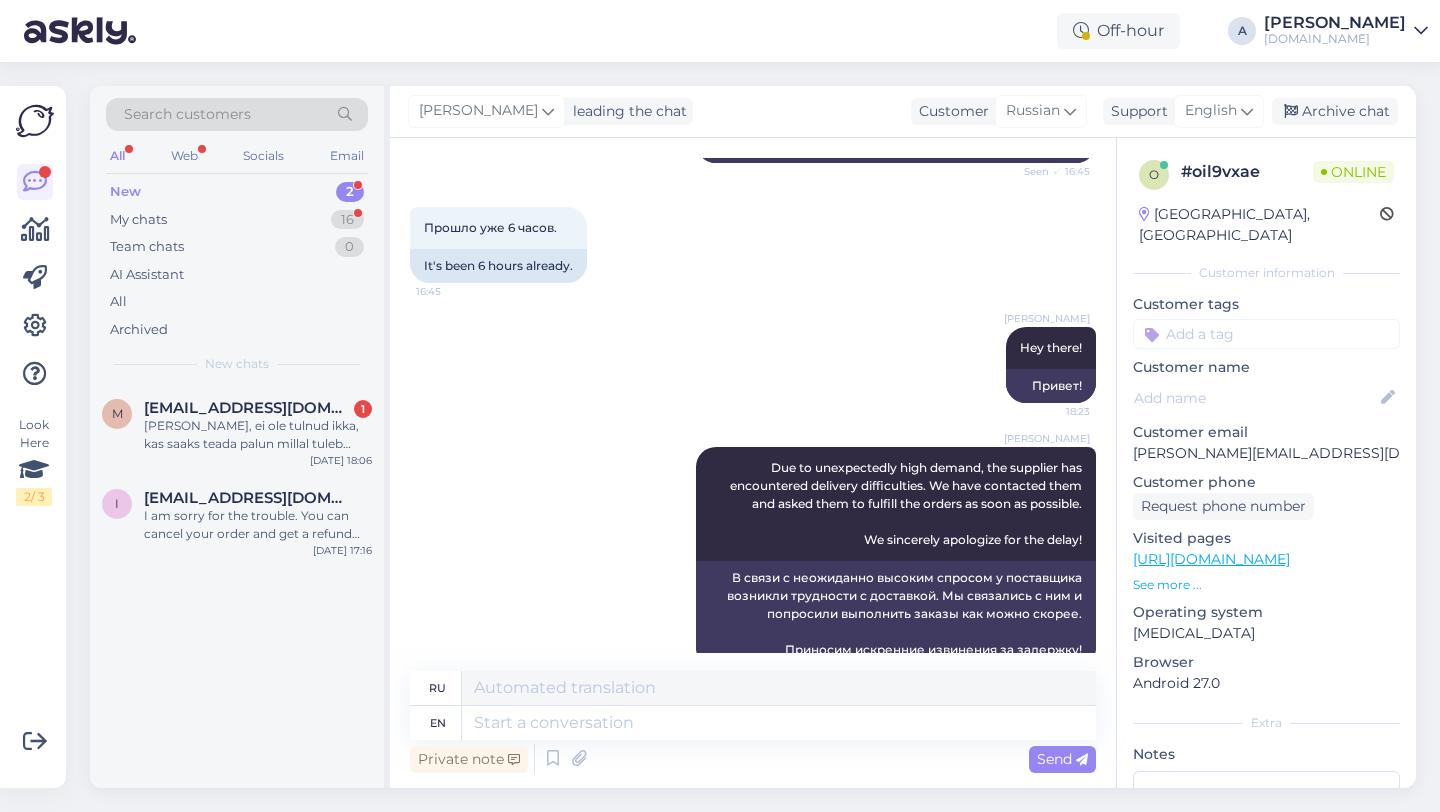 click at bounding box center (1266, 334) 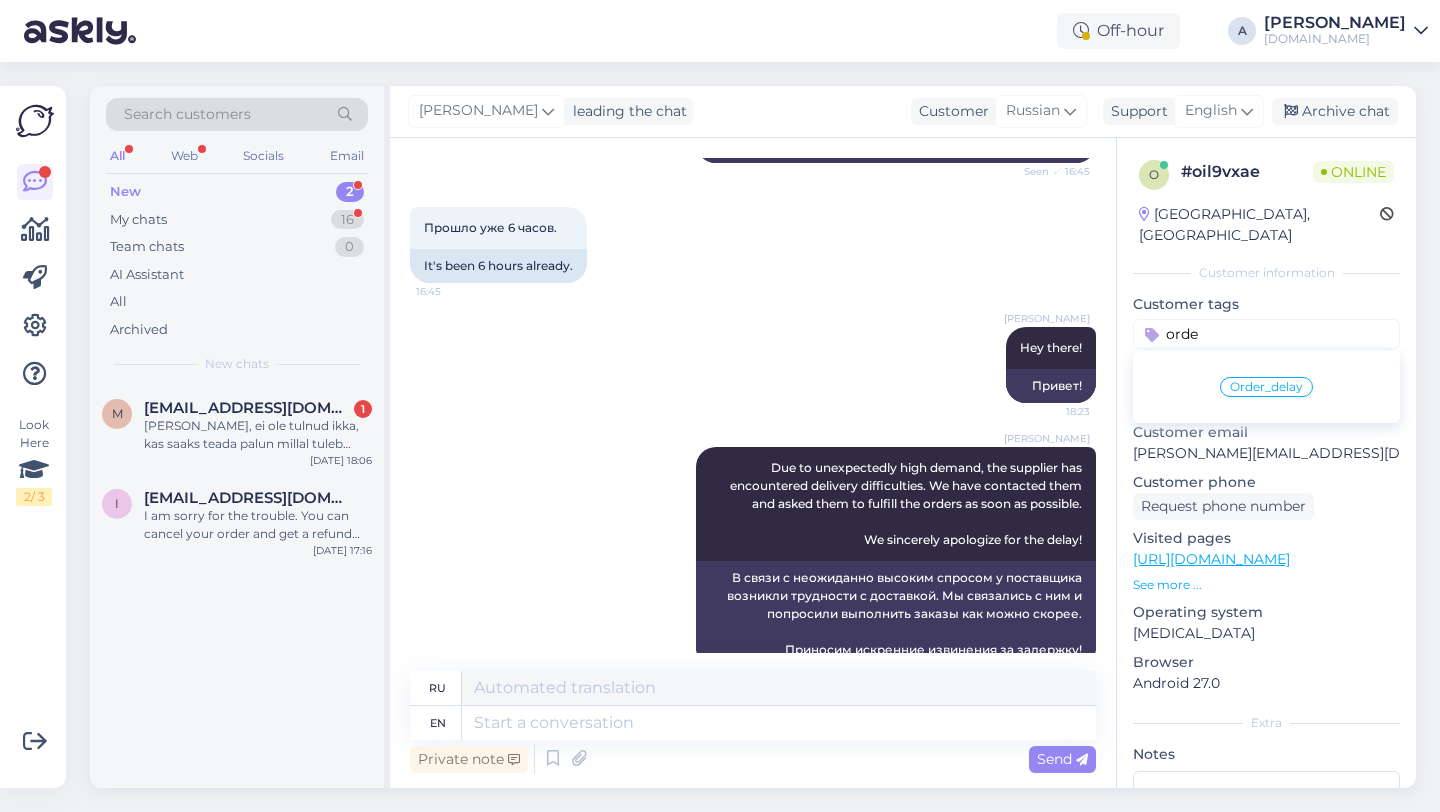 type on "orde" 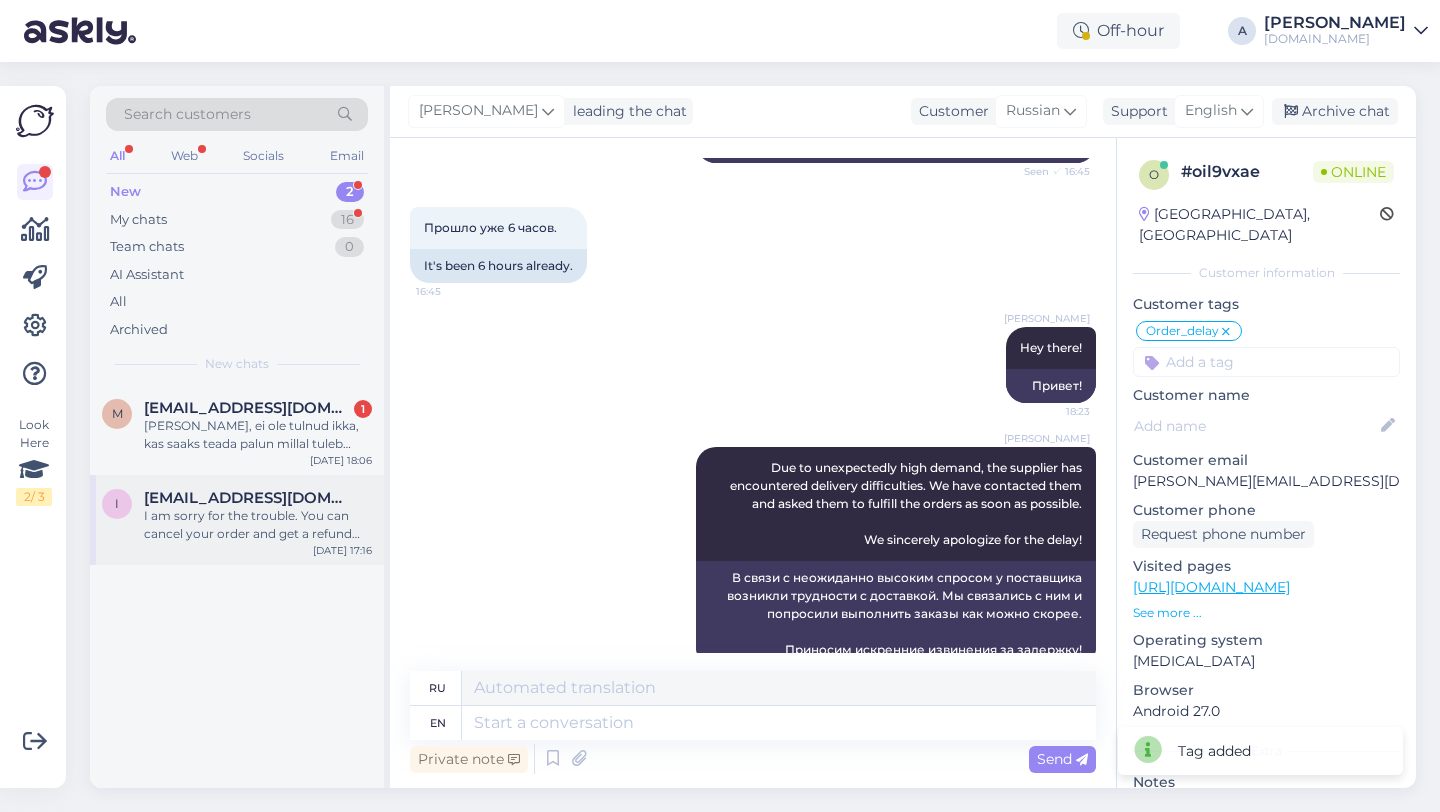 click on "I am sorry for the trouble. You can cancel your order and get a refund since it's still pending. Please send us proof of payment in PDF format to [EMAIL_ADDRESS][DOMAIN_NAME]. Include your order number and say that your bank did not allow the transfer and you want to stop the order. We will handle your request." at bounding box center (258, 525) 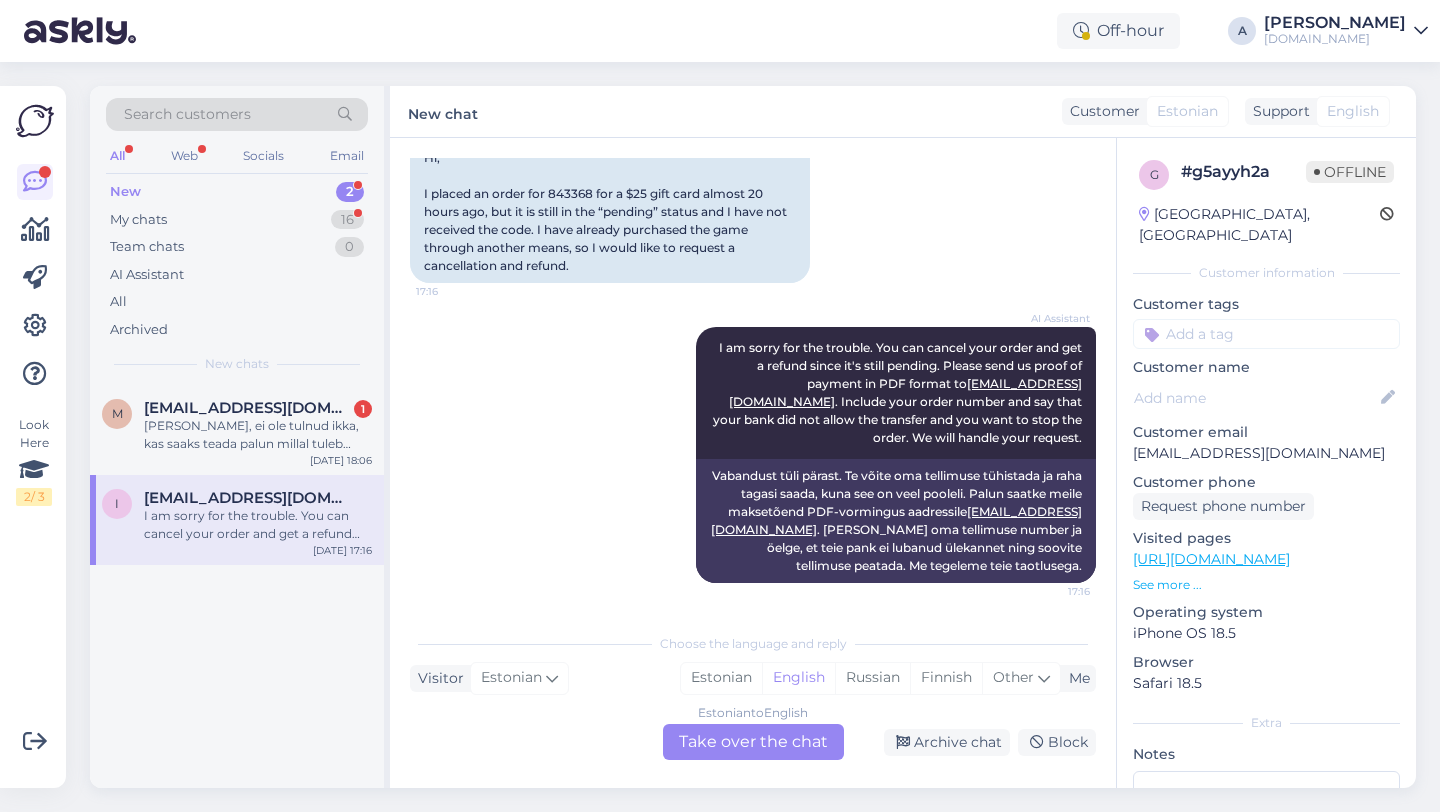 scroll, scrollTop: 218, scrollLeft: 0, axis: vertical 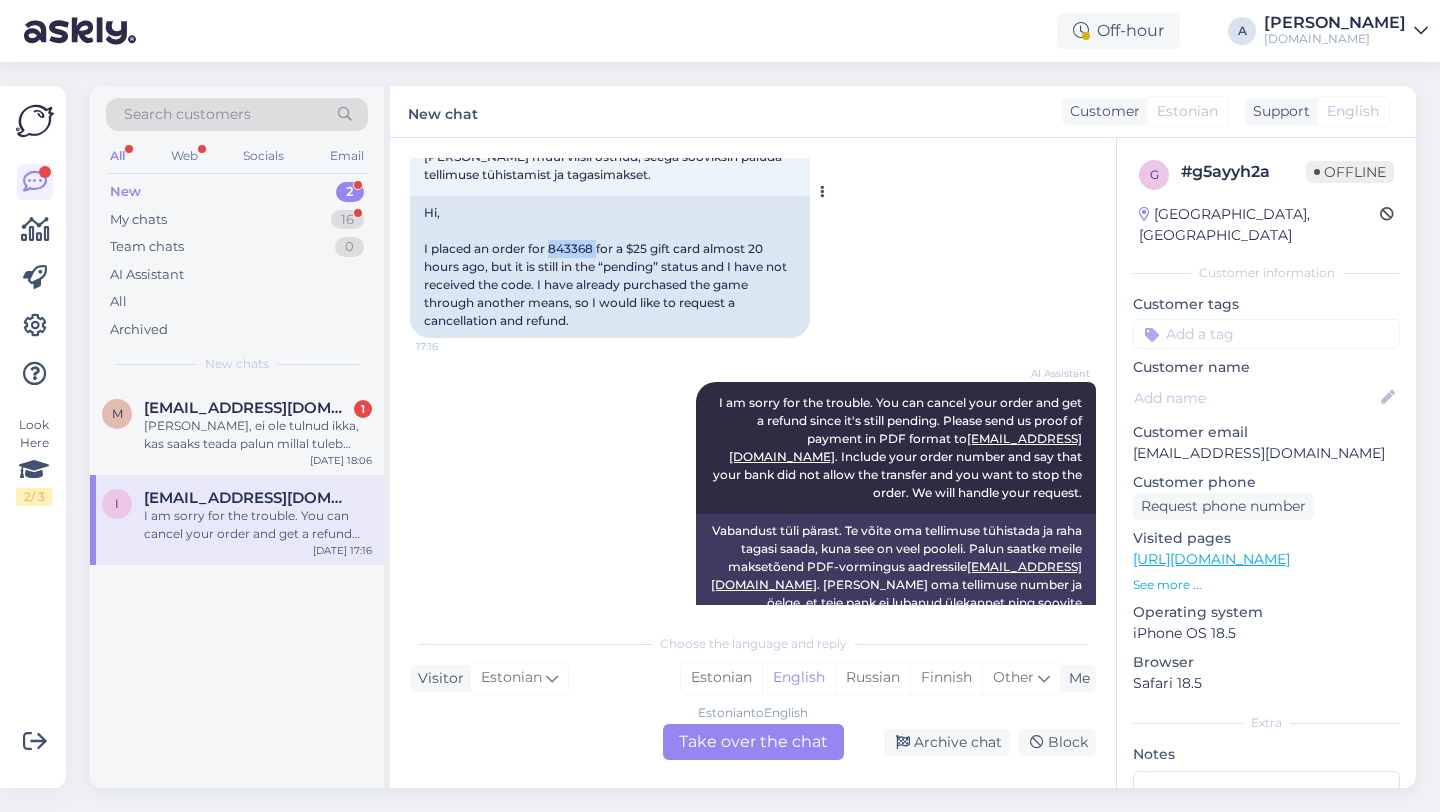 drag, startPoint x: 596, startPoint y: 248, endPoint x: 551, endPoint y: 246, distance: 45.044422 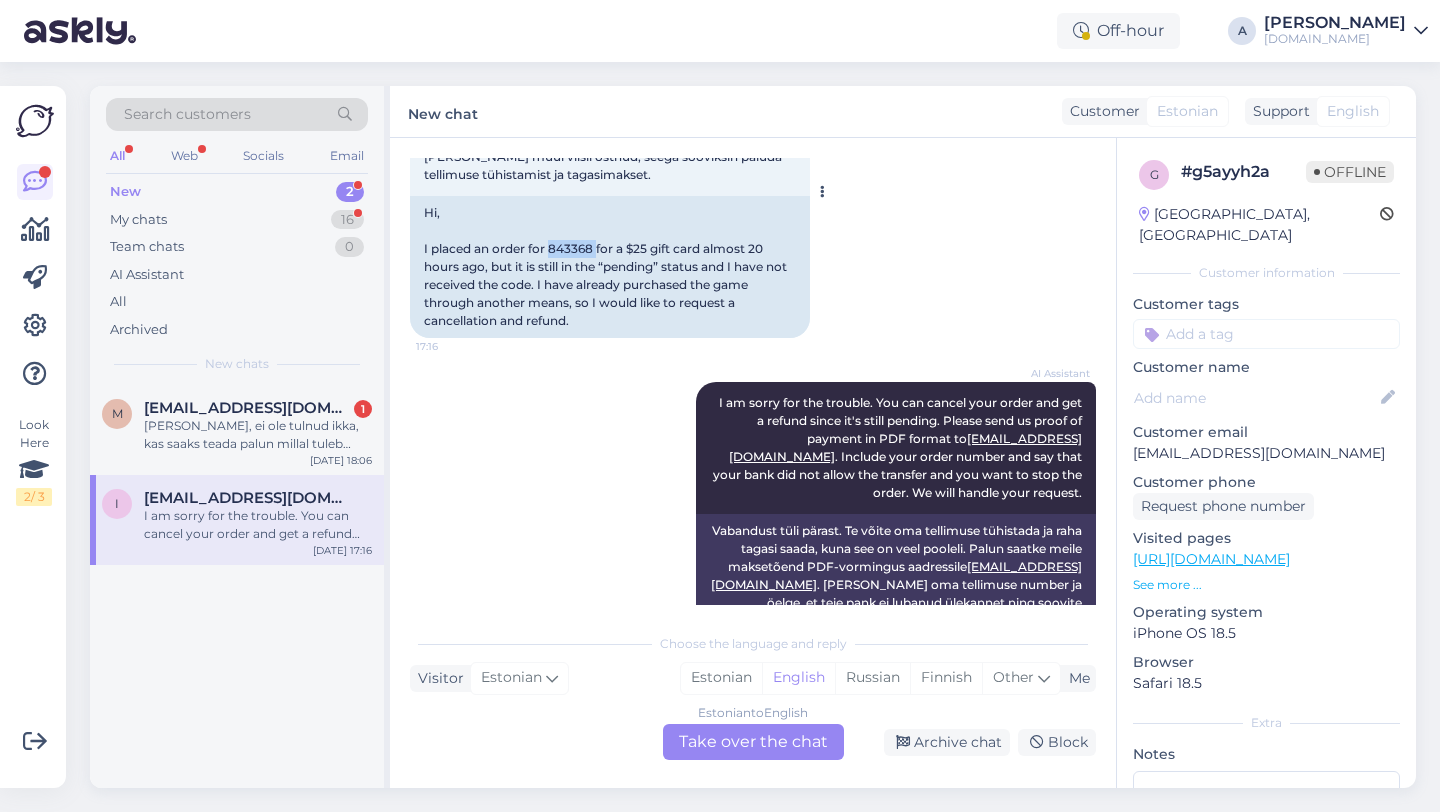 copy on "843368" 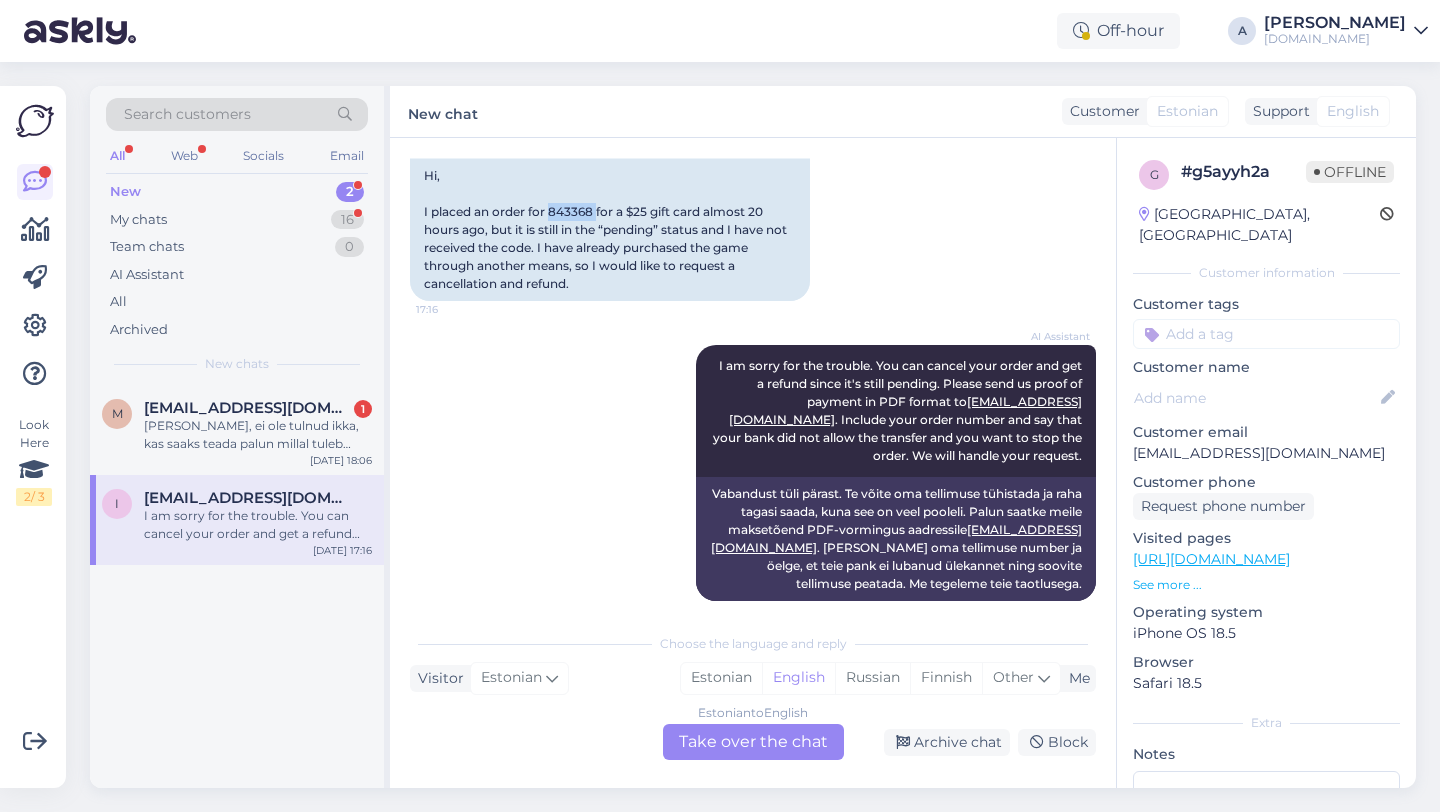scroll, scrollTop: 273, scrollLeft: 0, axis: vertical 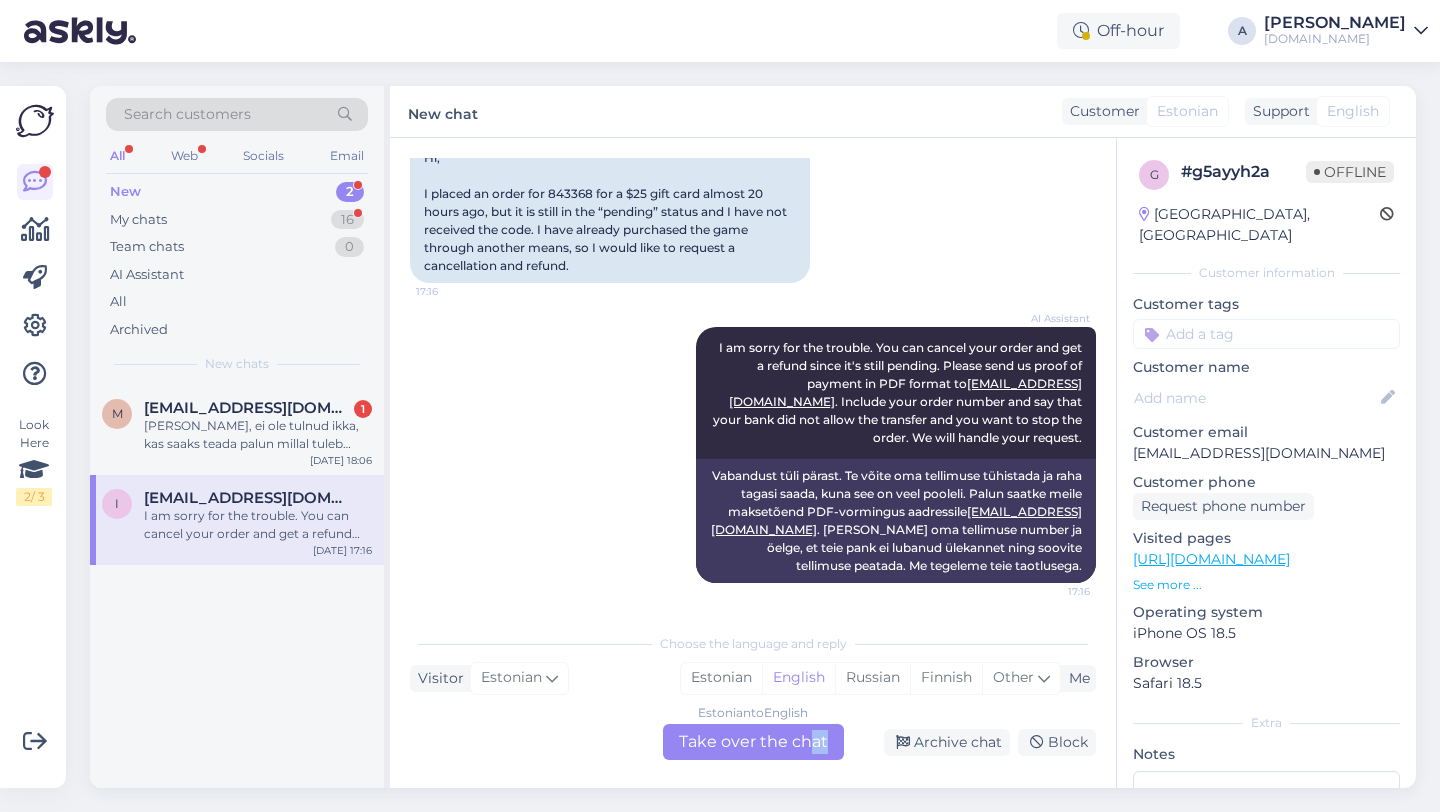 drag, startPoint x: 809, startPoint y: 744, endPoint x: 551, endPoint y: 773, distance: 259.62473 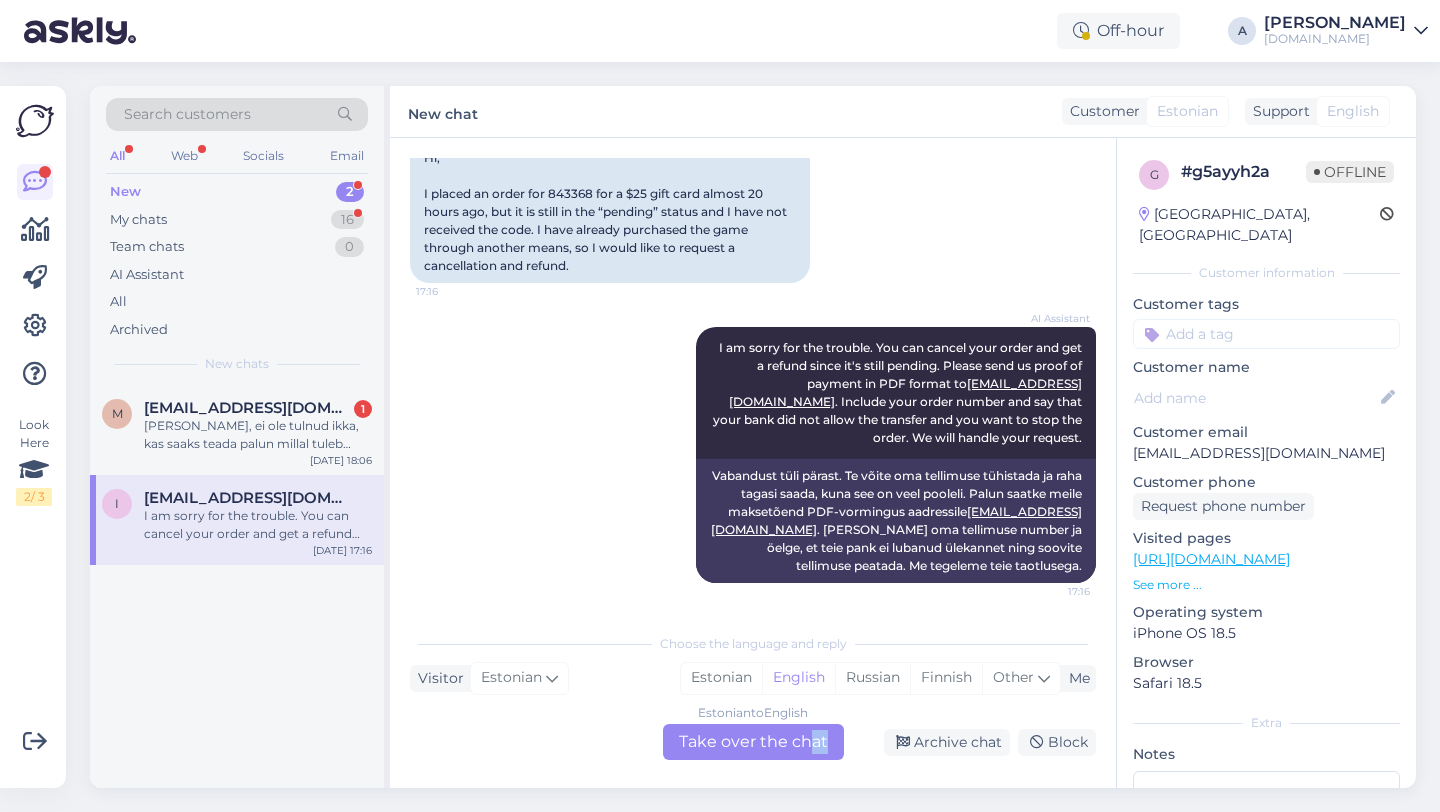 click on "Chat started [DATE] Tere,
Tegin pea 20 tundi tagasi tellimuse 843368  25-dollarise kinkekaardi jaoks, kuid see on siiani staatuses “pending” ja koodi pole ma saanud. [PERSON_NAME] nüüdseks [PERSON_NAME] muul viisil ostnud, seega sooviksin paluda tellimuse tühistamist ja tagasimakset.  17:16  Hi,
I placed an order for 843368 for a $25 gift card almost 20 hours ago, but it is still in the “pending” status and I have not received the code. I have already purchased the game through another means, so I would like to request a cancellation and refund. AI Assistant I am sorry for the trouble. You can cancel your order and get a refund since it's still pending. Please send us proof of payment in PDF format to  [EMAIL_ADDRESS][DOMAIN_NAME] . Include your order number and say that your bank did not allow the transfer and you want to stop the order. We will handle your request. 17:16  [EMAIL_ADDRESS][DOMAIN_NAME] Choose the language and reply Visitor Estonian Me Estonian English Russian Finnish Other Estonian  to  English Archive chat" at bounding box center (753, 463) 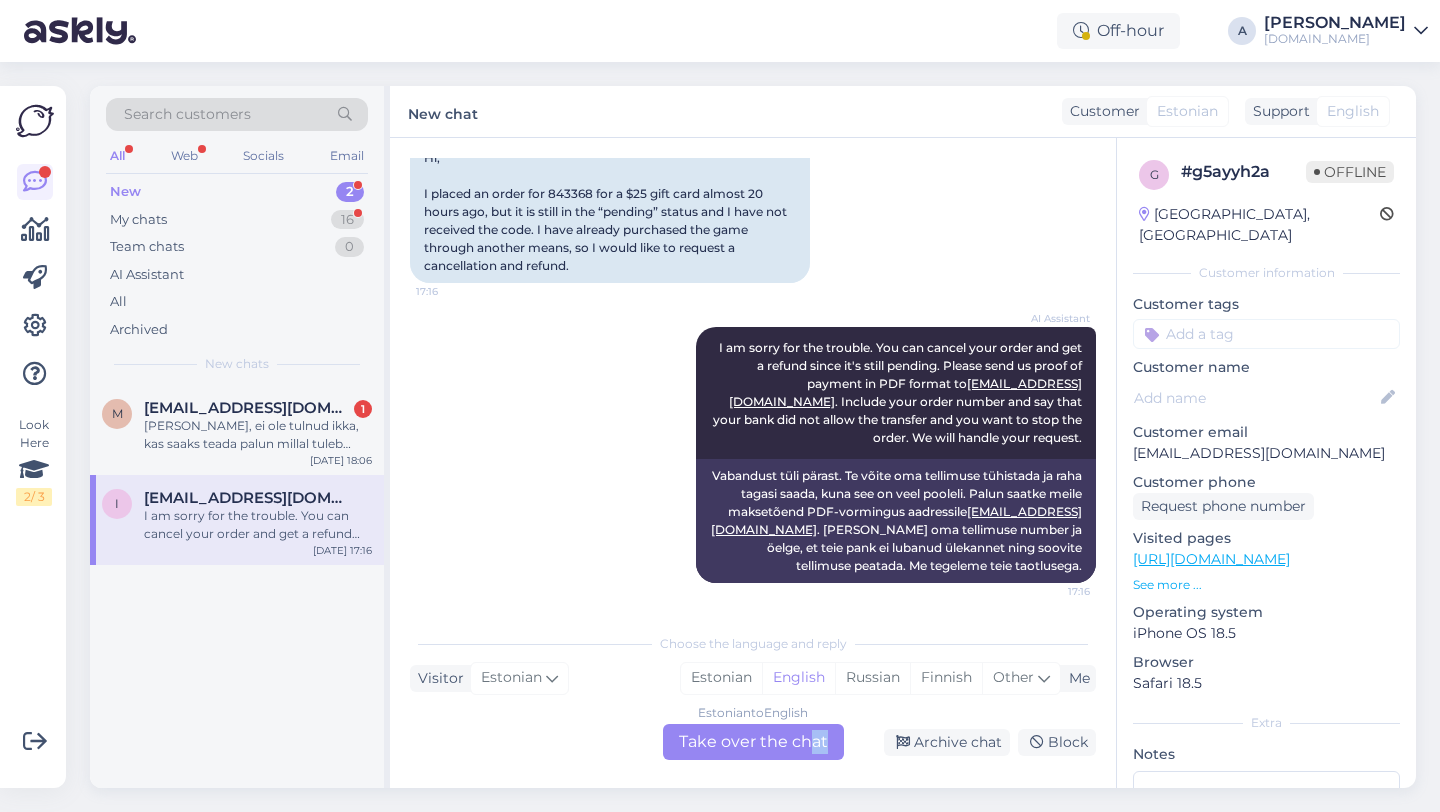 drag, startPoint x: 974, startPoint y: 741, endPoint x: 781, endPoint y: 793, distance: 199.88246 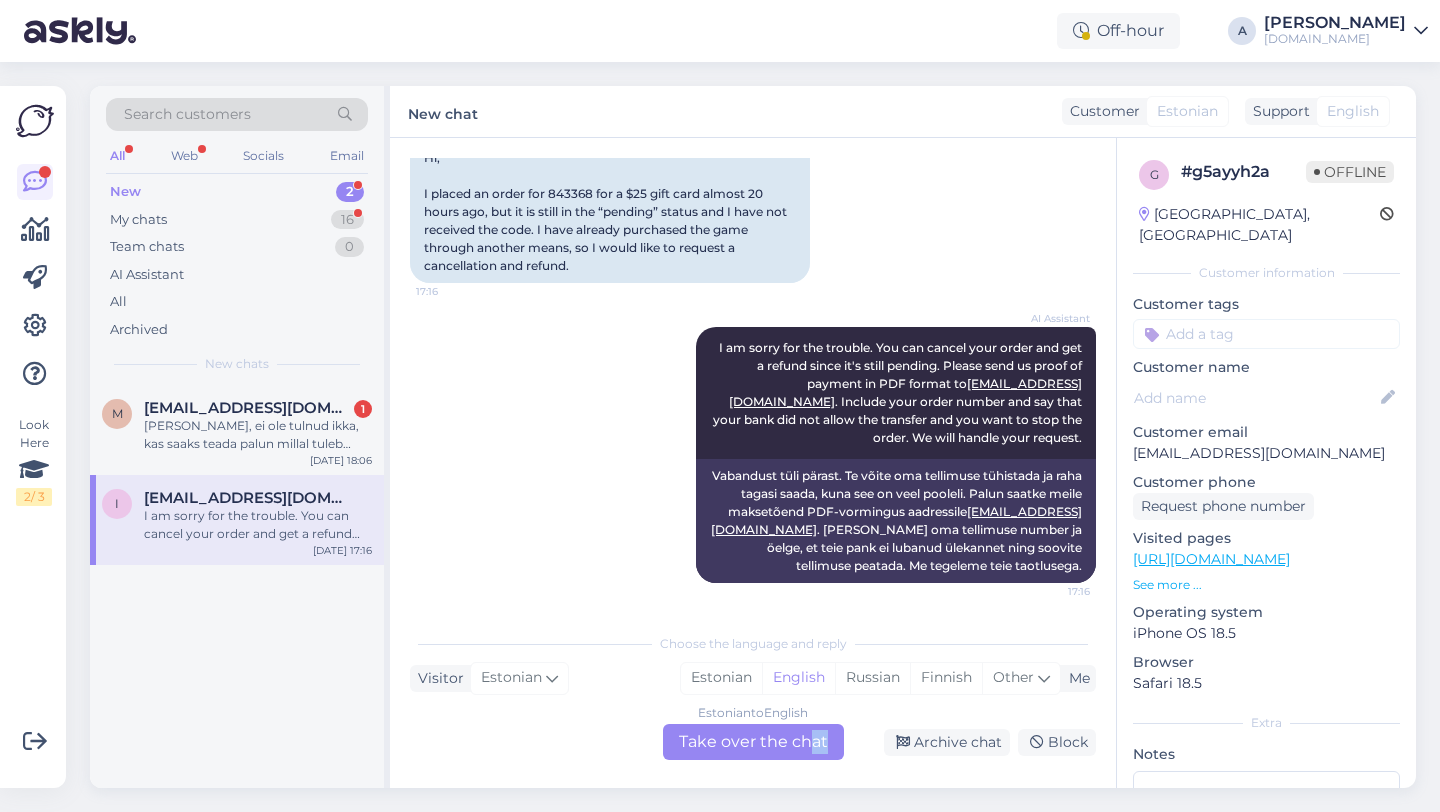 click on "Search customers All Web Socials  Email New 2 My chats 16 Team chats 0 AI Assistant All Archived New chats m [EMAIL_ADDRESS][DOMAIN_NAME] 1 Vaatasin, ei ole tulnud ikka, kas saaks teada palun millal tuleb vahemalt [DATE] 18:06  i [EMAIL_ADDRESS][DOMAIN_NAME] I am sorry for the trouble. You can cancel your order and get a refund since it's still pending. Please send us proof of payment in PDF format to [EMAIL_ADDRESS][DOMAIN_NAME]. Include your order number and say that your bank did not allow the transfer and you want to stop the order. We will handle your request. [DATE] 17:16  New chat Customer Estonian Support English Chat started [DATE] Tere,
Tegin pea 20 tundi tagasi tellimuse 843368  25-dollarise kinkekaardi jaoks, kuid see on siiani staatuses “pending” ja koodi pole ma saanud. [PERSON_NAME] nüüdseks [PERSON_NAME] muul viisil ostnud, seega sooviksin paluda tellimuse tühistamist ja tagasimakset.  17:16  AI Assistant [EMAIL_ADDRESS][DOMAIN_NAME] 17:16  [EMAIL_ADDRESS][DOMAIN_NAME] Choose the language and reply Visitor Estonian Me Estonian English g" at bounding box center [759, 437] 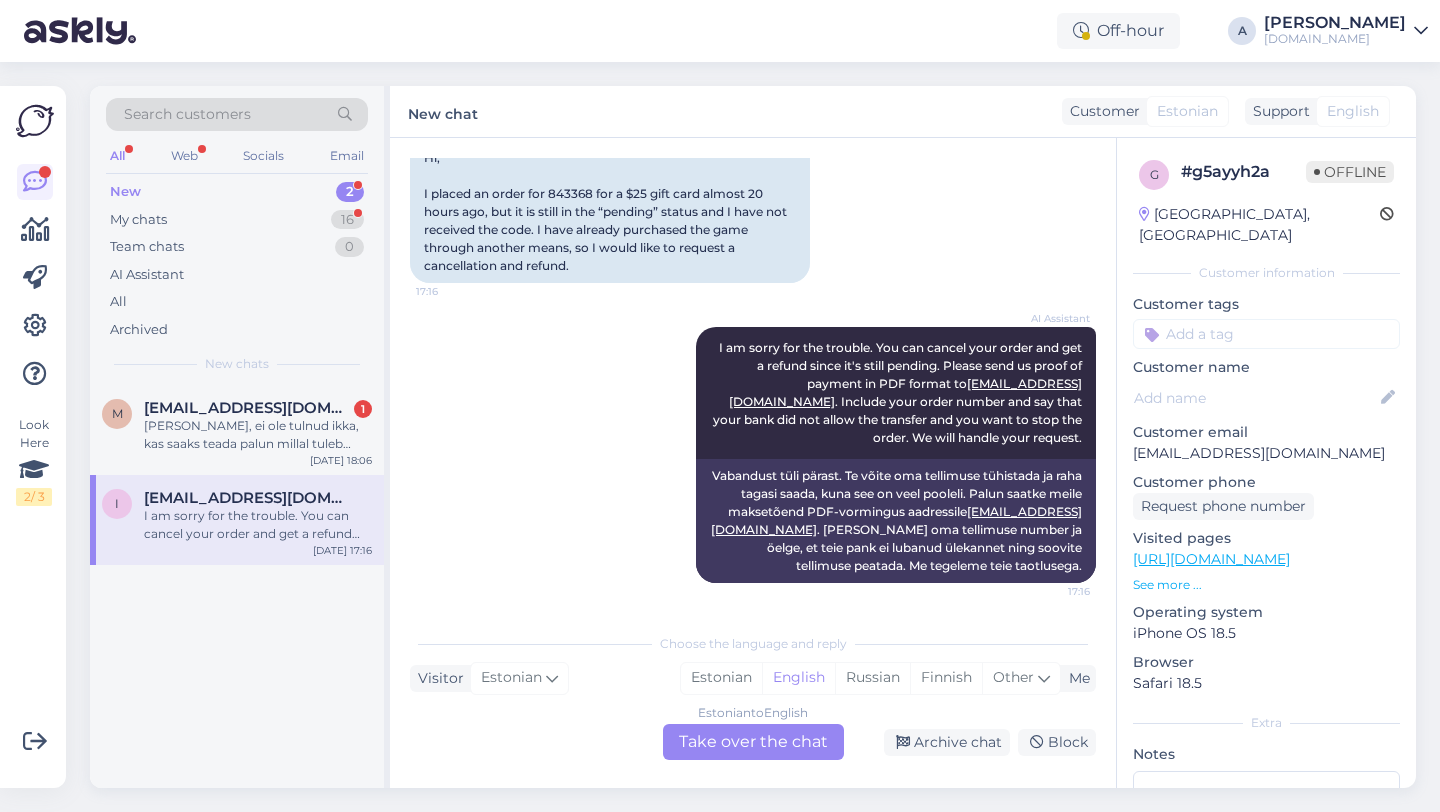 drag, startPoint x: 946, startPoint y: 750, endPoint x: 786, endPoint y: 811, distance: 171.23376 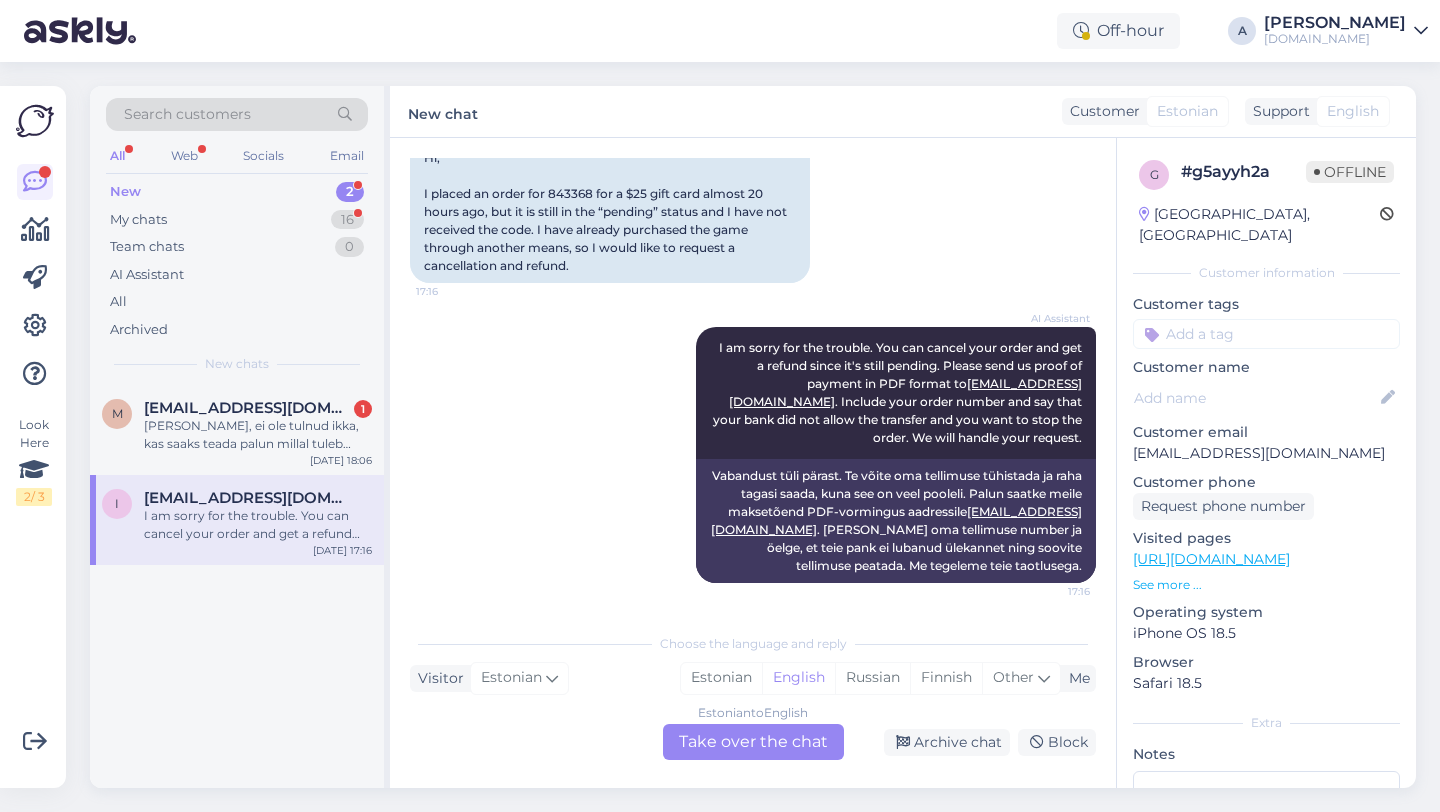 click on "Search customers All Web Socials  Email New 2 My chats 16 Team chats 0 AI Assistant All Archived New chats m [EMAIL_ADDRESS][DOMAIN_NAME] 1 Vaatasin, ei ole tulnud ikka, kas saaks teada palun millal tuleb vahemalt [DATE] 18:06  i [EMAIL_ADDRESS][DOMAIN_NAME] I am sorry for the trouble. You can cancel your order and get a refund since it's still pending. Please send us proof of payment in PDF format to [EMAIL_ADDRESS][DOMAIN_NAME]. Include your order number and say that your bank did not allow the transfer and you want to stop the order. We will handle your request. [DATE] 17:16  New chat Customer Estonian Support English Chat started [DATE] Tere,
Tegin pea 20 tundi tagasi tellimuse 843368  25-dollarise kinkekaardi jaoks, kuid see on siiani staatuses “pending” ja koodi pole ma saanud. [PERSON_NAME] nüüdseks [PERSON_NAME] muul viisil ostnud, seega sooviksin paluda tellimuse tühistamist ja tagasimakset.  17:16  AI Assistant [EMAIL_ADDRESS][DOMAIN_NAME] 17:16  [EMAIL_ADDRESS][DOMAIN_NAME] Choose the language and reply Visitor Estonian Me Estonian English g" at bounding box center [759, 437] 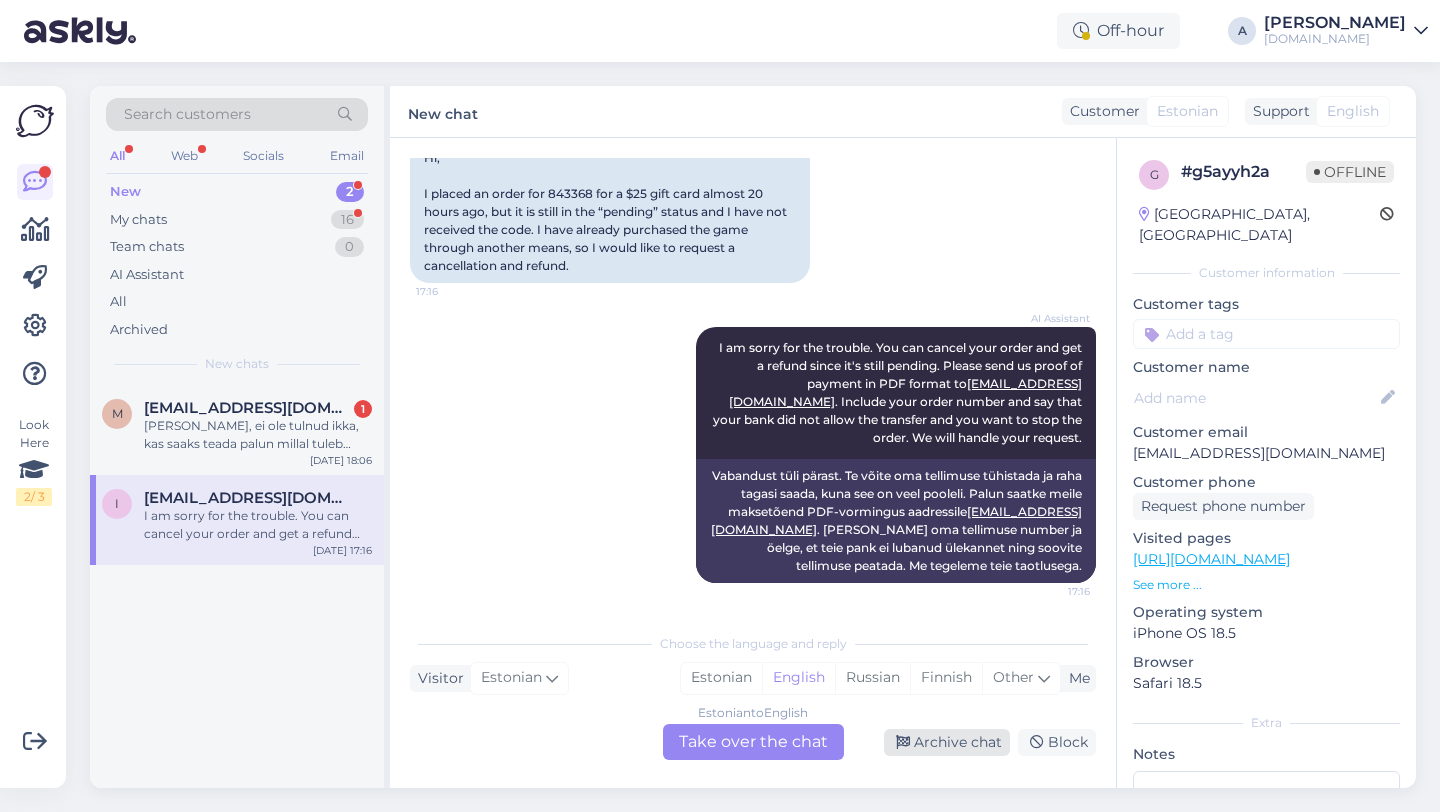 click on "Archive chat" at bounding box center [947, 742] 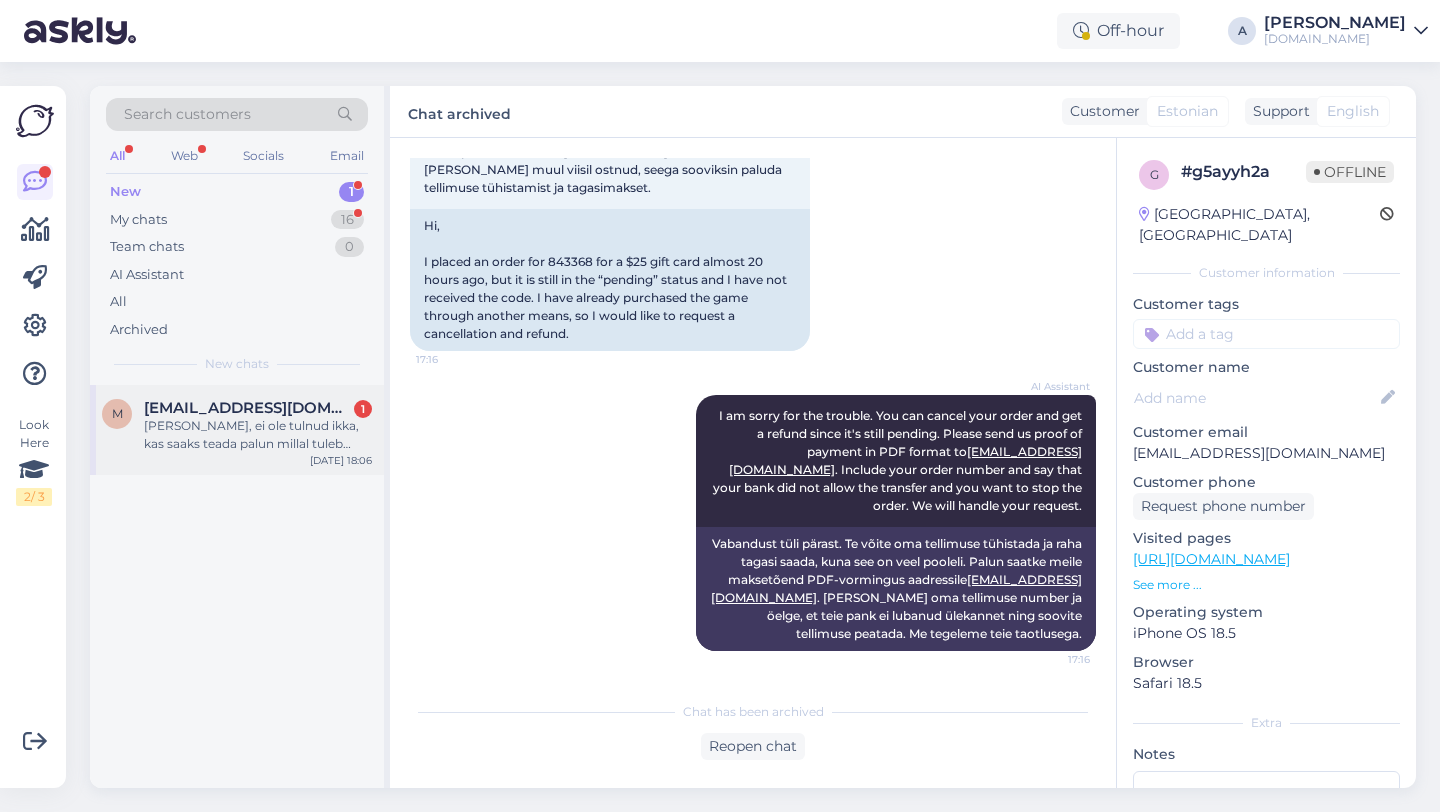 click on "[PERSON_NAME], ei ole tulnud ikka, kas saaks teada palun millal tuleb vahemalt" at bounding box center [258, 435] 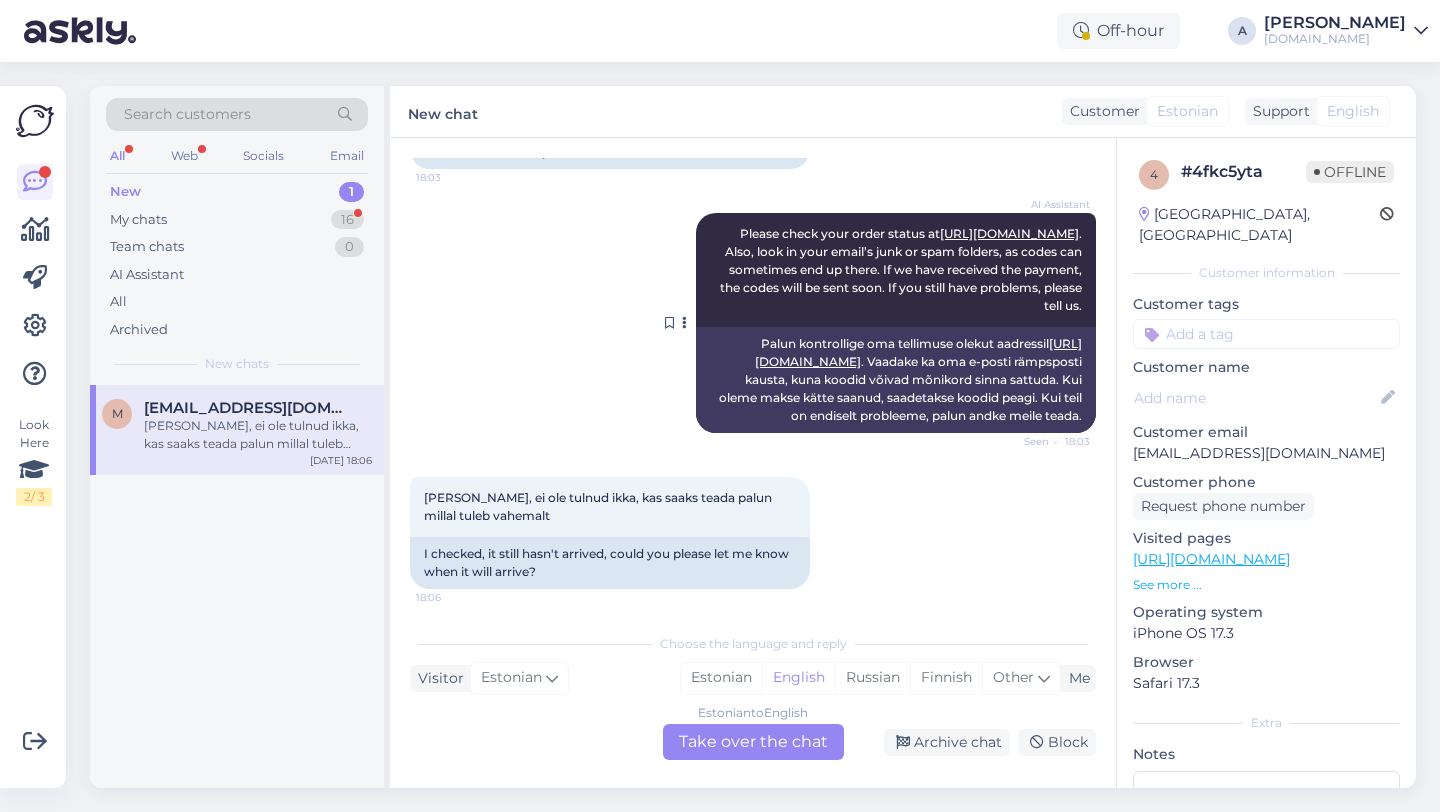 scroll, scrollTop: 231, scrollLeft: 0, axis: vertical 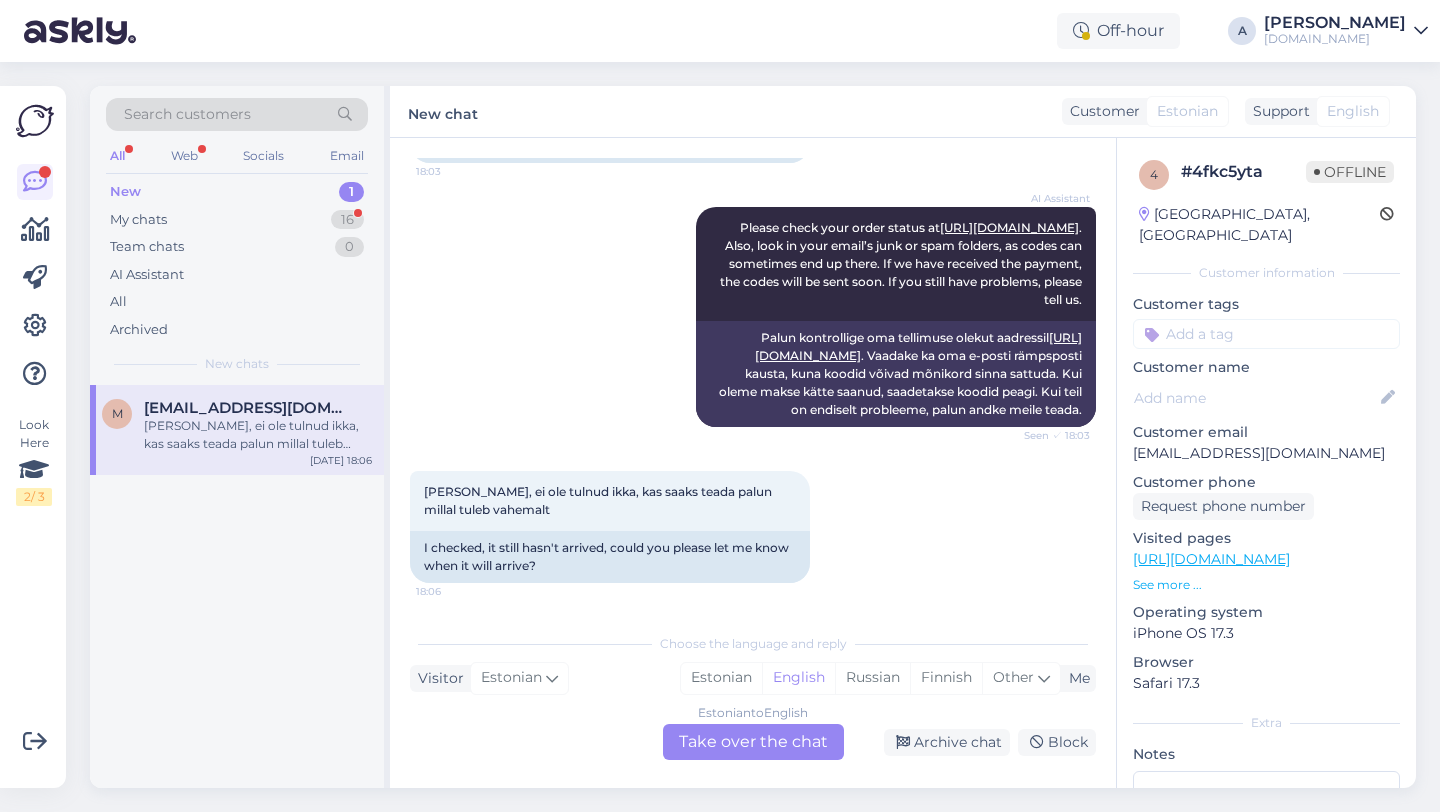 click on "Search customers" at bounding box center [237, 114] 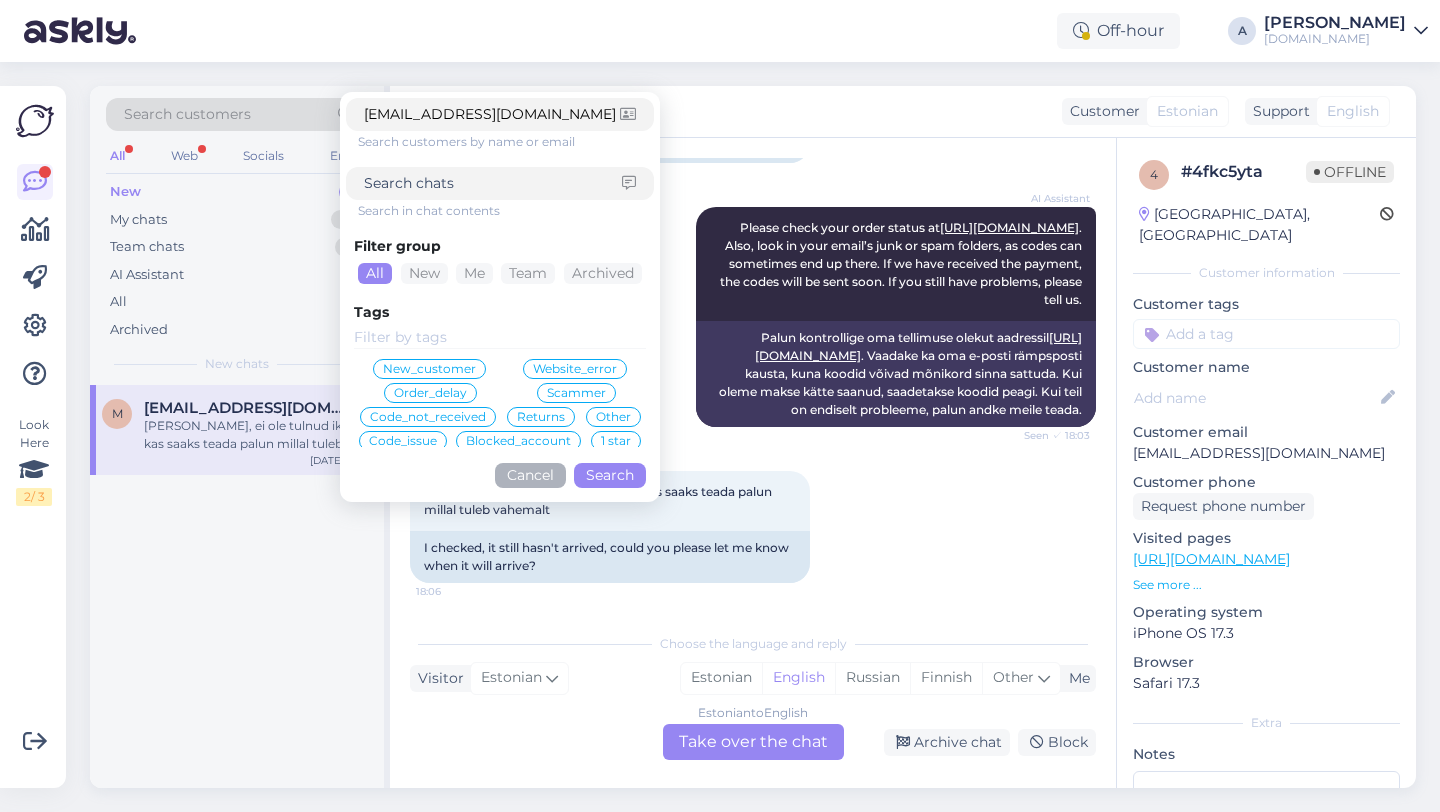 type on "[EMAIL_ADDRESS][DOMAIN_NAME]" 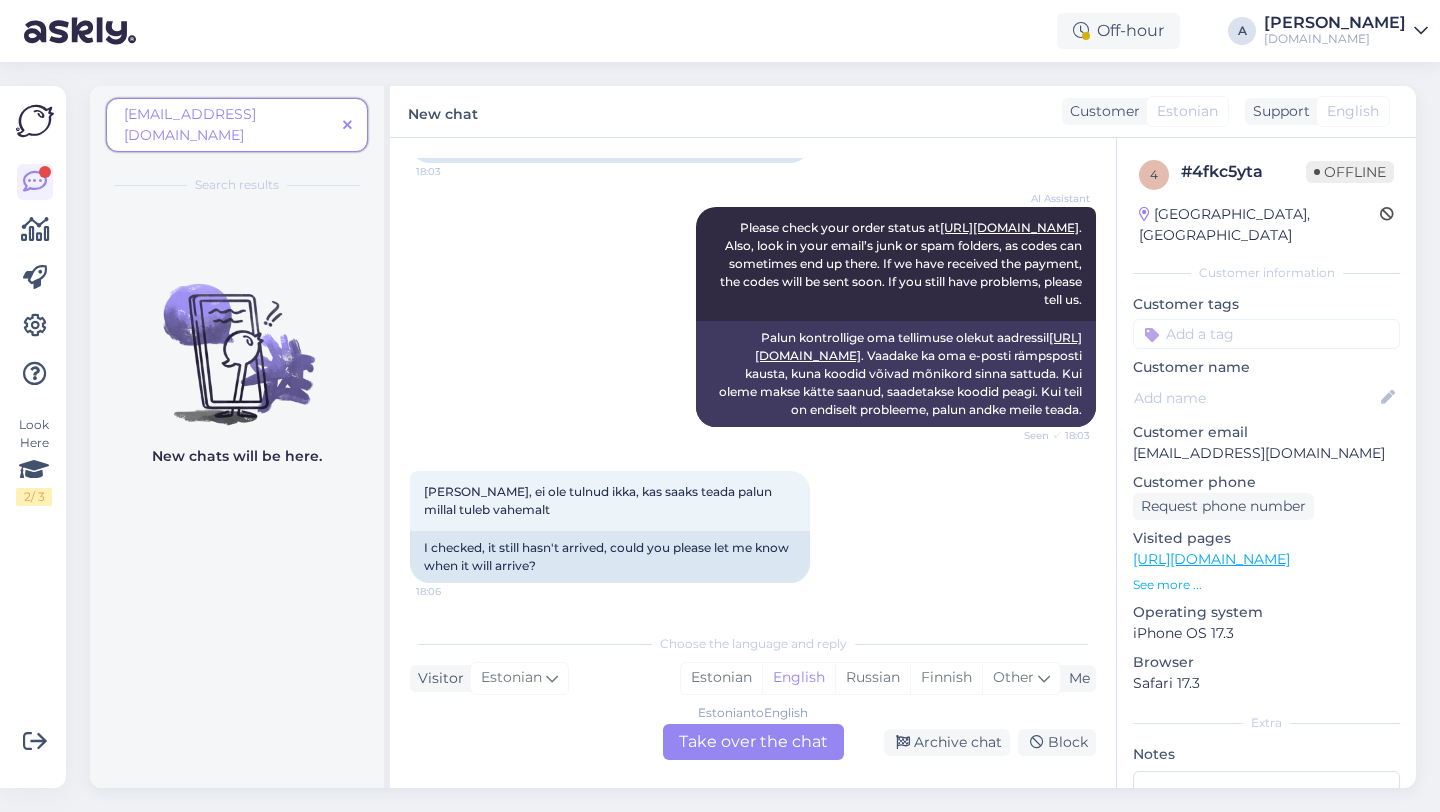 click on "[EMAIL_ADDRESS][DOMAIN_NAME]" at bounding box center (229, 125) 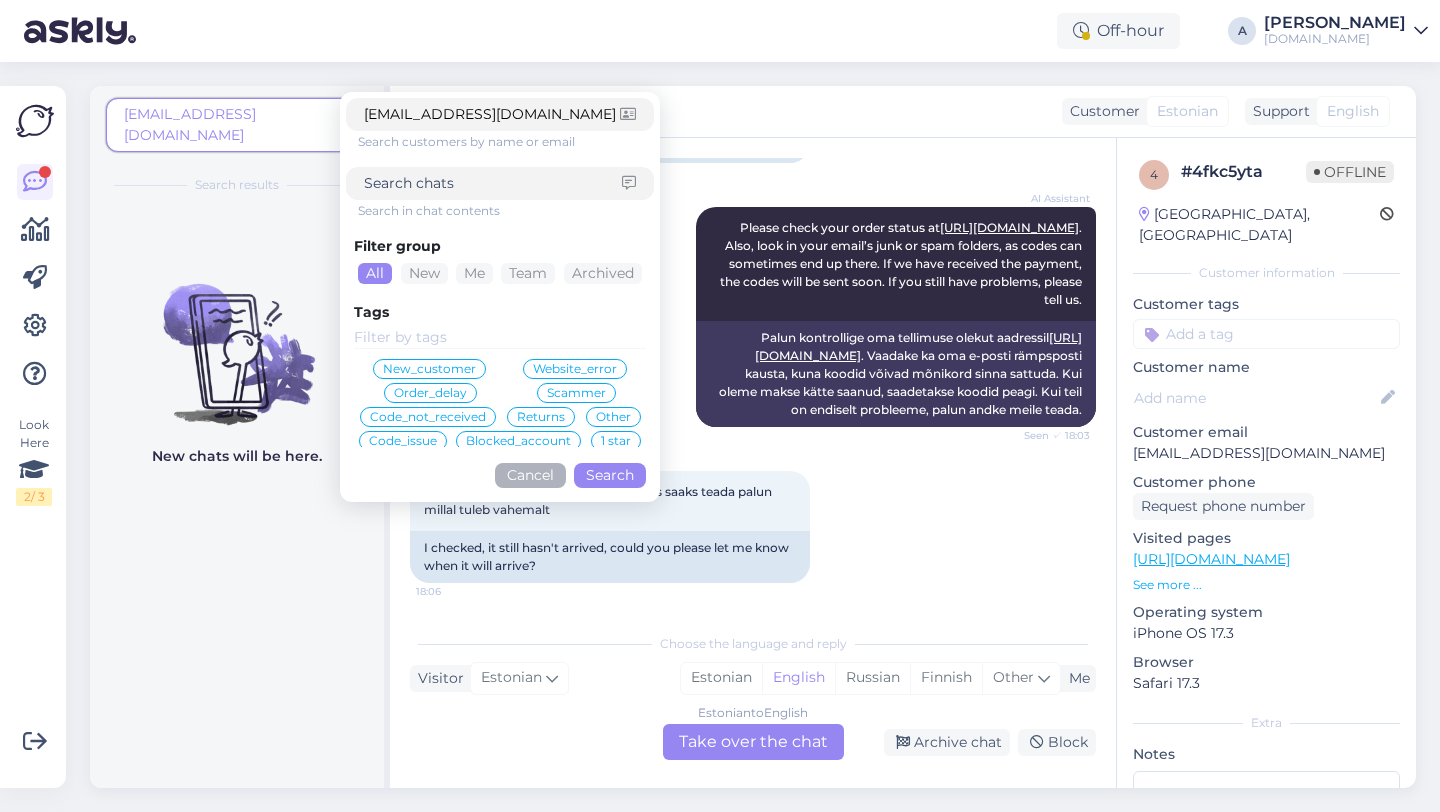 click on "[EMAIL_ADDRESS][DOMAIN_NAME]" at bounding box center (229, 125) 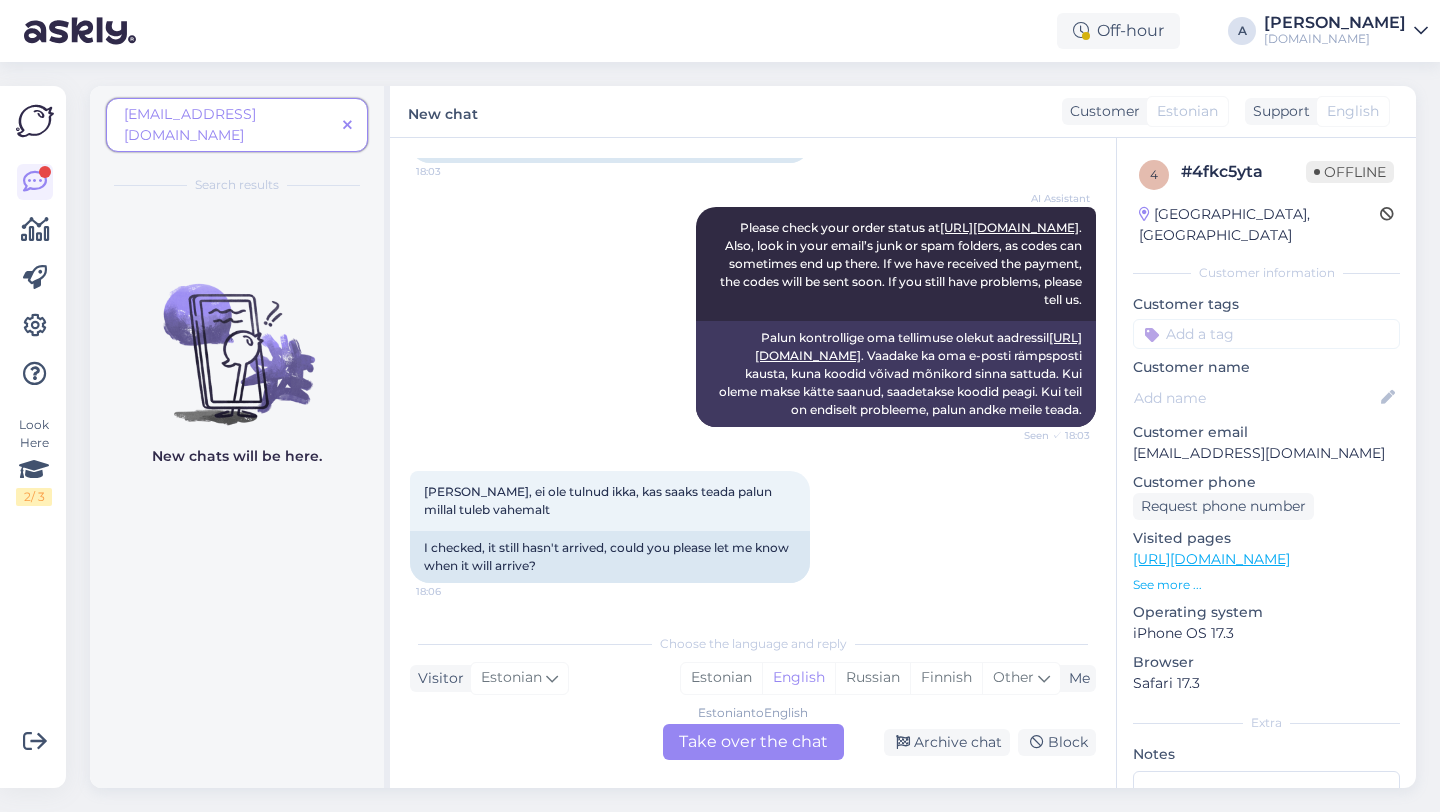 click at bounding box center (347, 126) 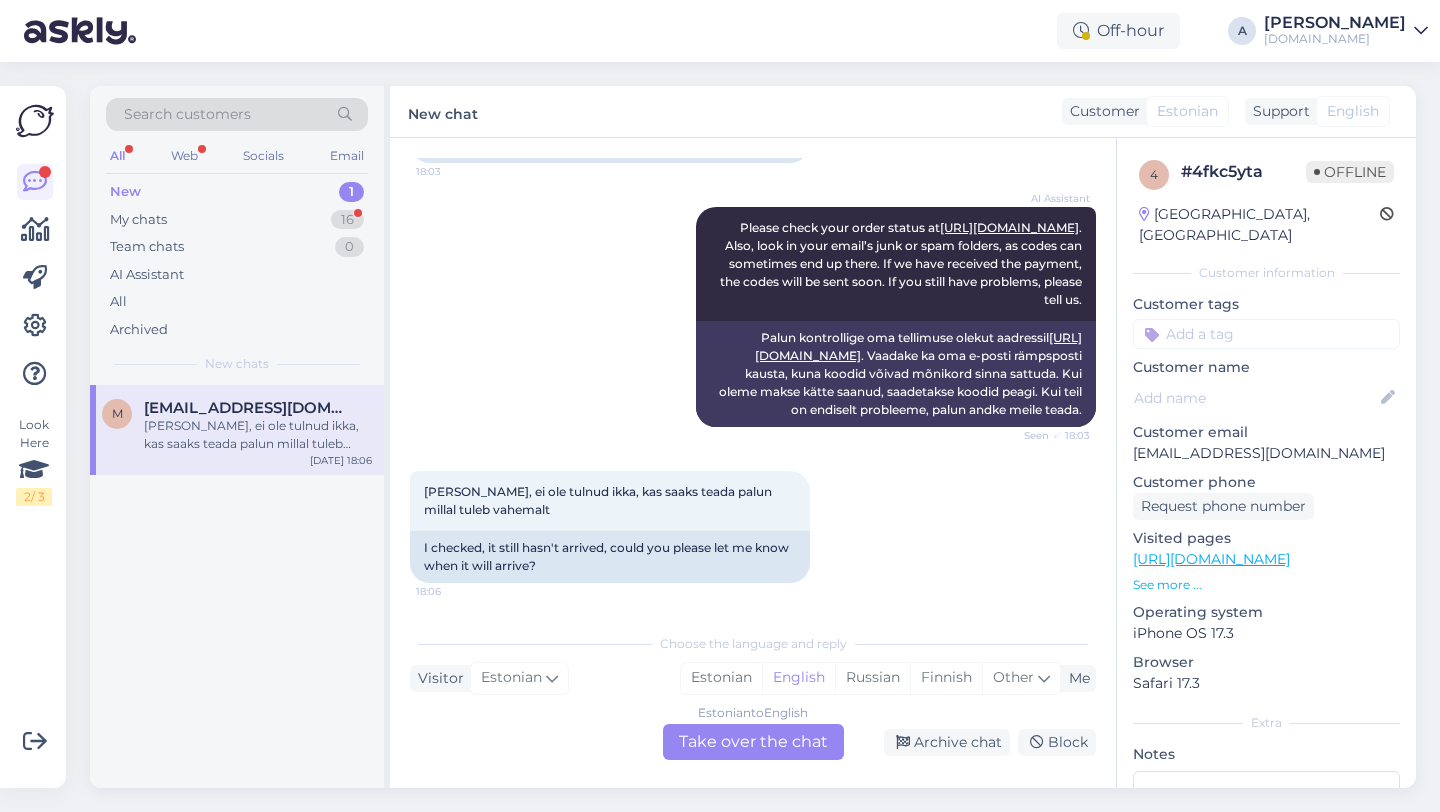 click on "Search customers" at bounding box center (237, 114) 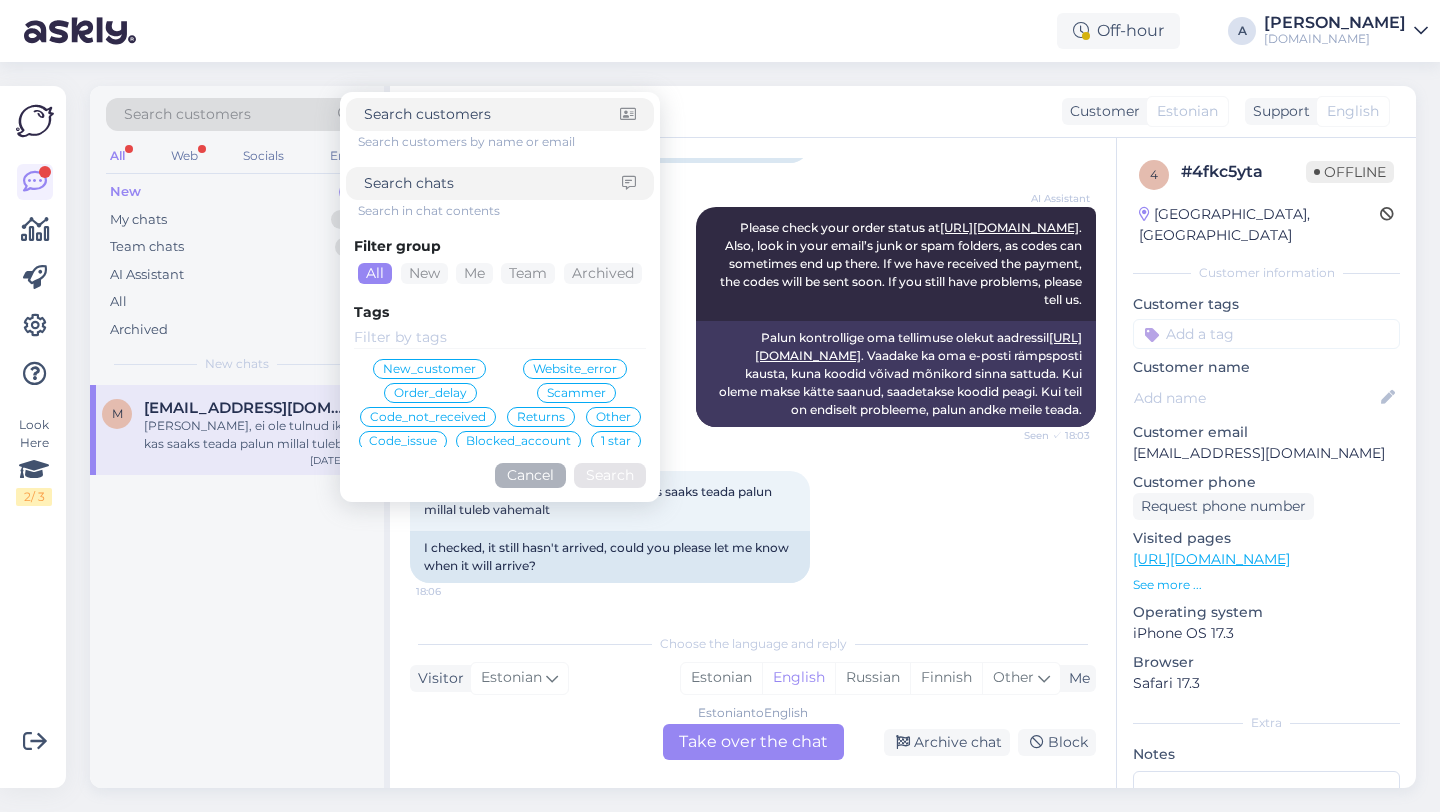 click on "m [EMAIL_ADDRESS][DOMAIN_NAME] [PERSON_NAME], ei ole tulnud ikka, kas saaks teada palun millal tuleb vahemalt [DATE] 18:06" at bounding box center [237, 586] 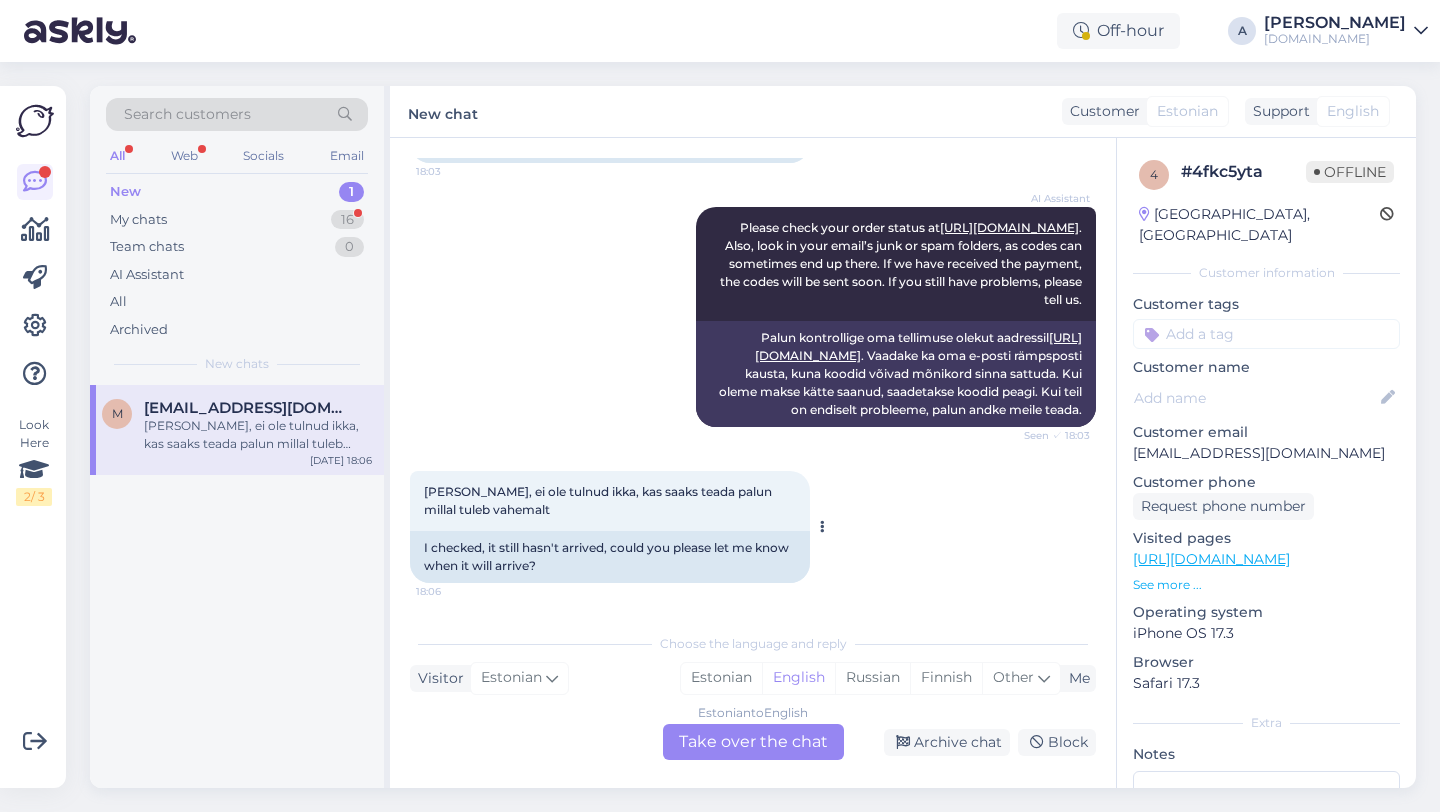 scroll, scrollTop: 0, scrollLeft: 0, axis: both 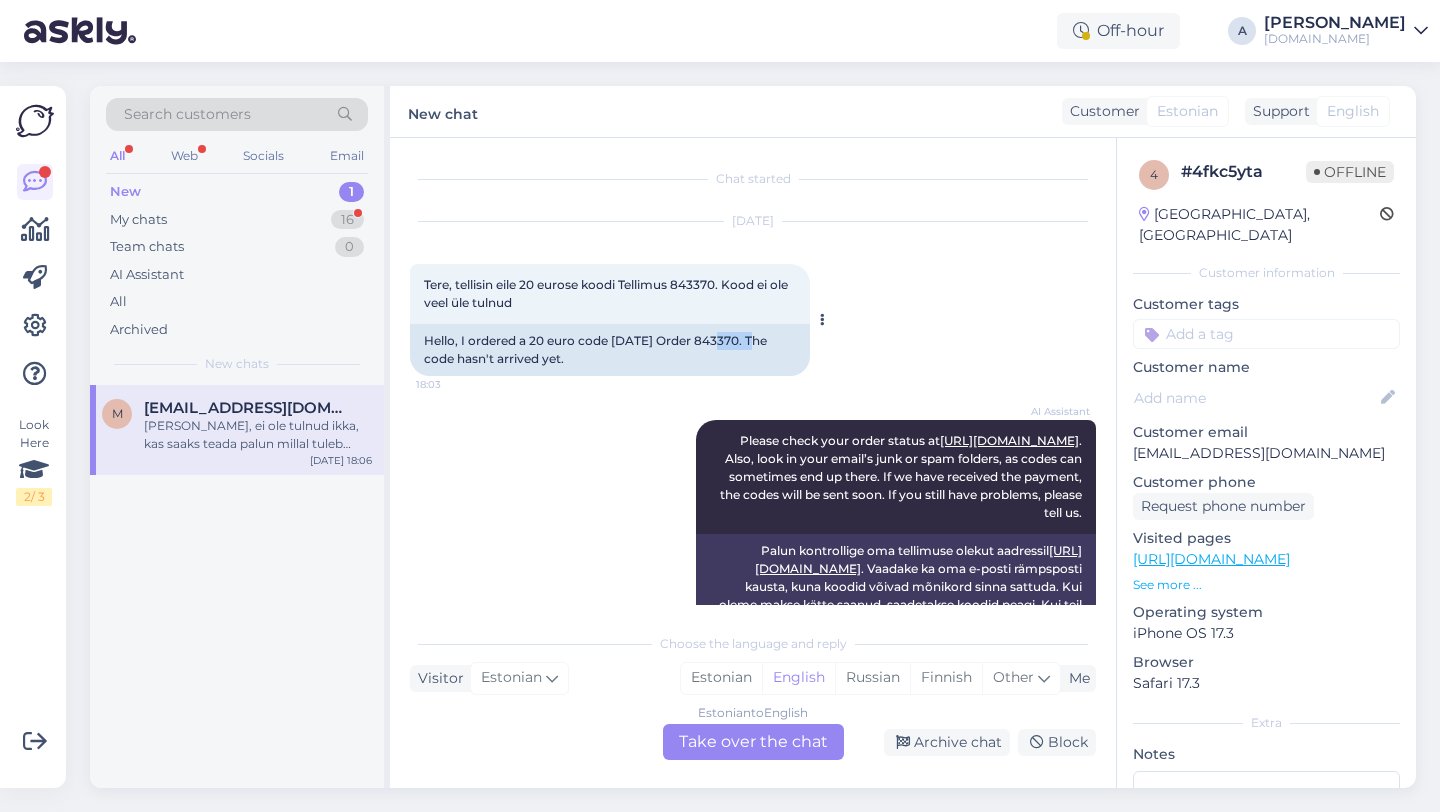 drag, startPoint x: 756, startPoint y: 340, endPoint x: 713, endPoint y: 343, distance: 43.104523 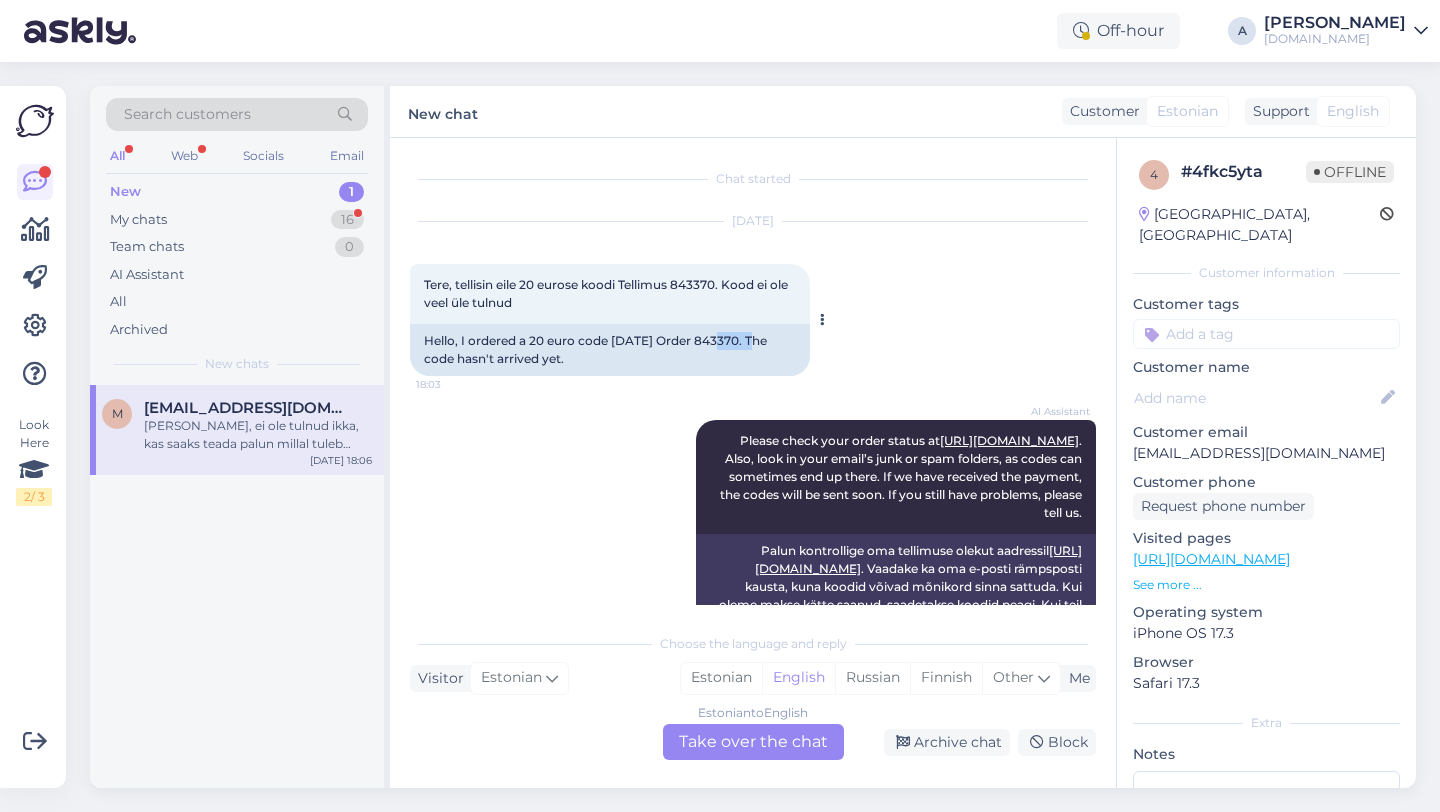 click on "Hello, I ordered a 20 euro code [DATE] Order 843370. The code hasn't arrived yet." at bounding box center [610, 350] 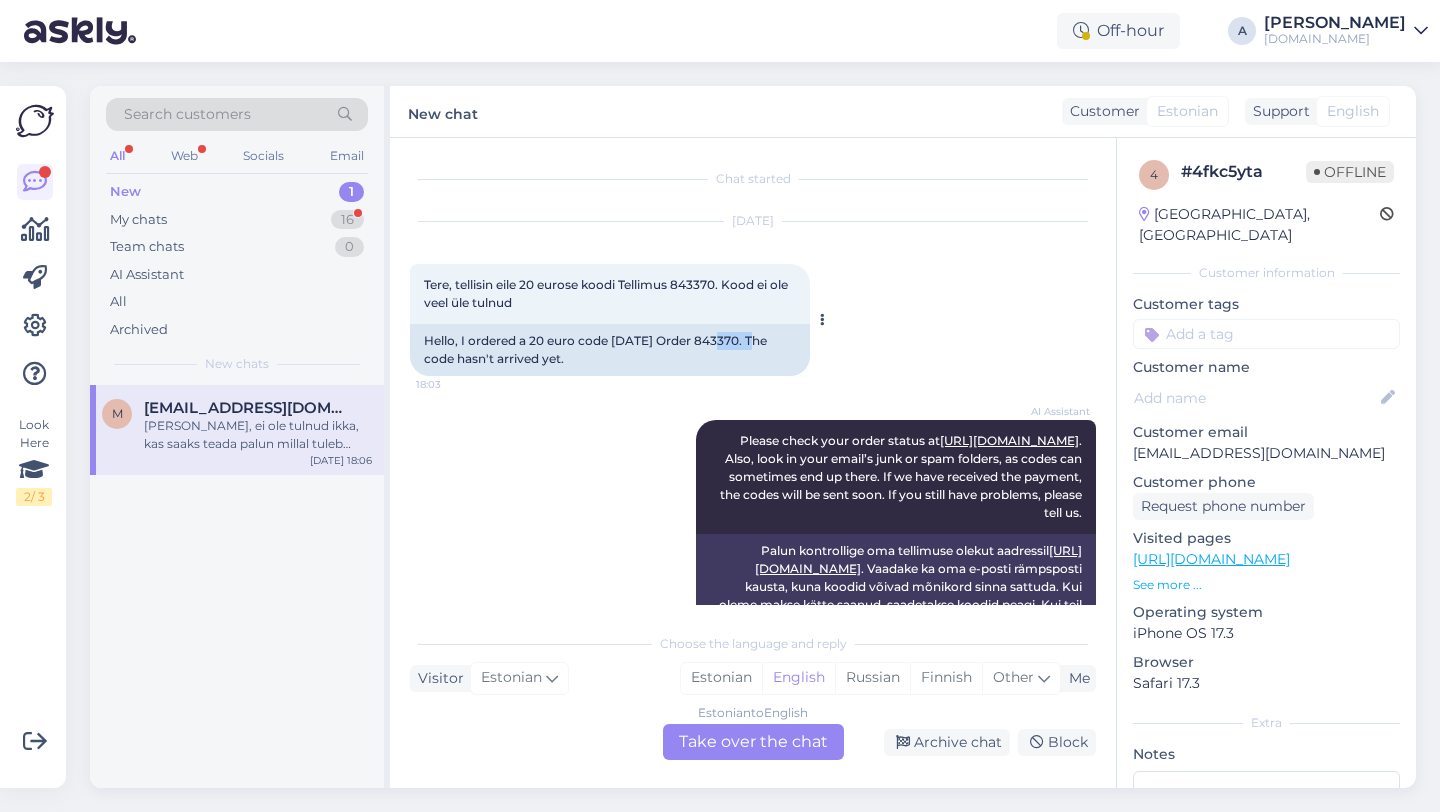 copy on "843370" 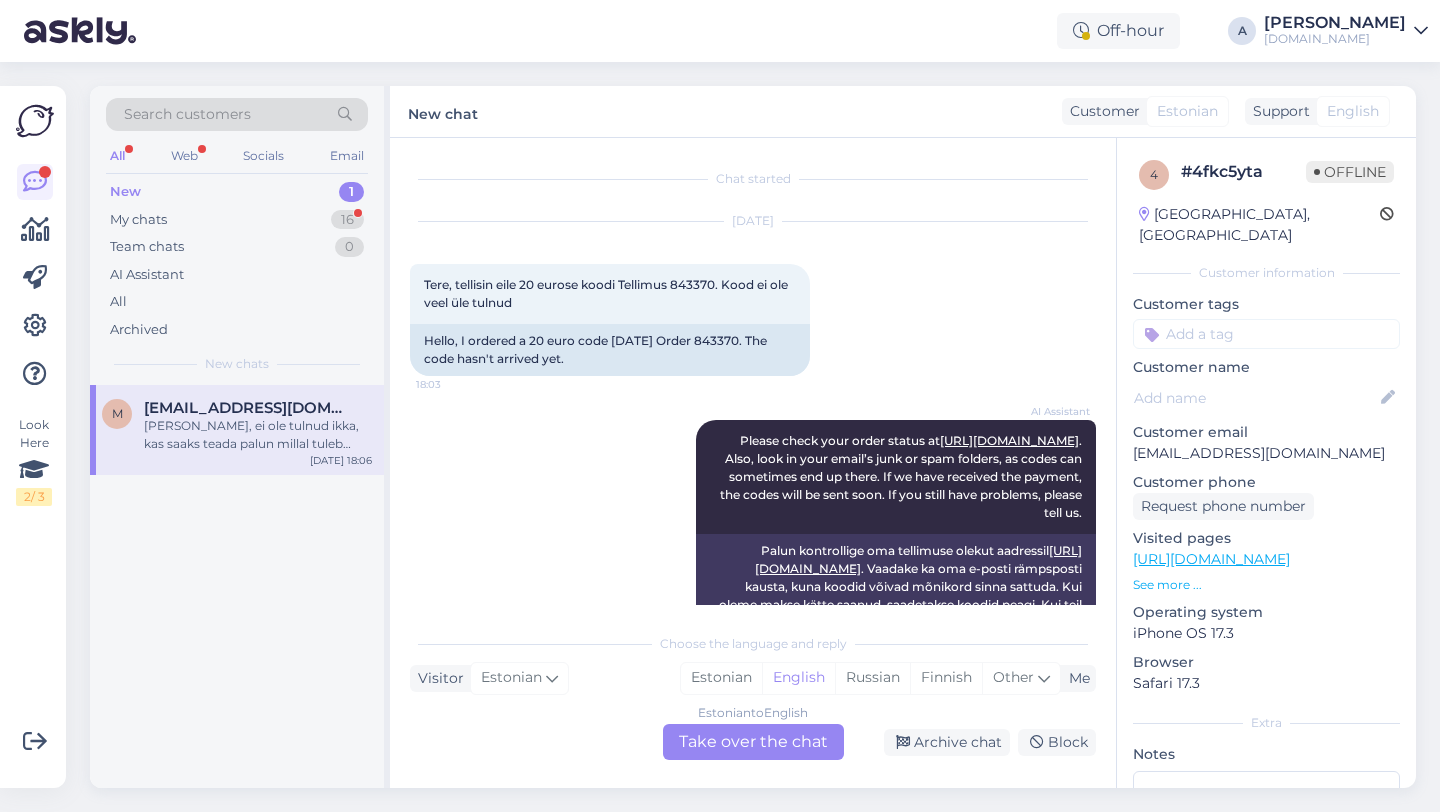 click on "Estonian  to  English Take over the chat" at bounding box center (753, 742) 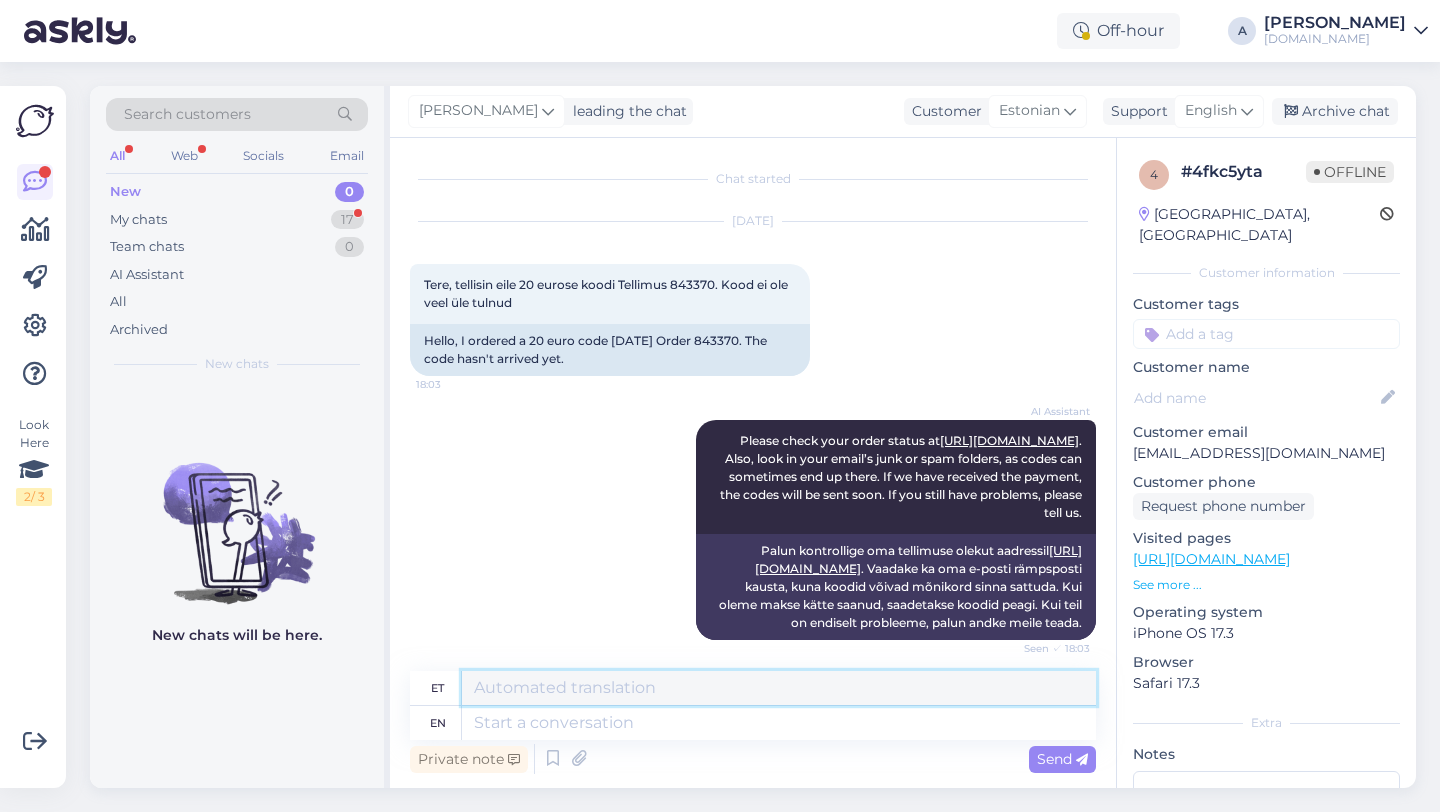 click at bounding box center (779, 688) 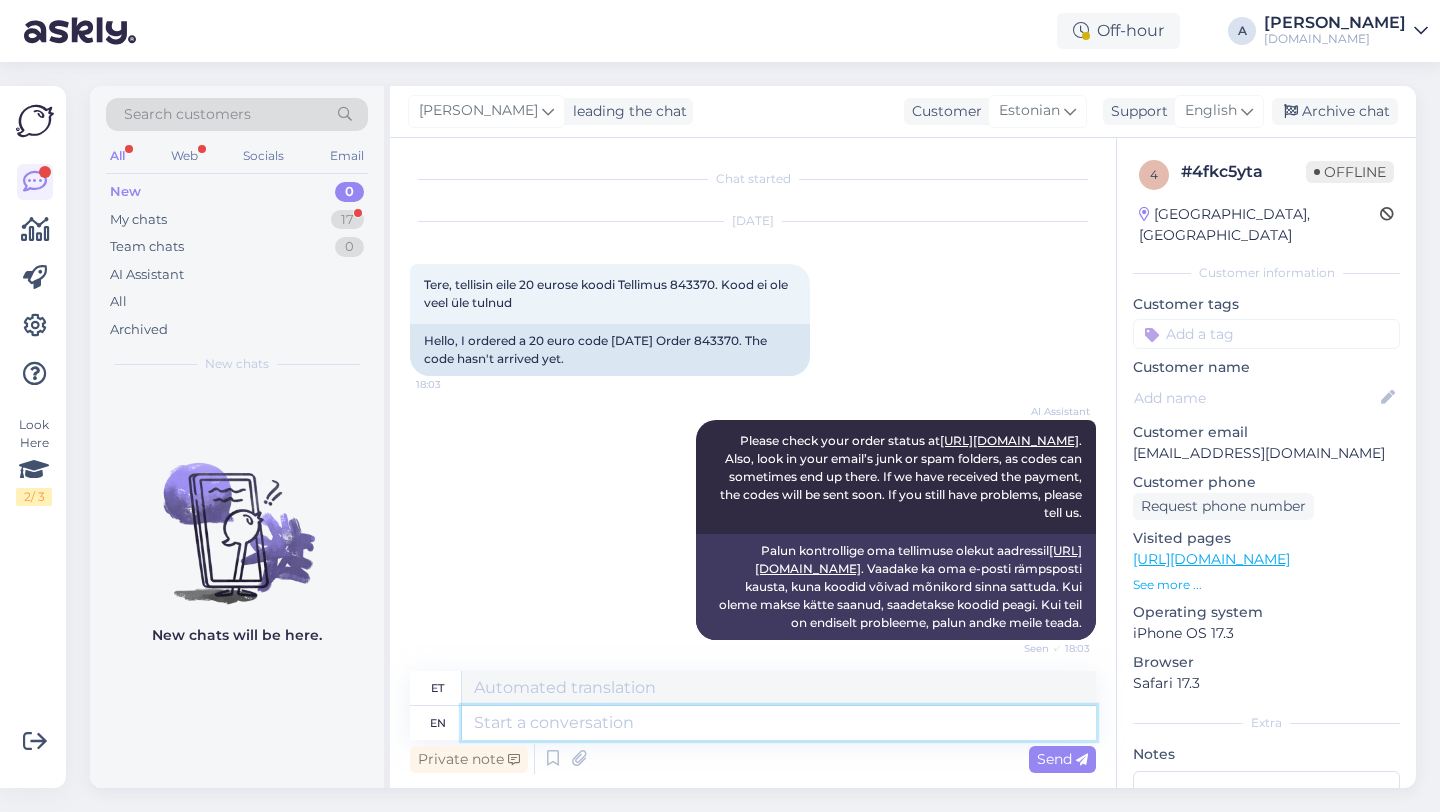 click at bounding box center [779, 723] 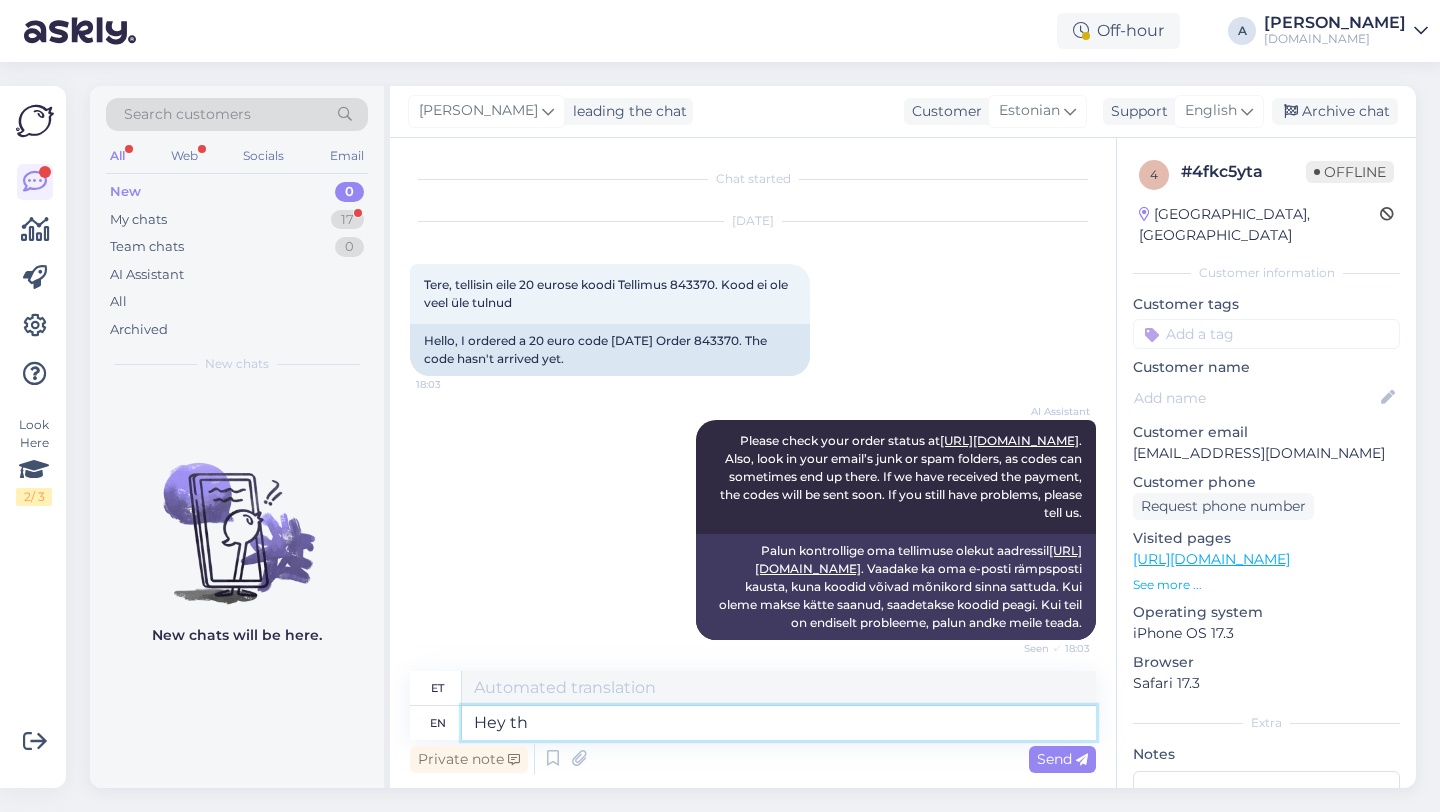 type on "Hey the" 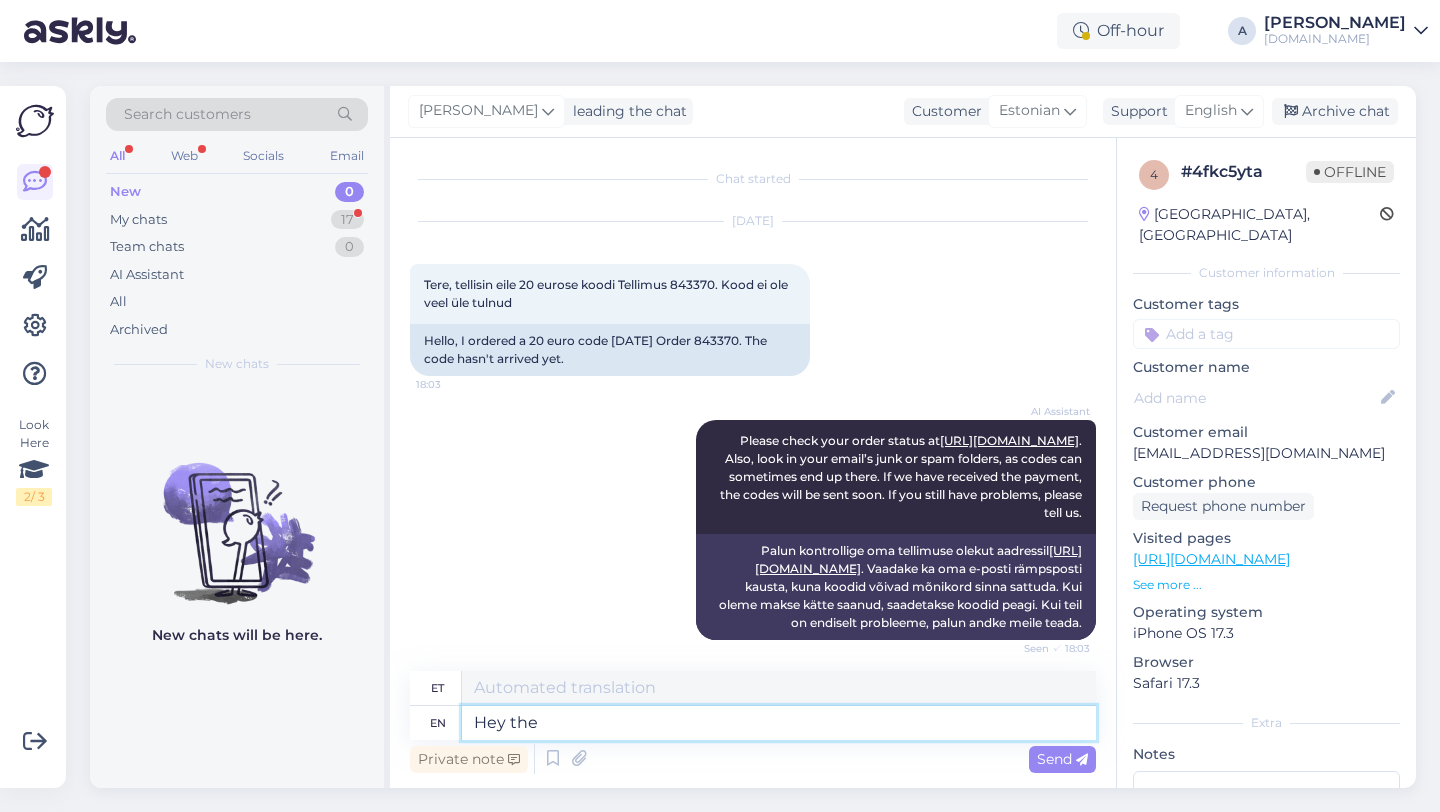 type on "Hei" 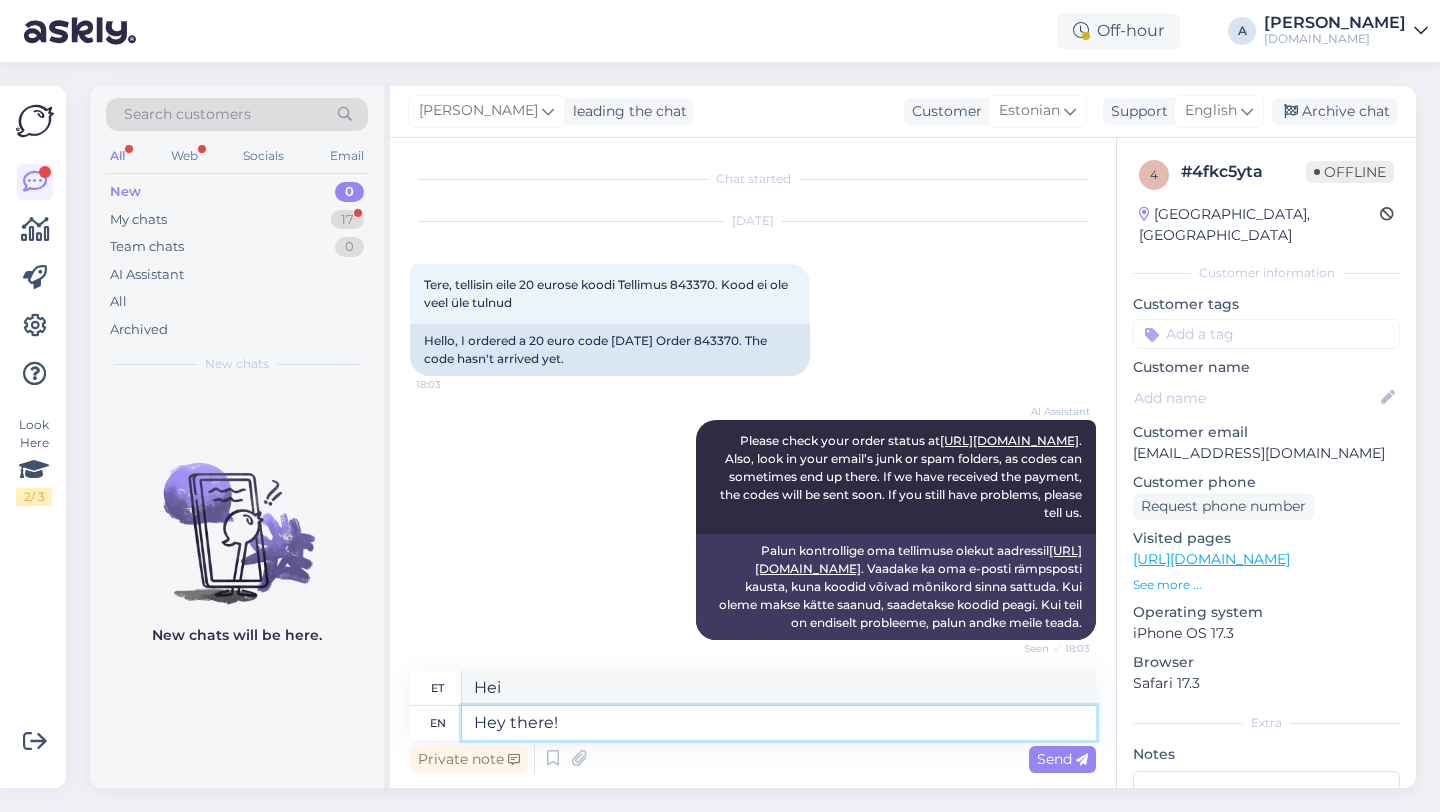 type on "Hey there!" 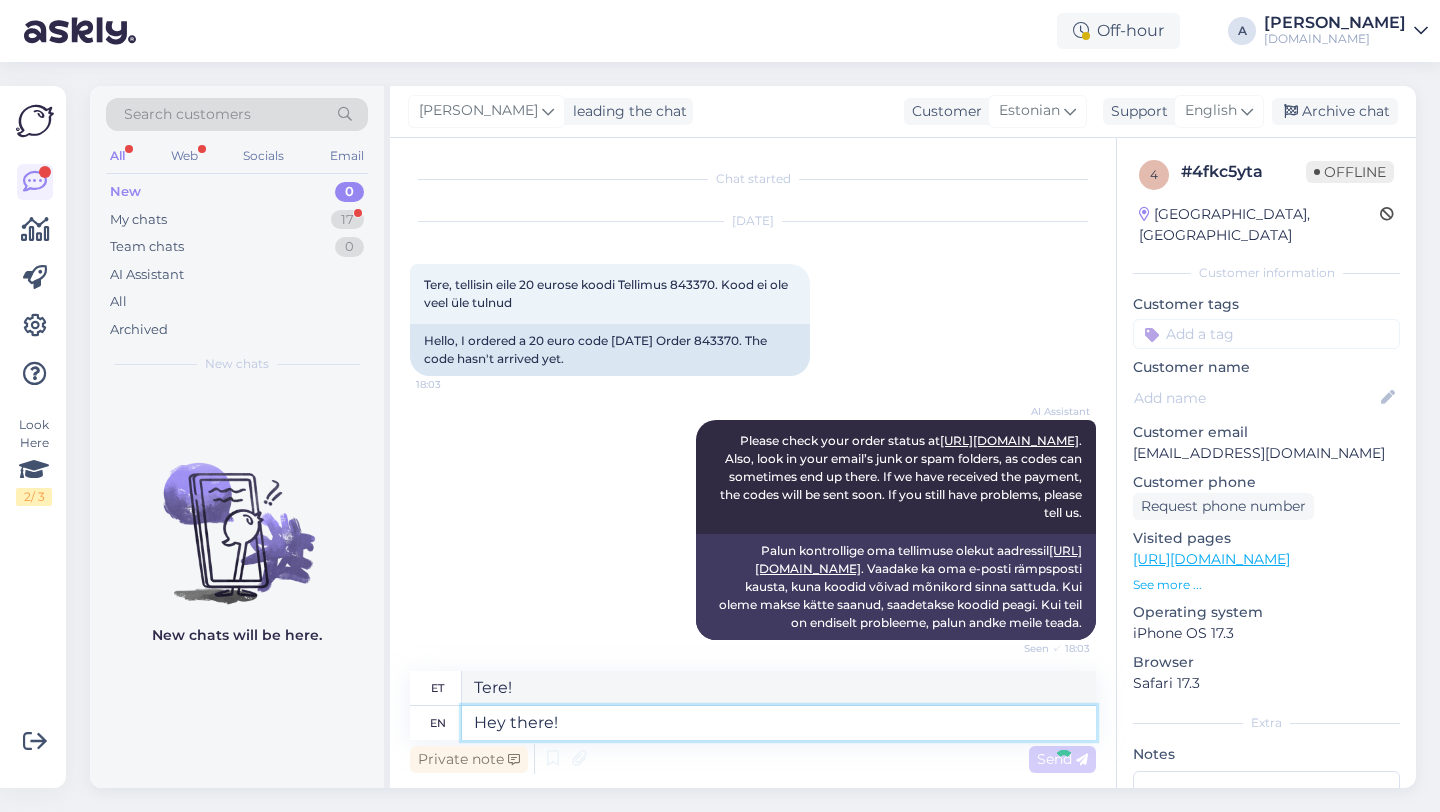 type 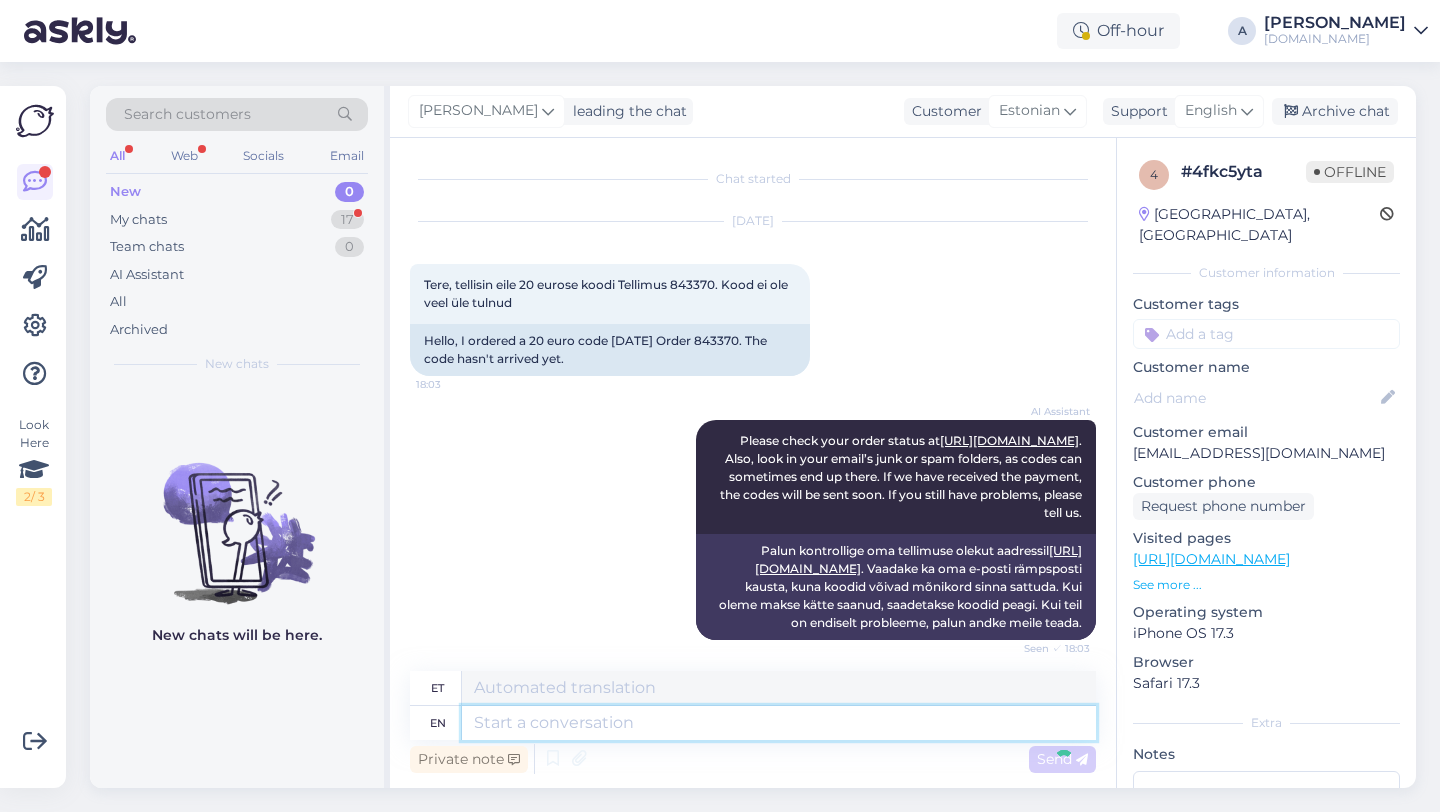 scroll, scrollTop: 303, scrollLeft: 0, axis: vertical 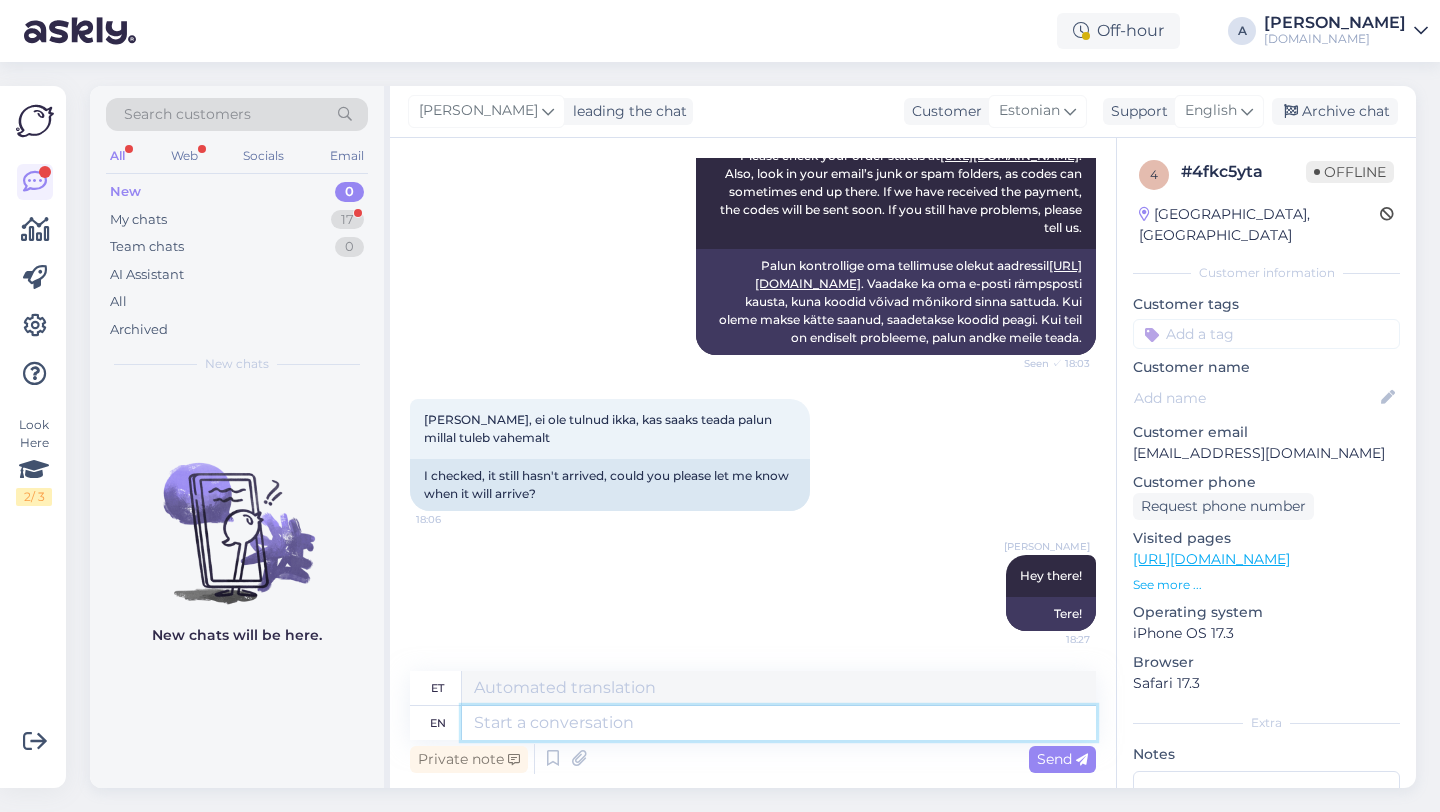 click at bounding box center [779, 723] 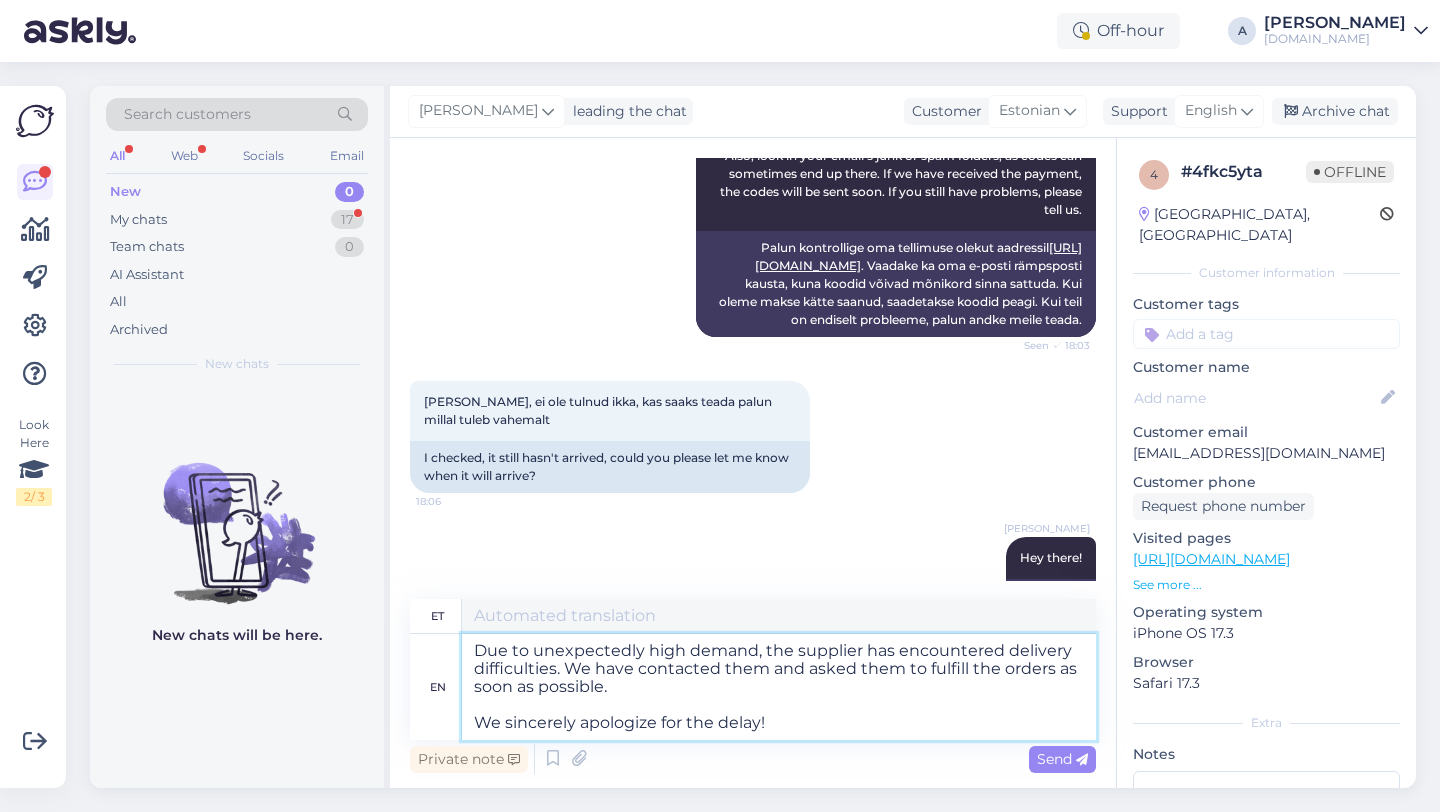 type on "Ootamatult suure nõudluse tõttu on tarnijal tekkinud tarneraskusi. Oleme nendega ühendust võtnud ja palunud [PERSON_NAME] tellimused võimalikult kiiresti täita.
Vabandame siiralt viivituse pärast!" 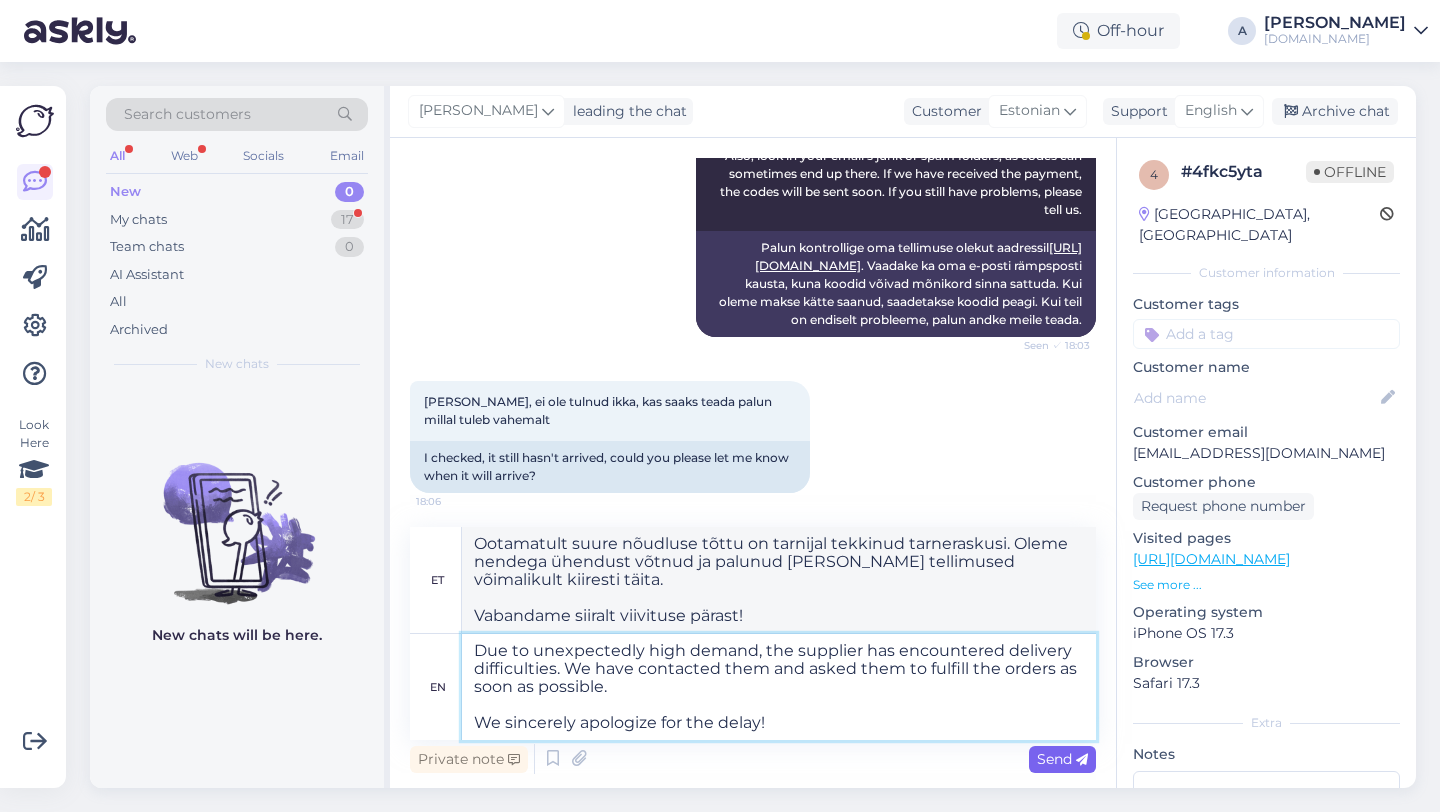 type on "Due to unexpectedly high demand, the supplier has encountered delivery difficulties. We have contacted them and asked them to fulfill the orders as soon as possible.
We sincerely apologize for the delay!" 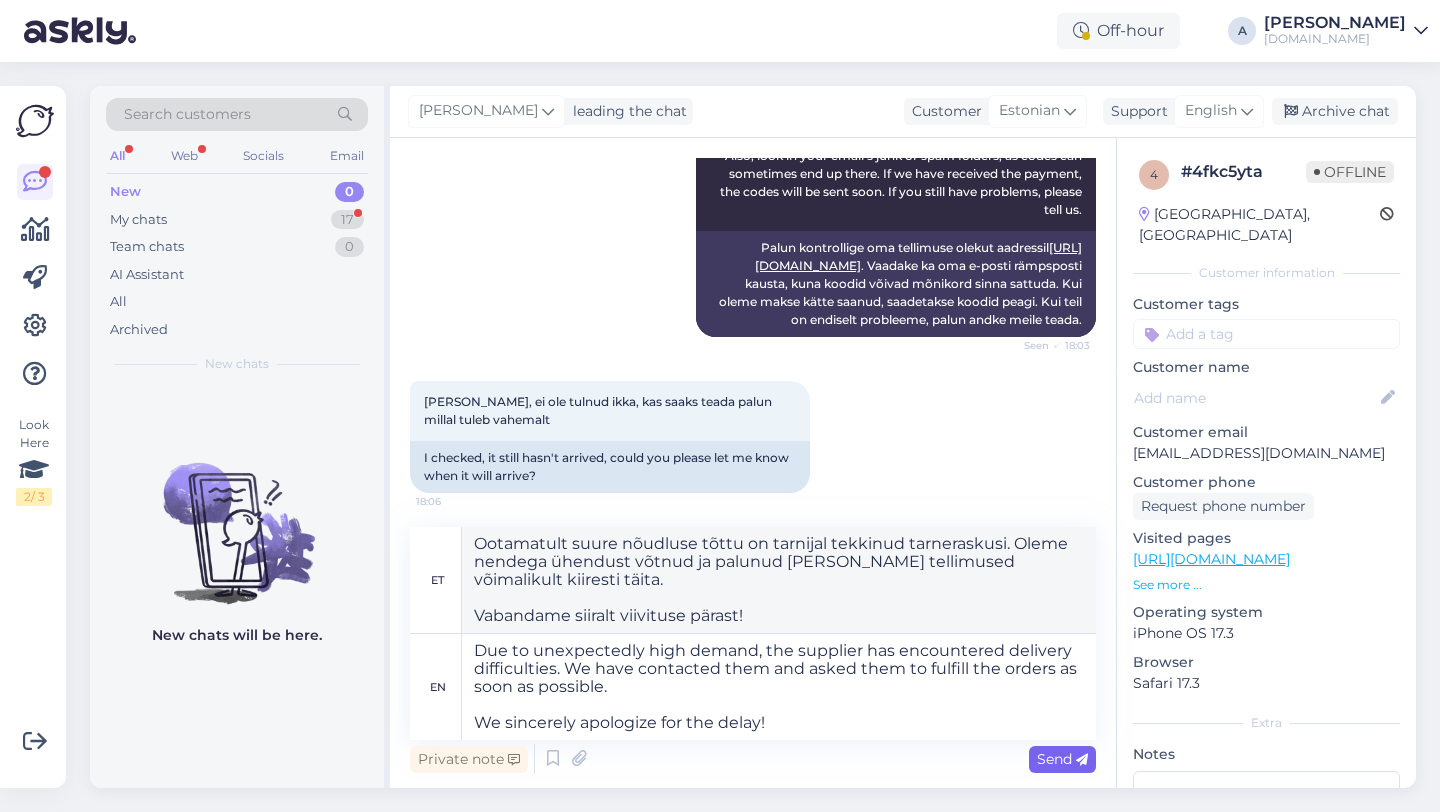 click on "Send" at bounding box center (1062, 759) 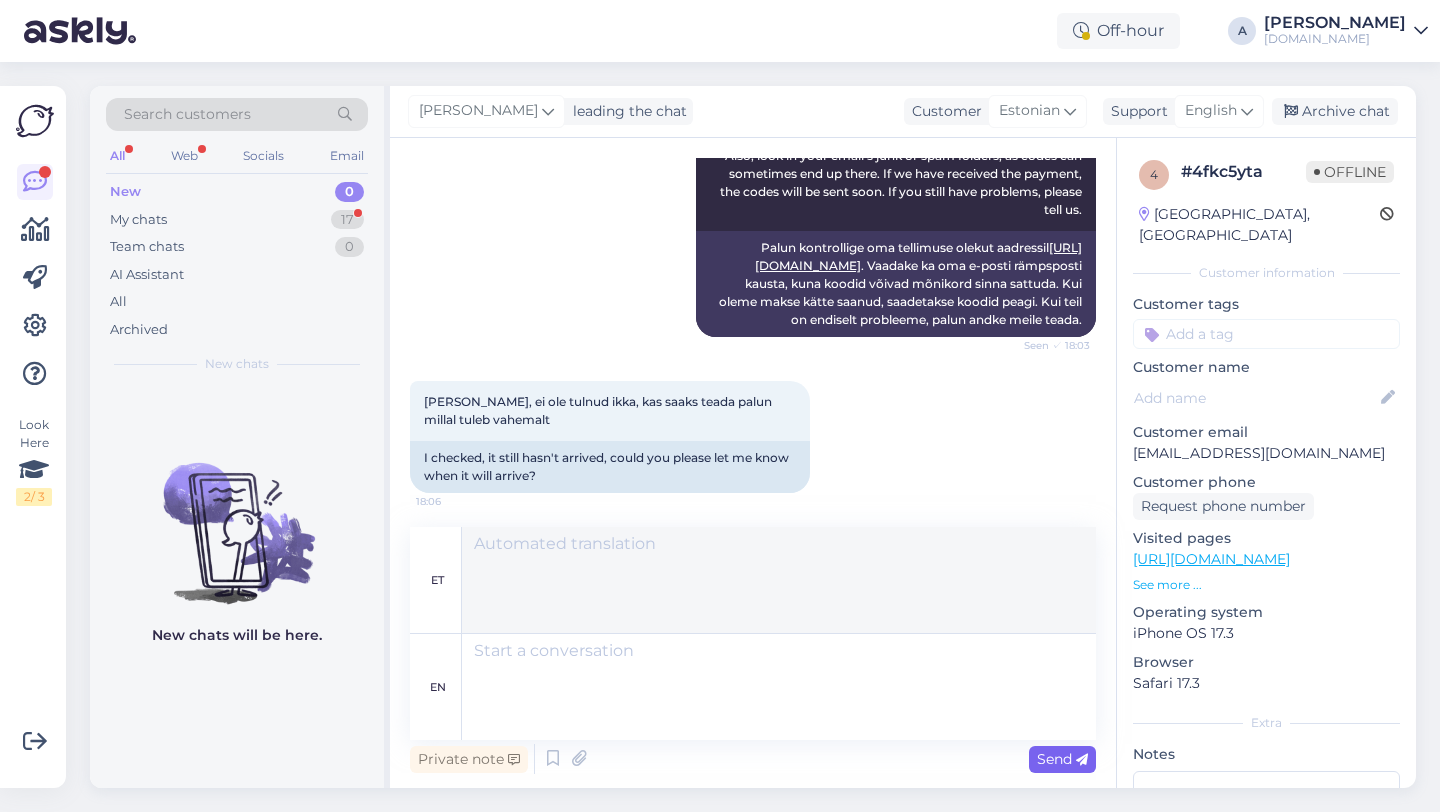 scroll, scrollTop: 567, scrollLeft: 0, axis: vertical 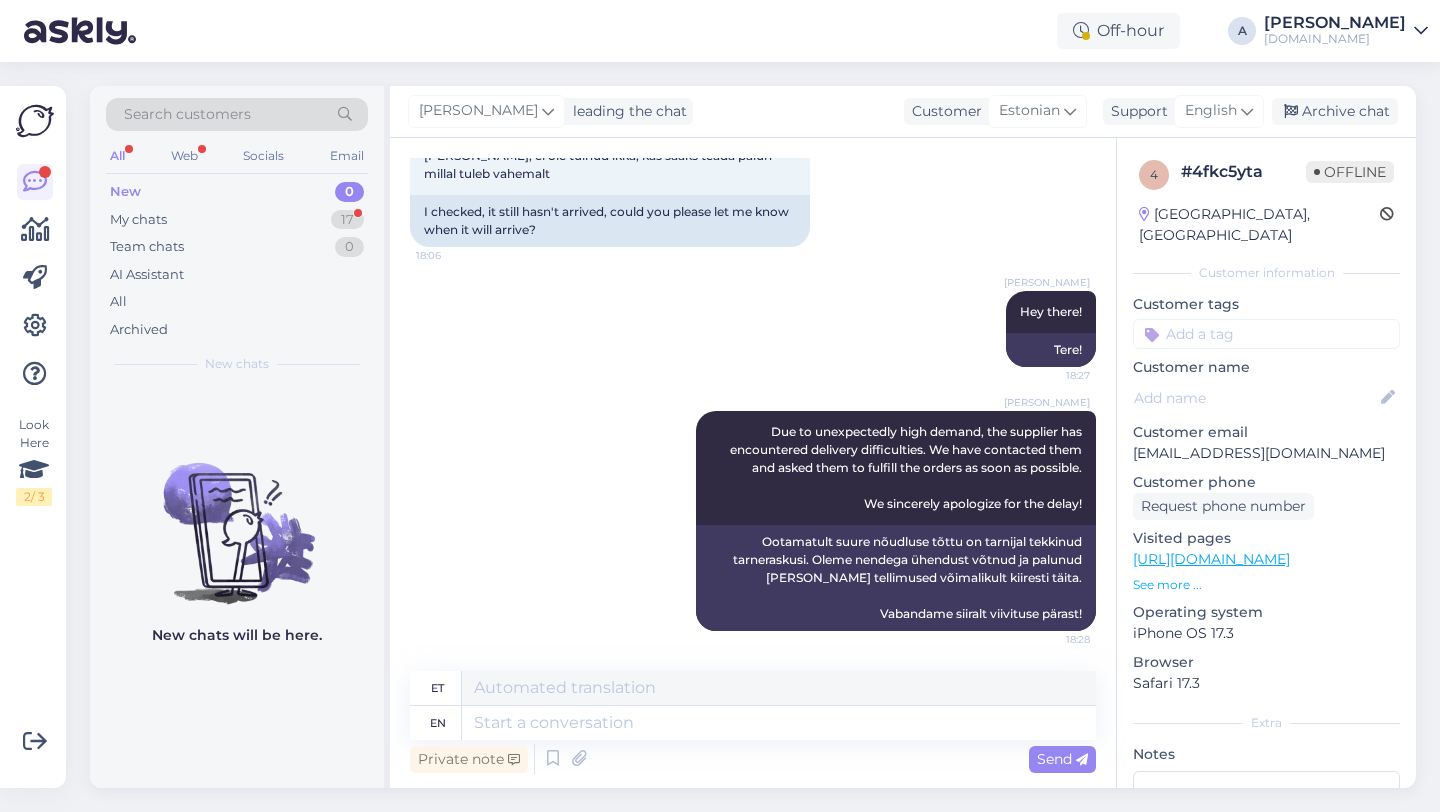 click at bounding box center [1266, 334] 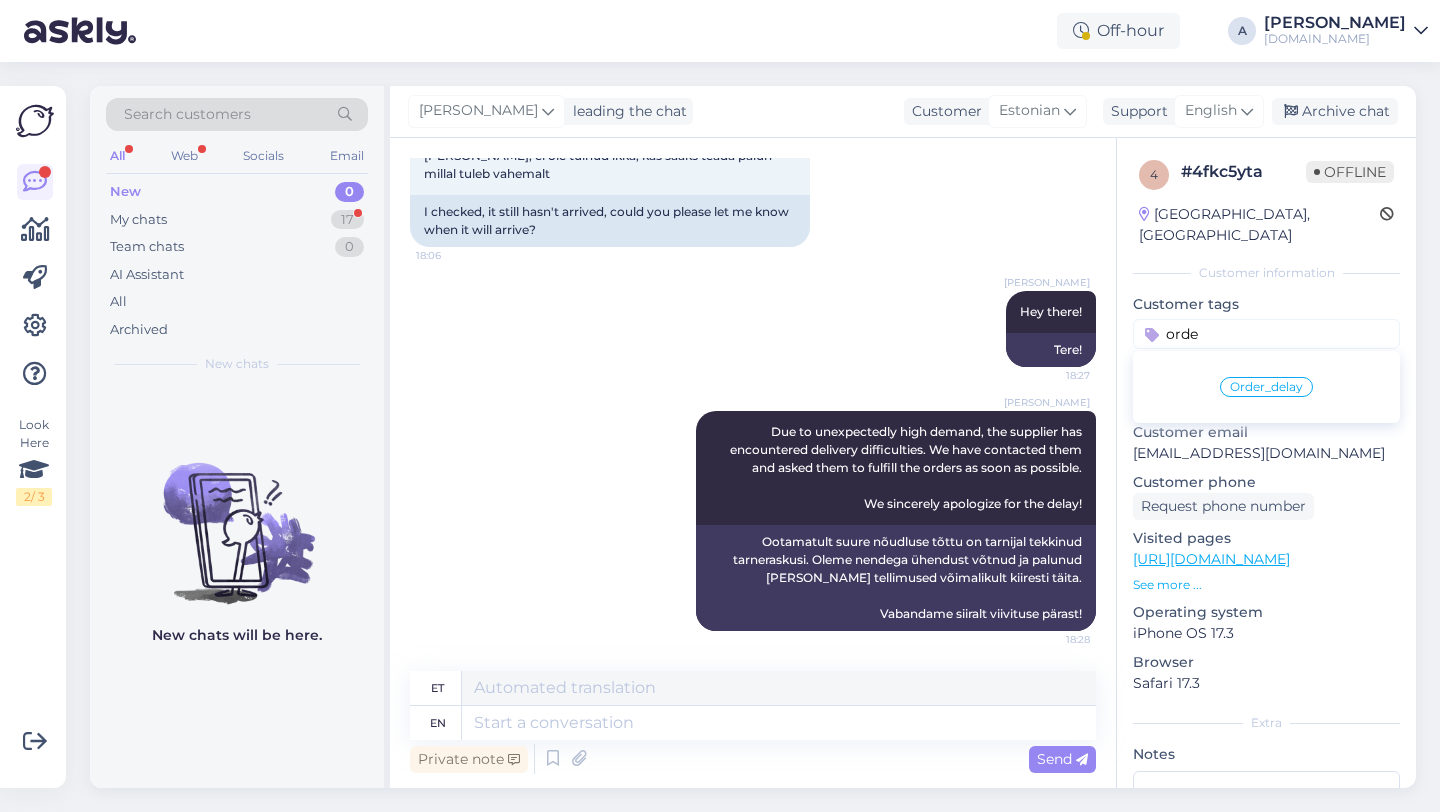 type on "orde" 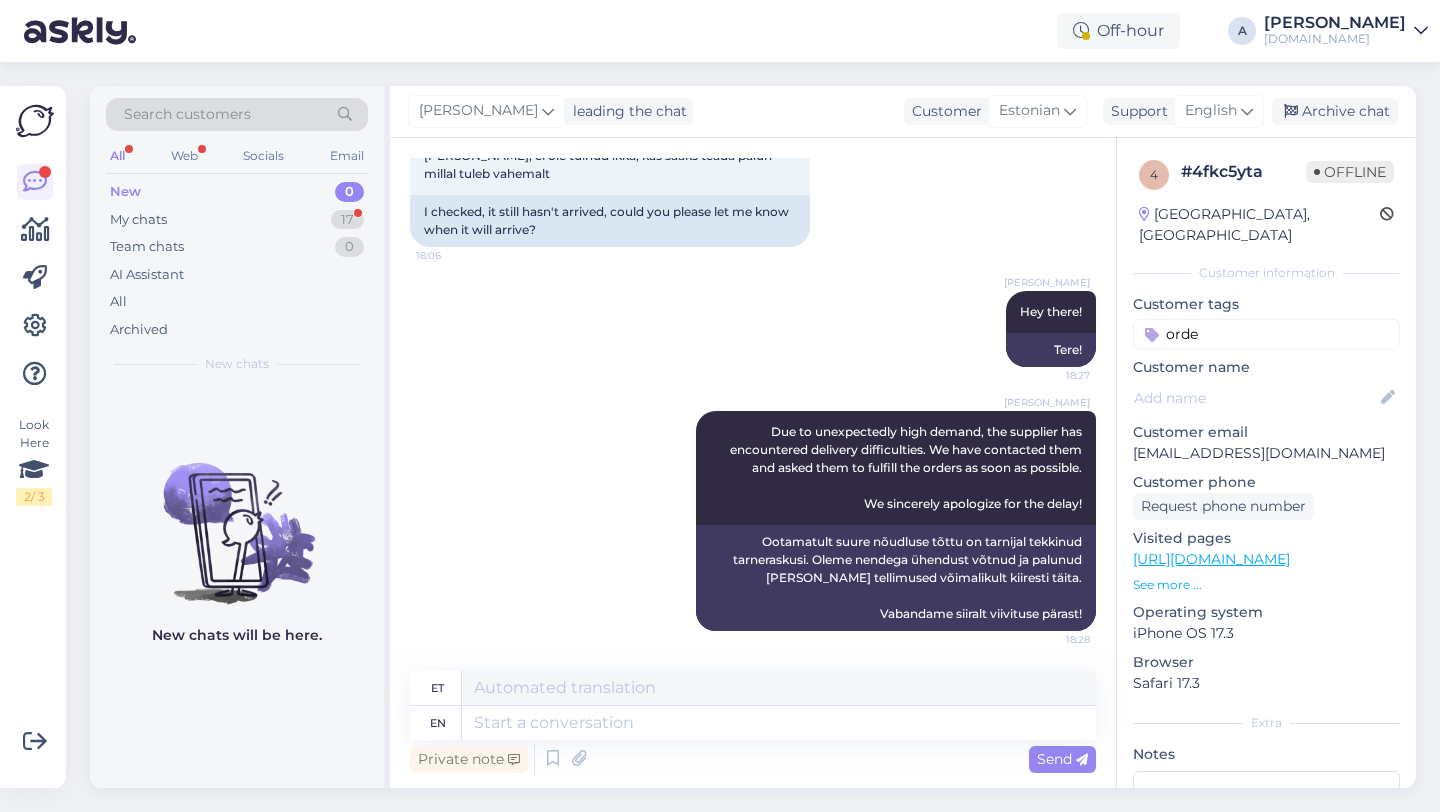type 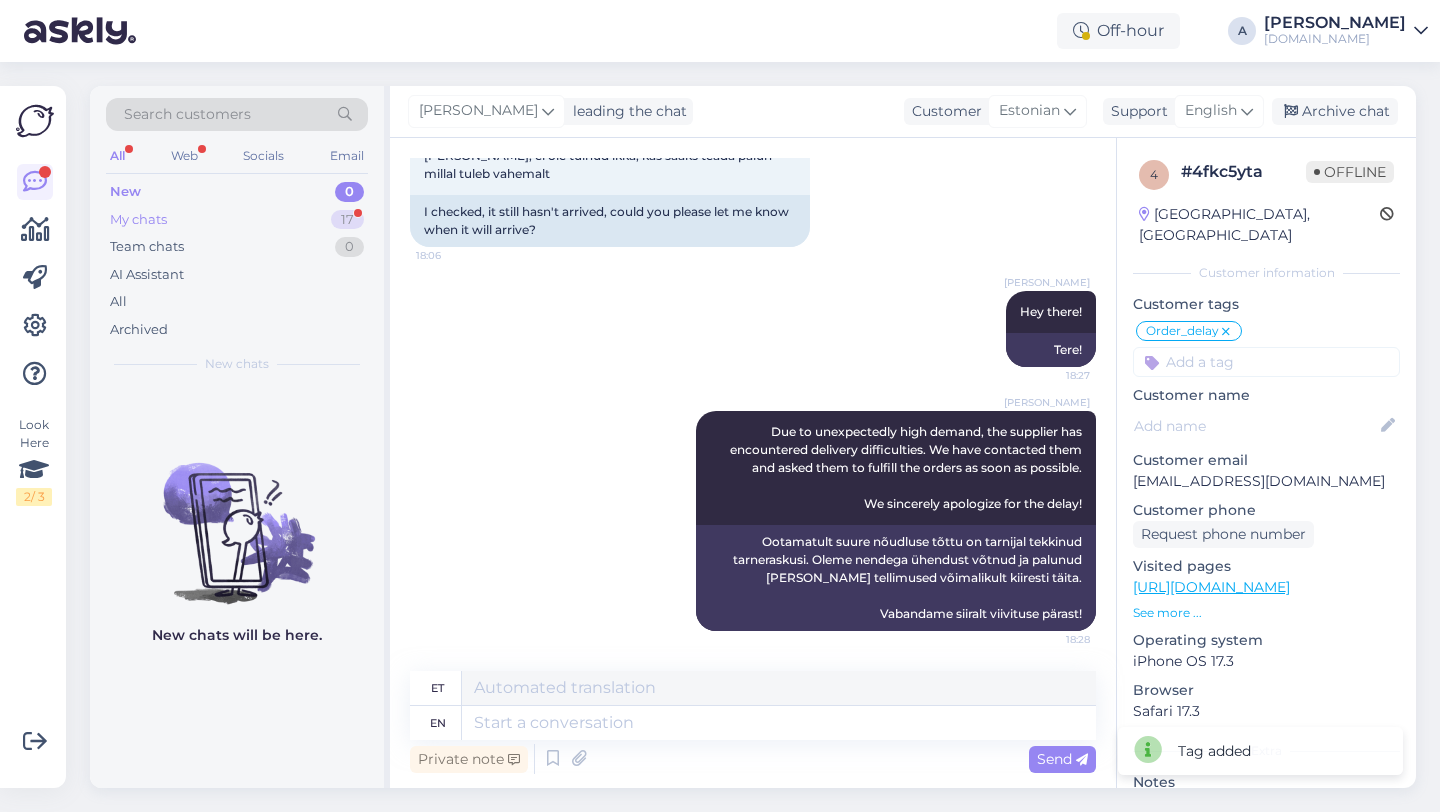 click on "My chats 17" at bounding box center (237, 220) 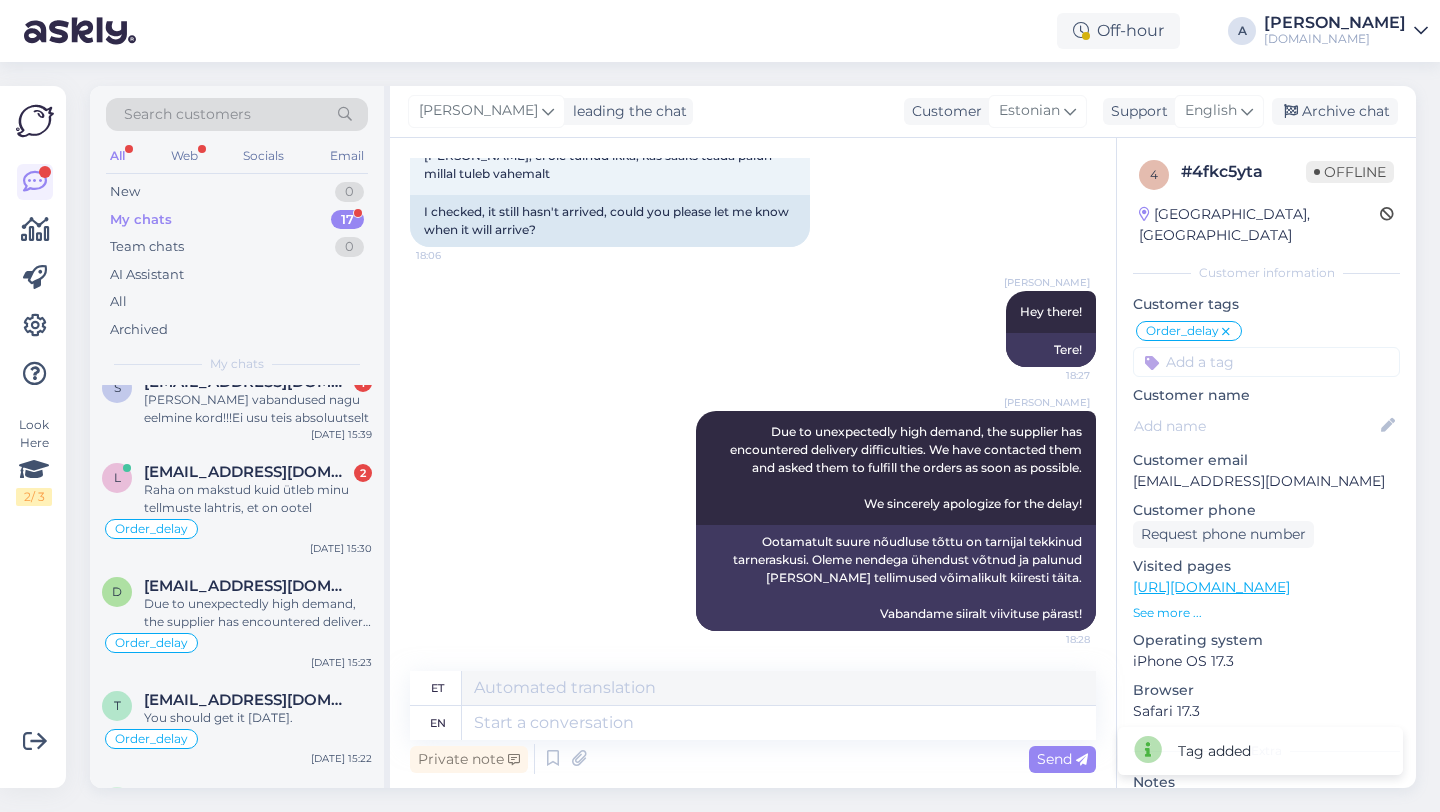 scroll, scrollTop: 454, scrollLeft: 0, axis: vertical 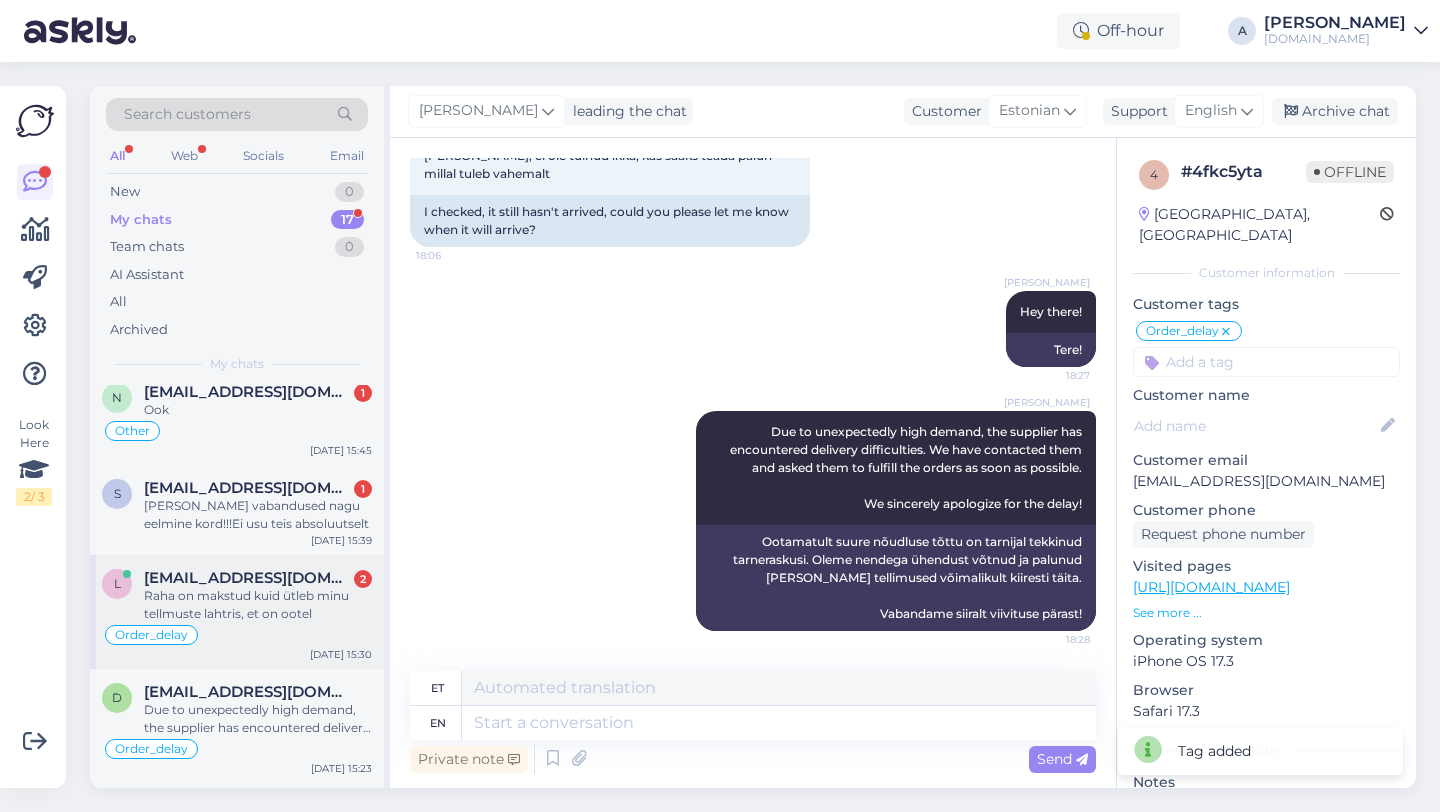 click on "Raha on makstud kuid ütleb minu tellmuste lahtris, et on ootel" at bounding box center (258, 605) 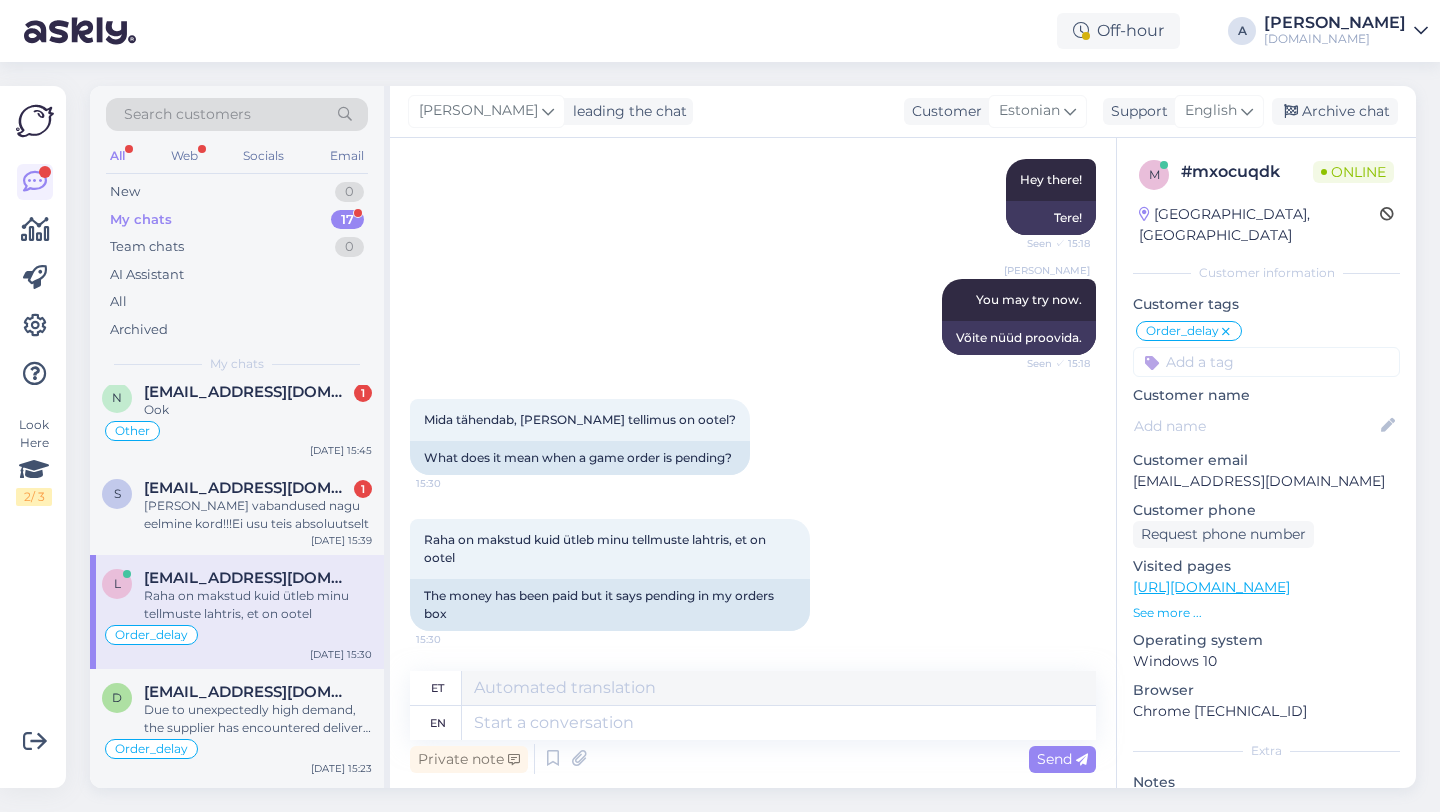 scroll, scrollTop: 1052, scrollLeft: 0, axis: vertical 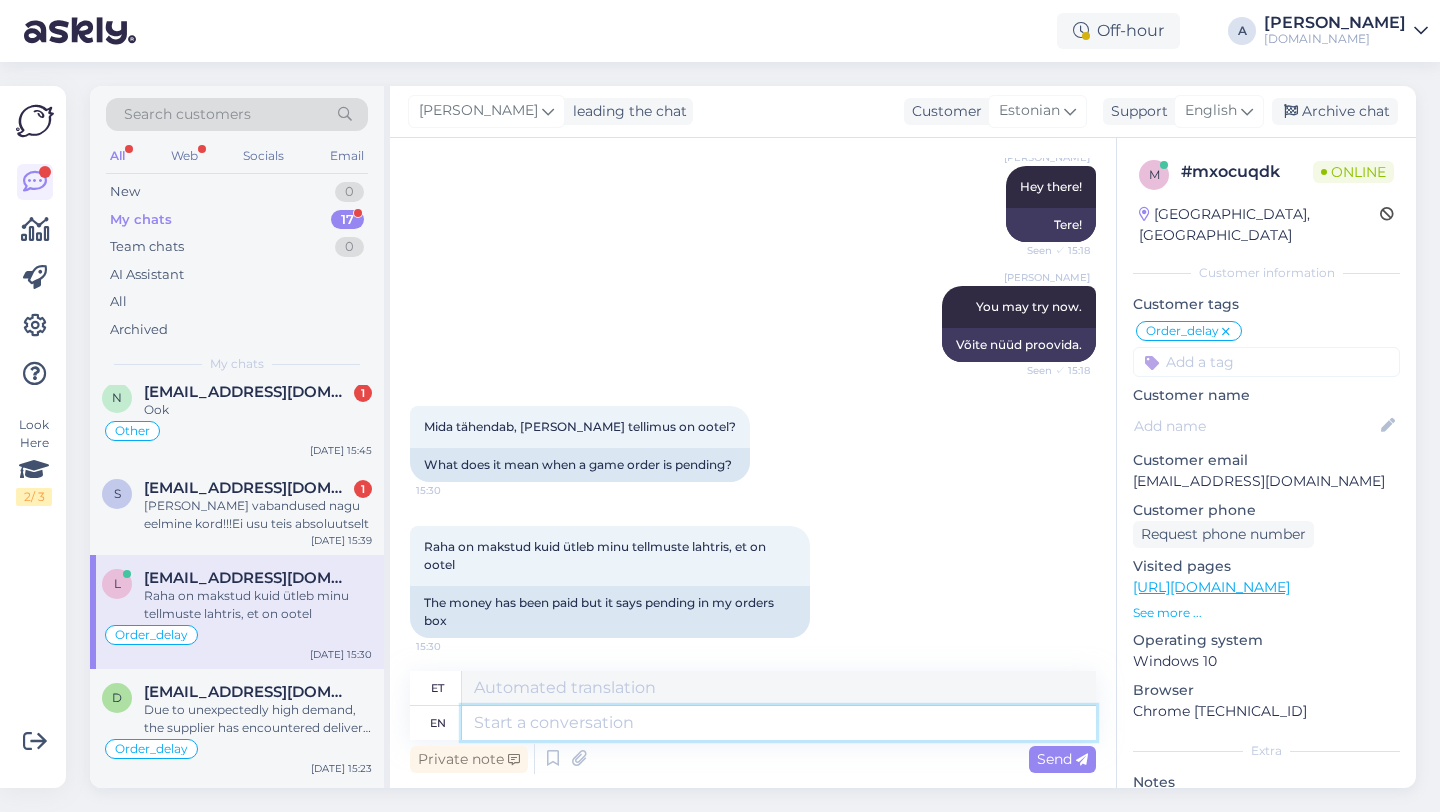 click at bounding box center (779, 723) 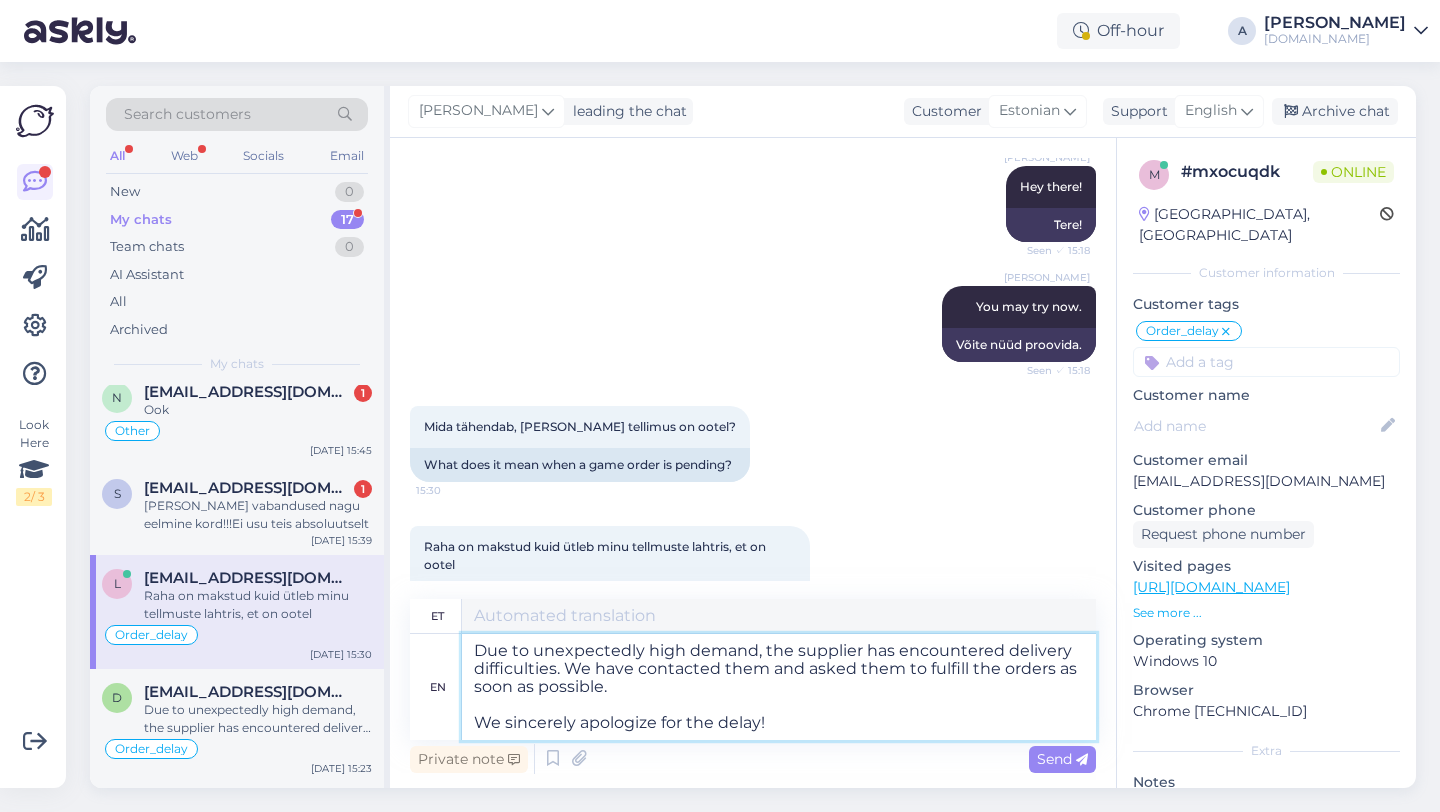 type on "Ootamatult suure nõudluse tõttu on tarnijal tekkinud tarneraskusi. Oleme nendega ühendust võtnud ja palunud [PERSON_NAME] tellimused võimalikult kiiresti täita.
Vabandame siiralt viivituse pärast!" 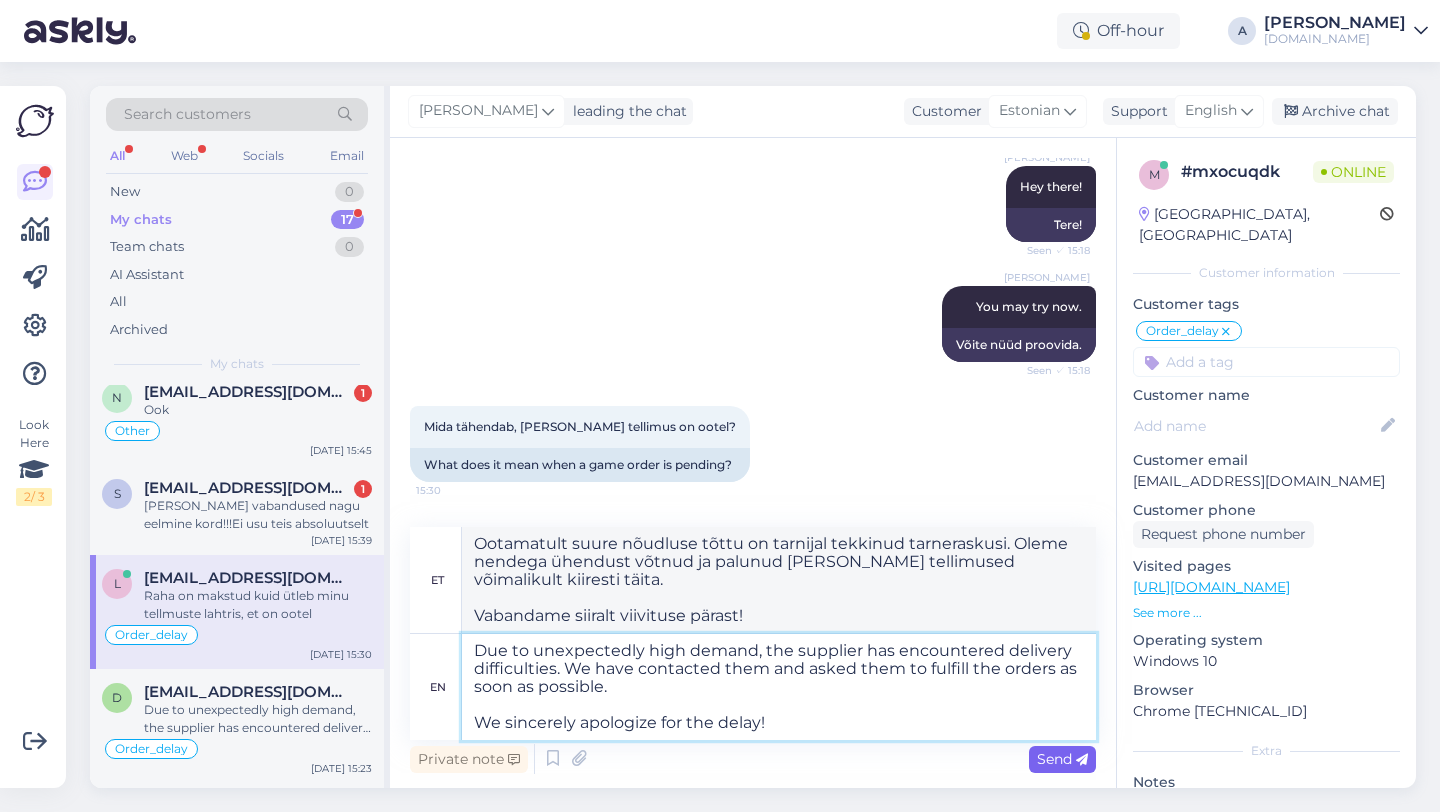 type on "Due to unexpectedly high demand, the supplier has encountered delivery difficulties. We have contacted them and asked them to fulfill the orders as soon as possible.
We sincerely apologize for the delay!" 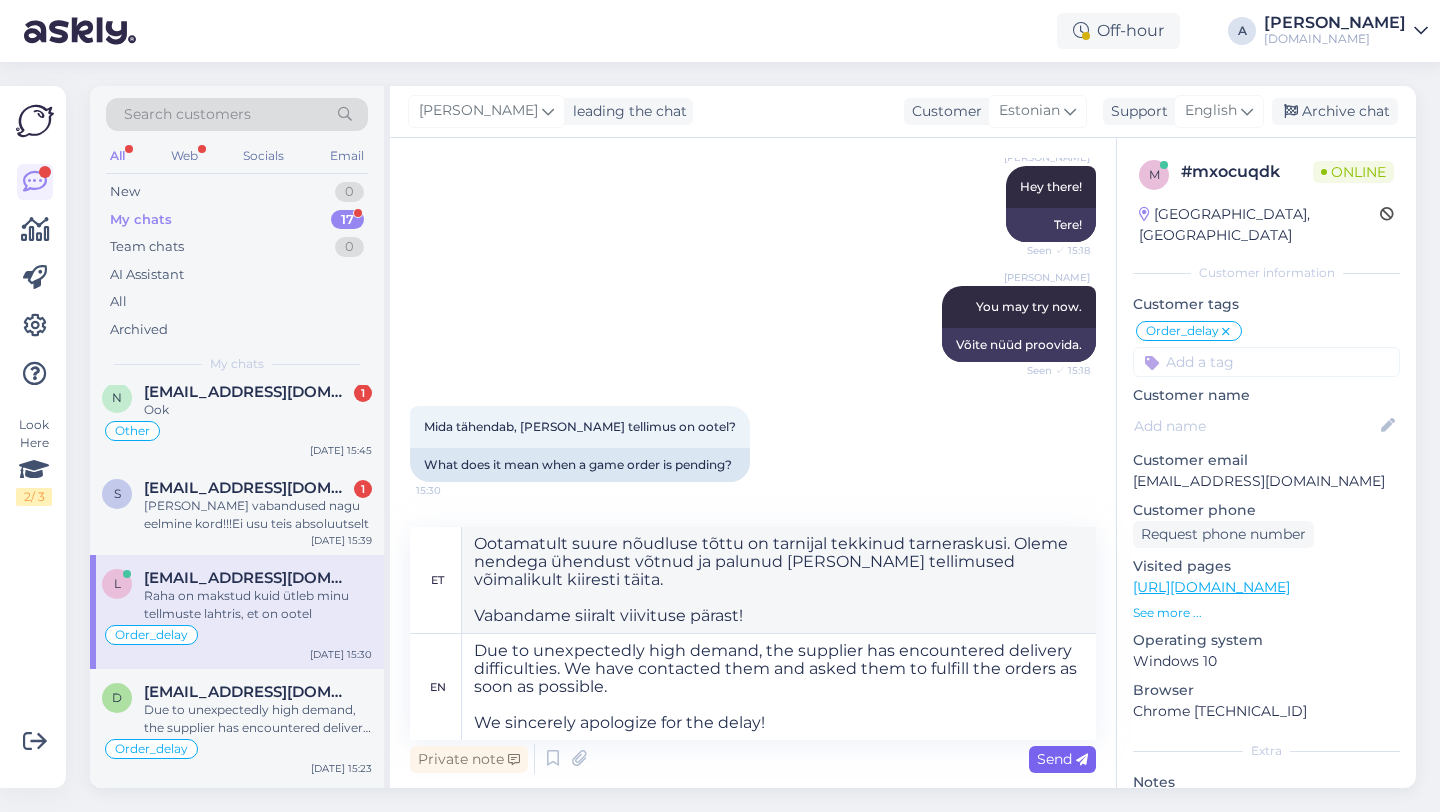 click on "Send" at bounding box center [1062, 759] 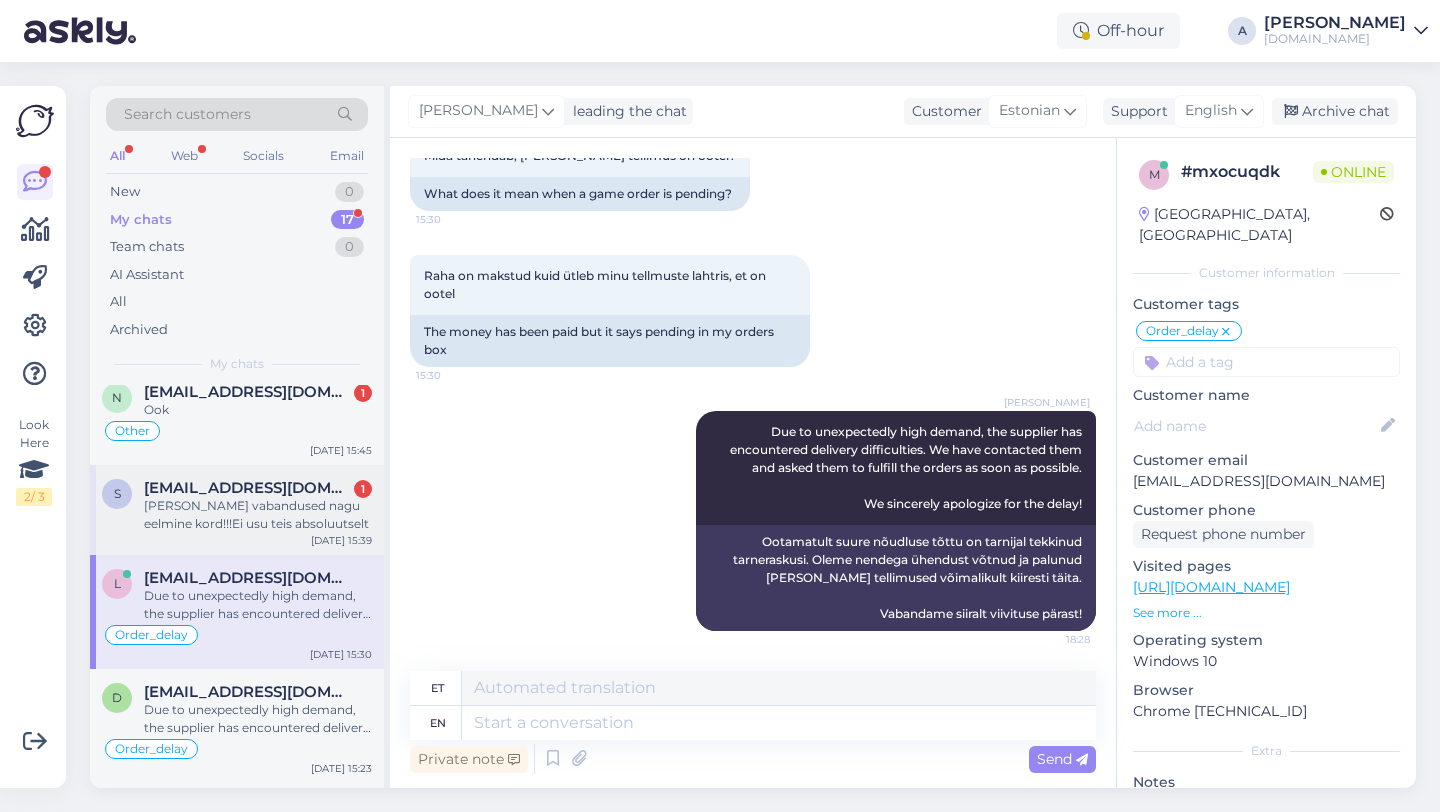 click on "[EMAIL_ADDRESS][DOMAIN_NAME]" at bounding box center (248, 488) 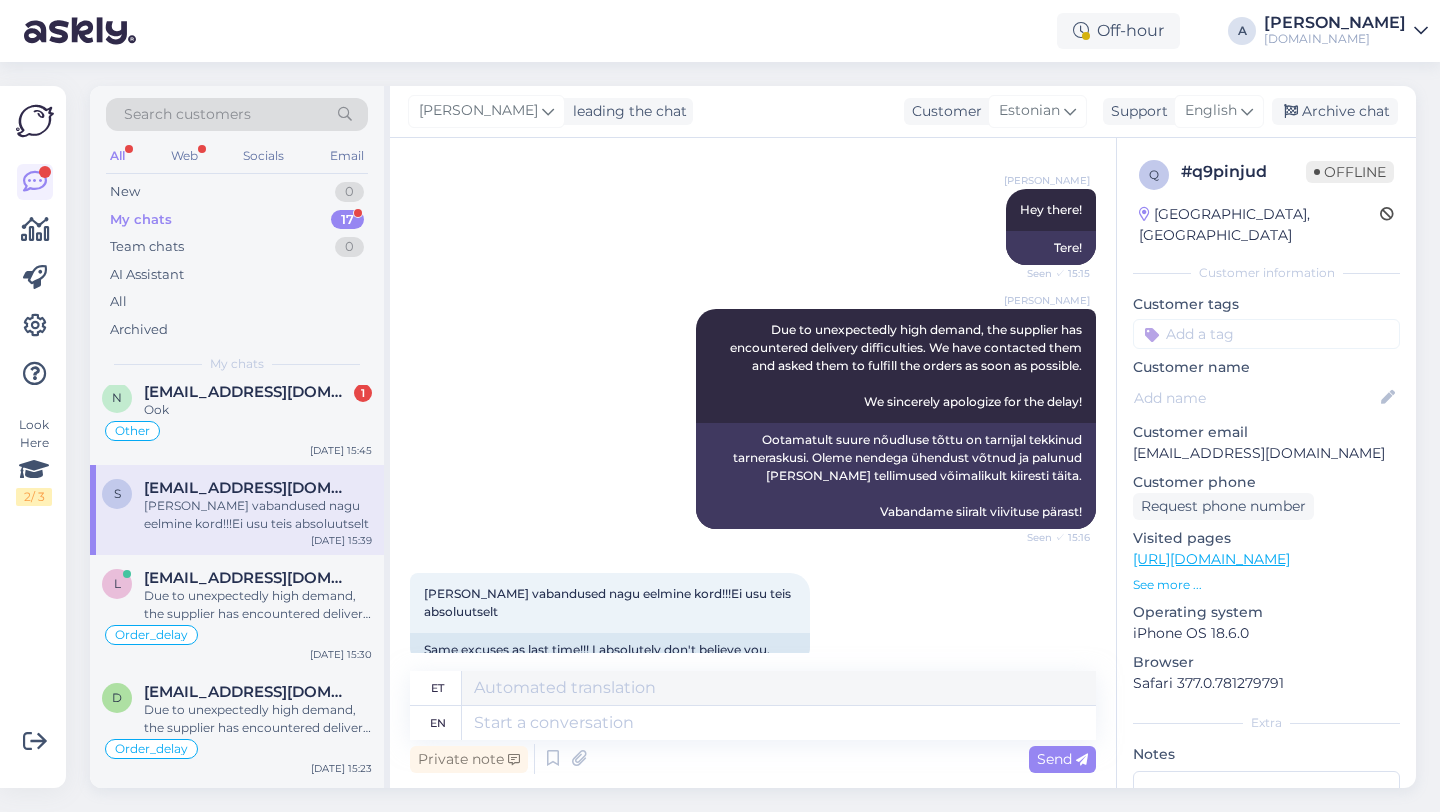 scroll, scrollTop: 2673, scrollLeft: 0, axis: vertical 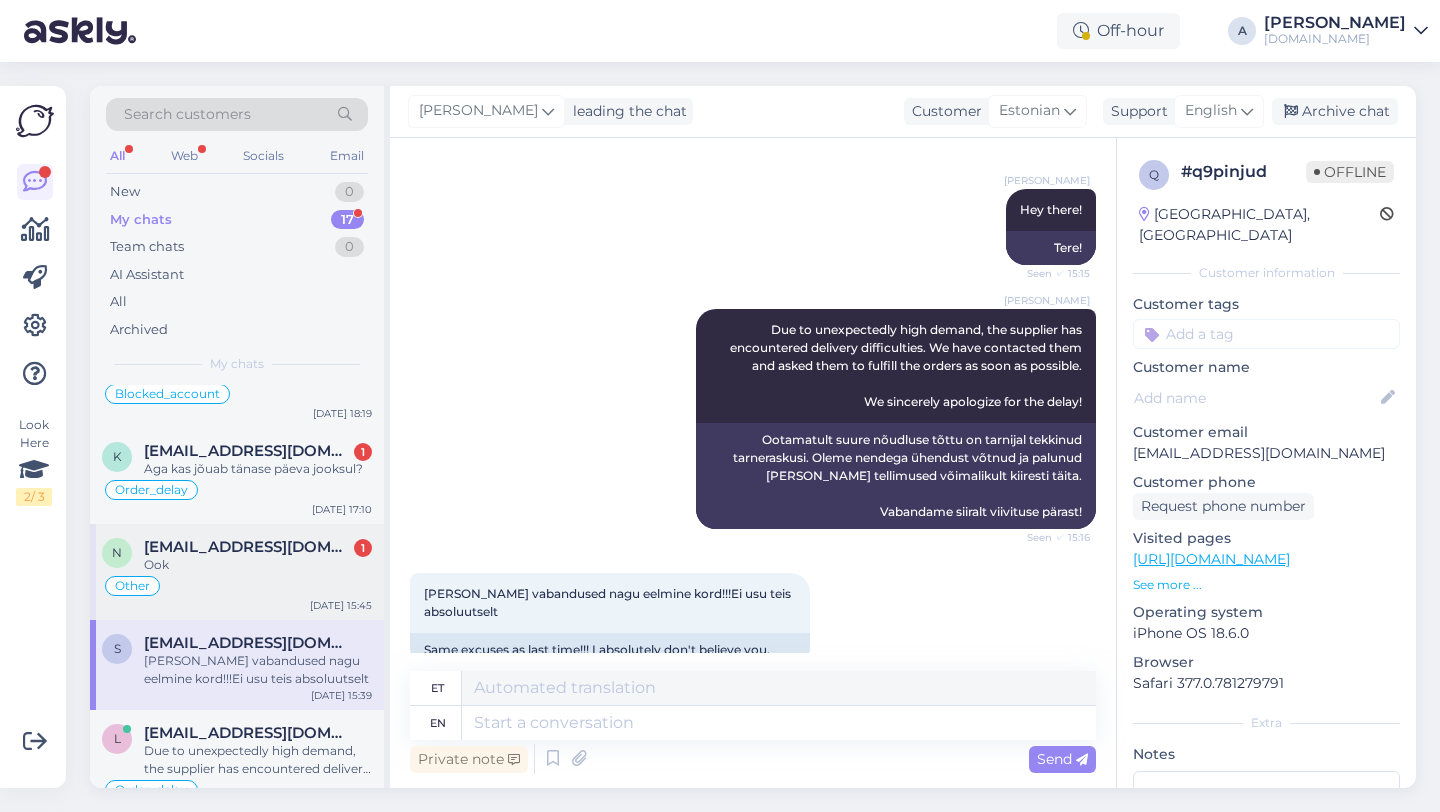 click on "Ook" at bounding box center (258, 565) 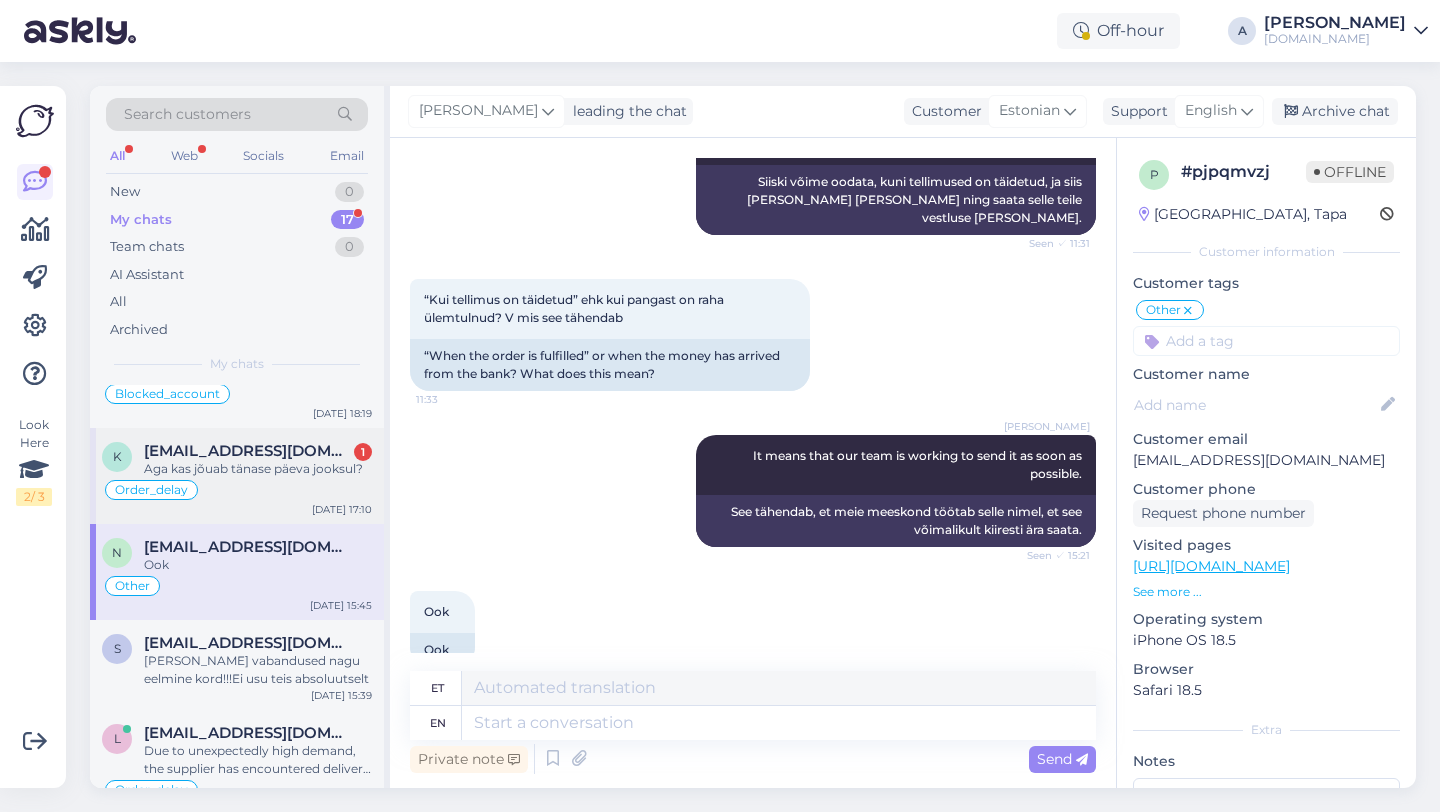click on "Aga kas jõuab tänase päeva jooksul?" at bounding box center (258, 469) 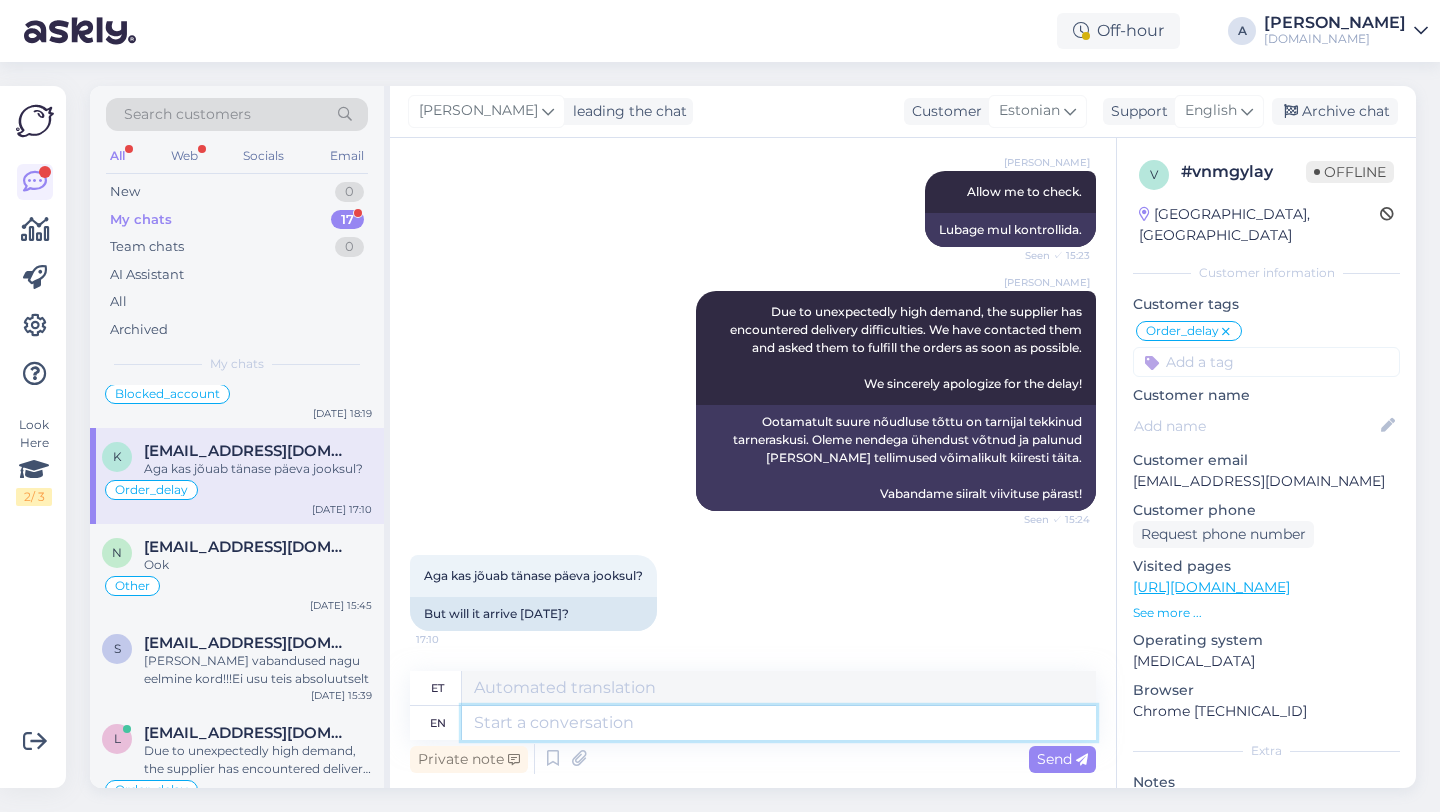 click at bounding box center (779, 723) 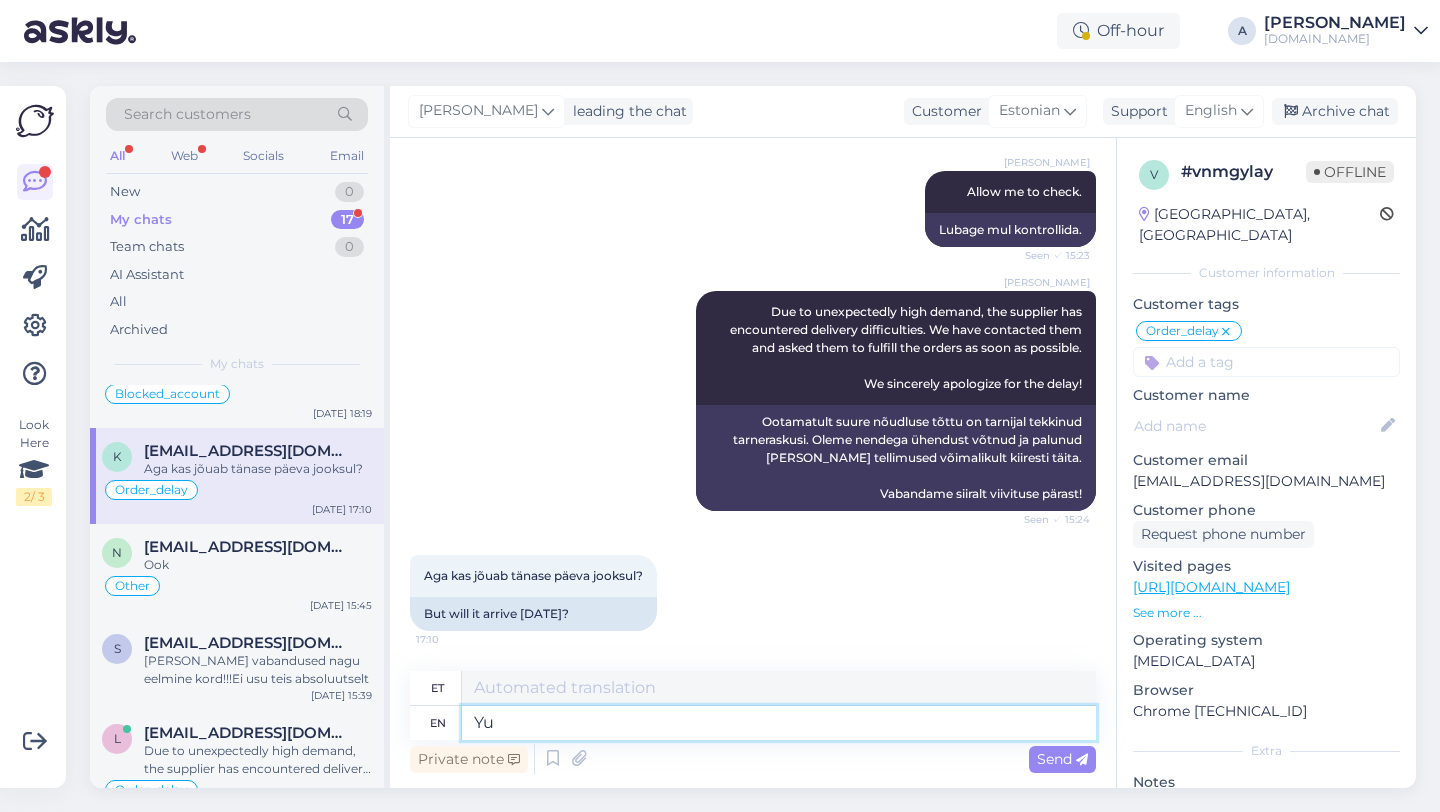 type on "Yu" 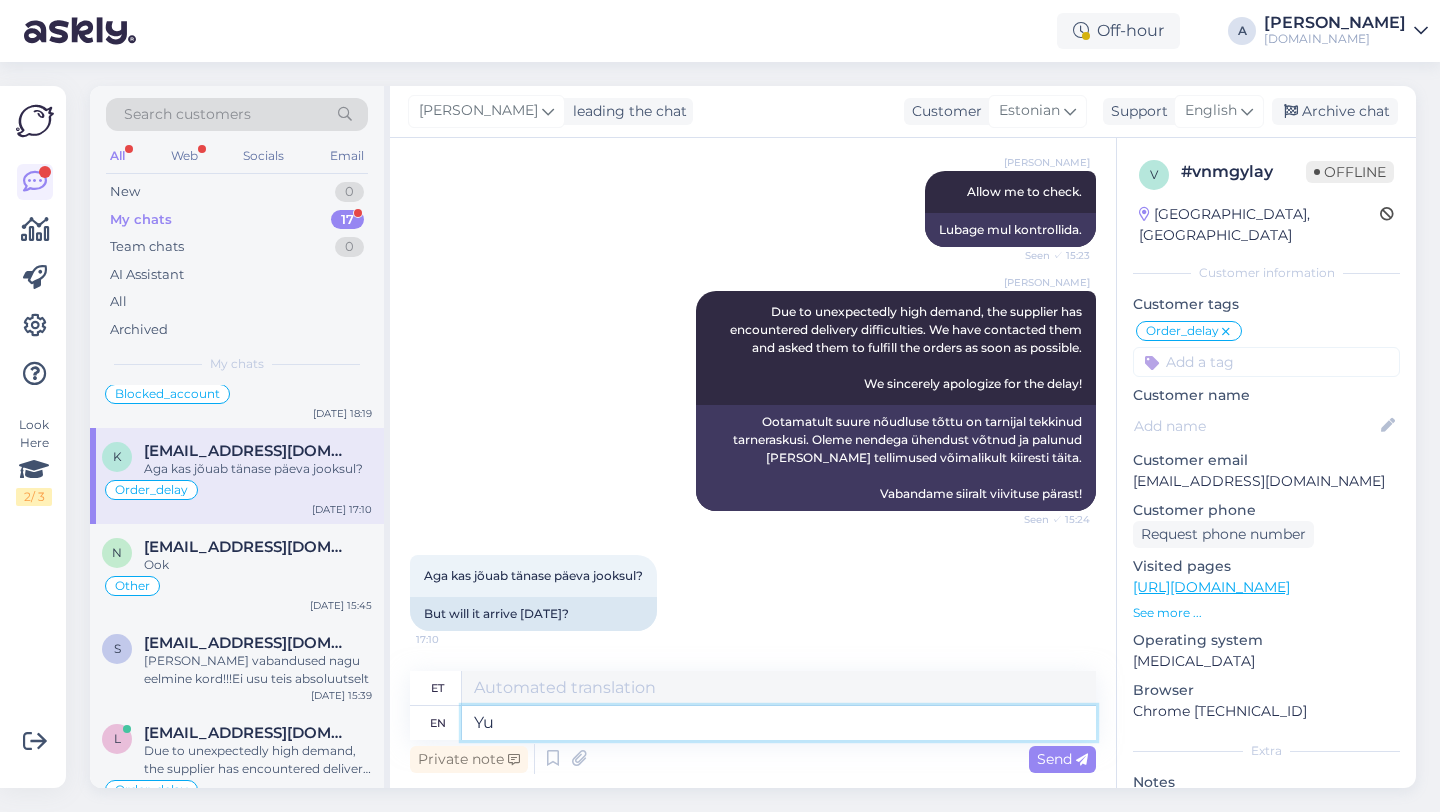 type on "Yu" 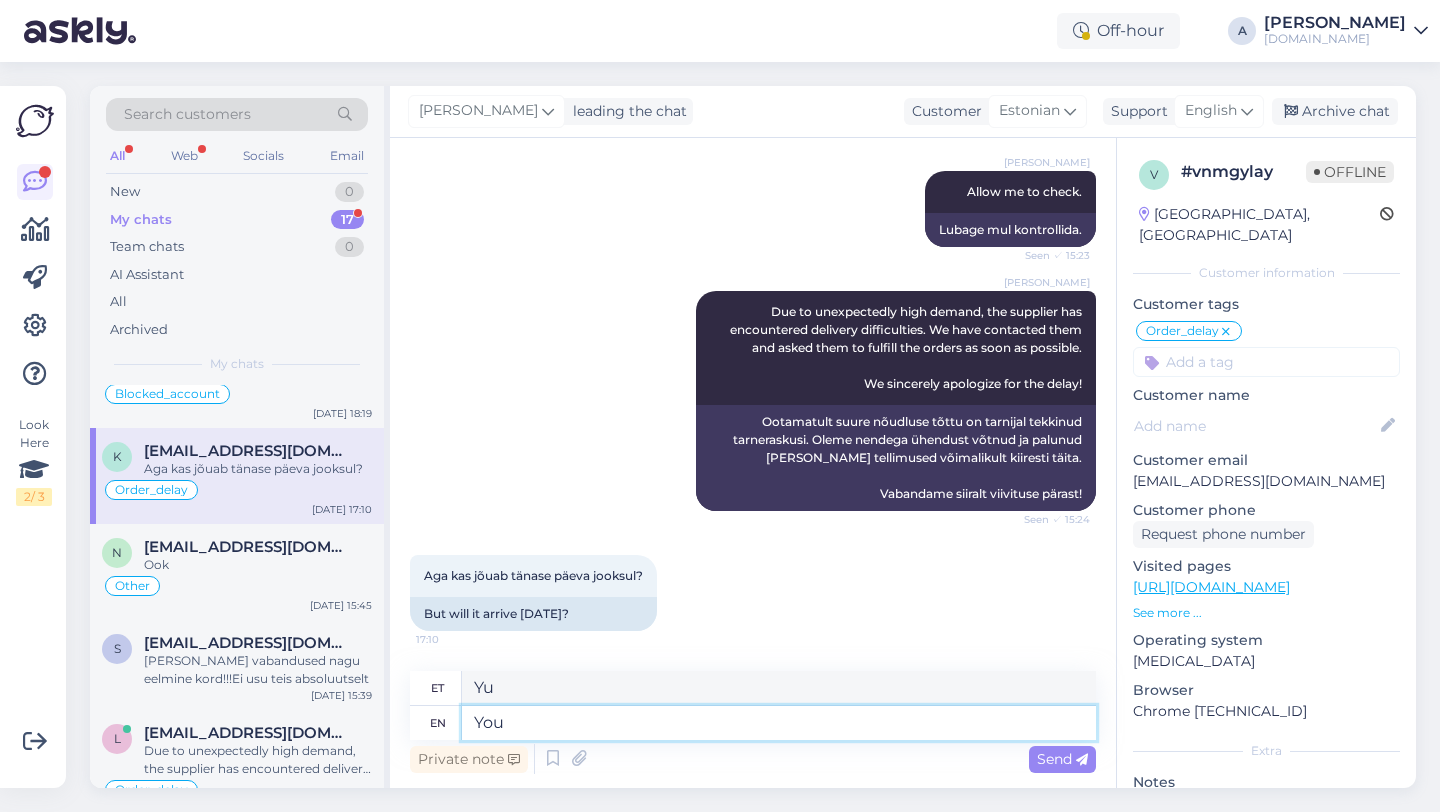 type on "You" 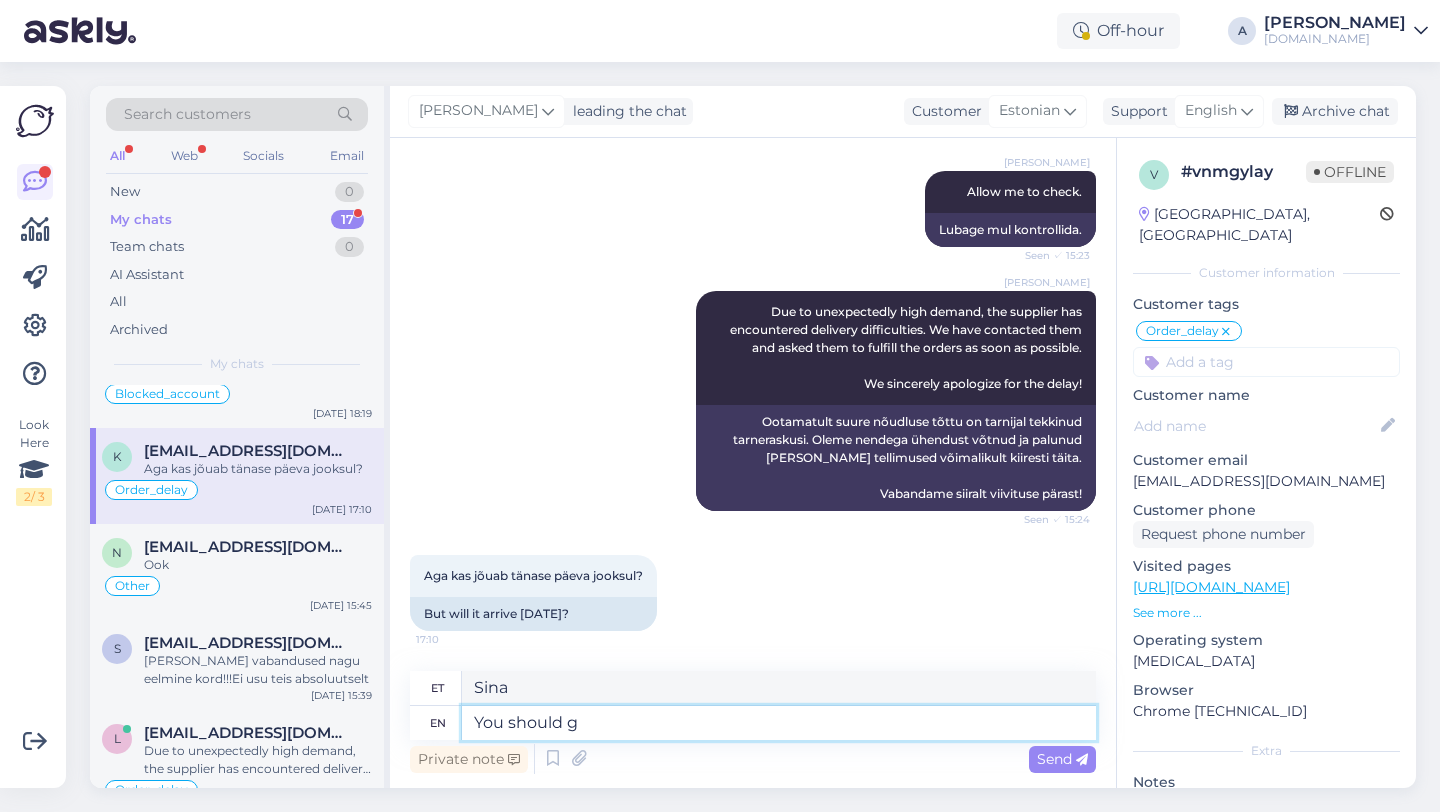 type on "You should ge" 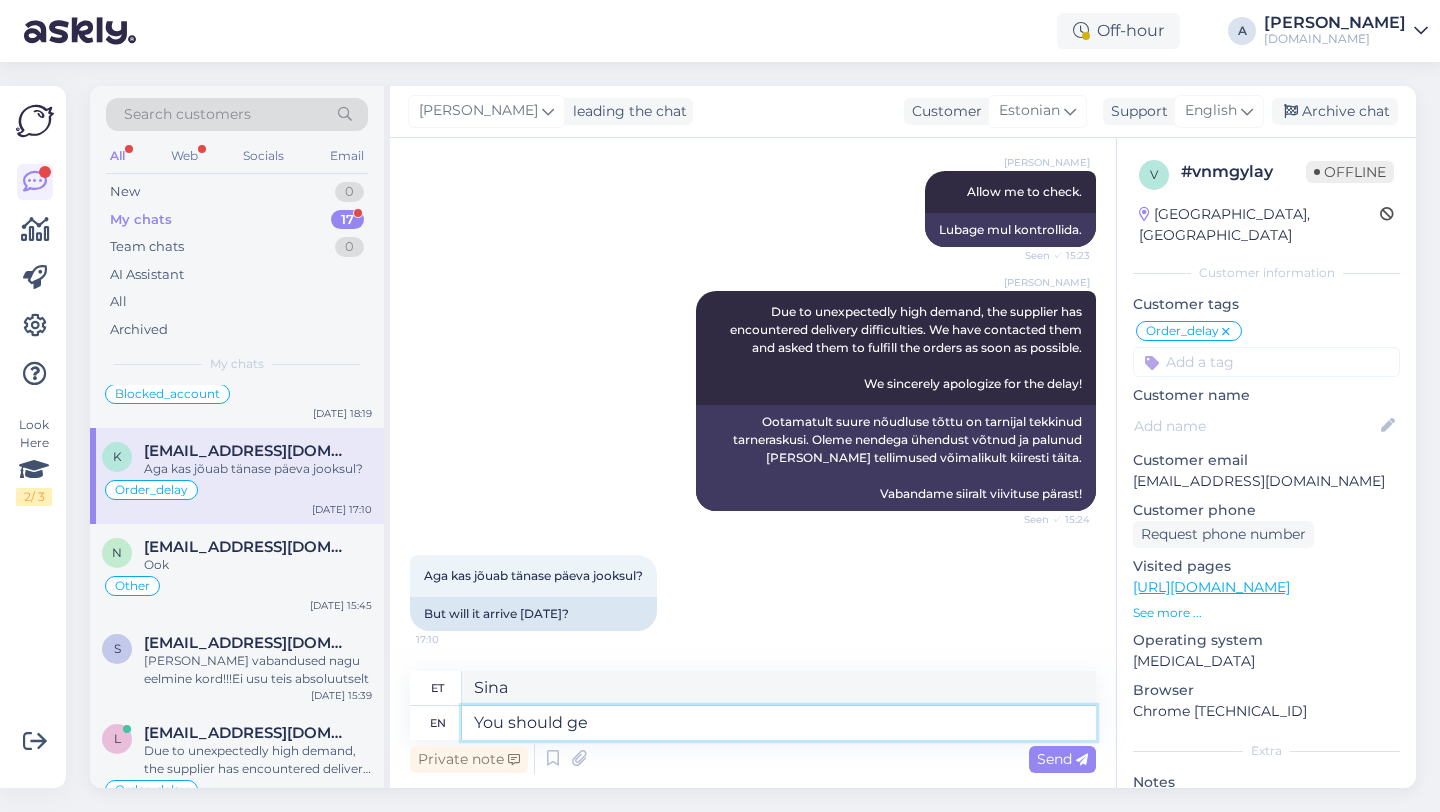 type on "Sa peaksid" 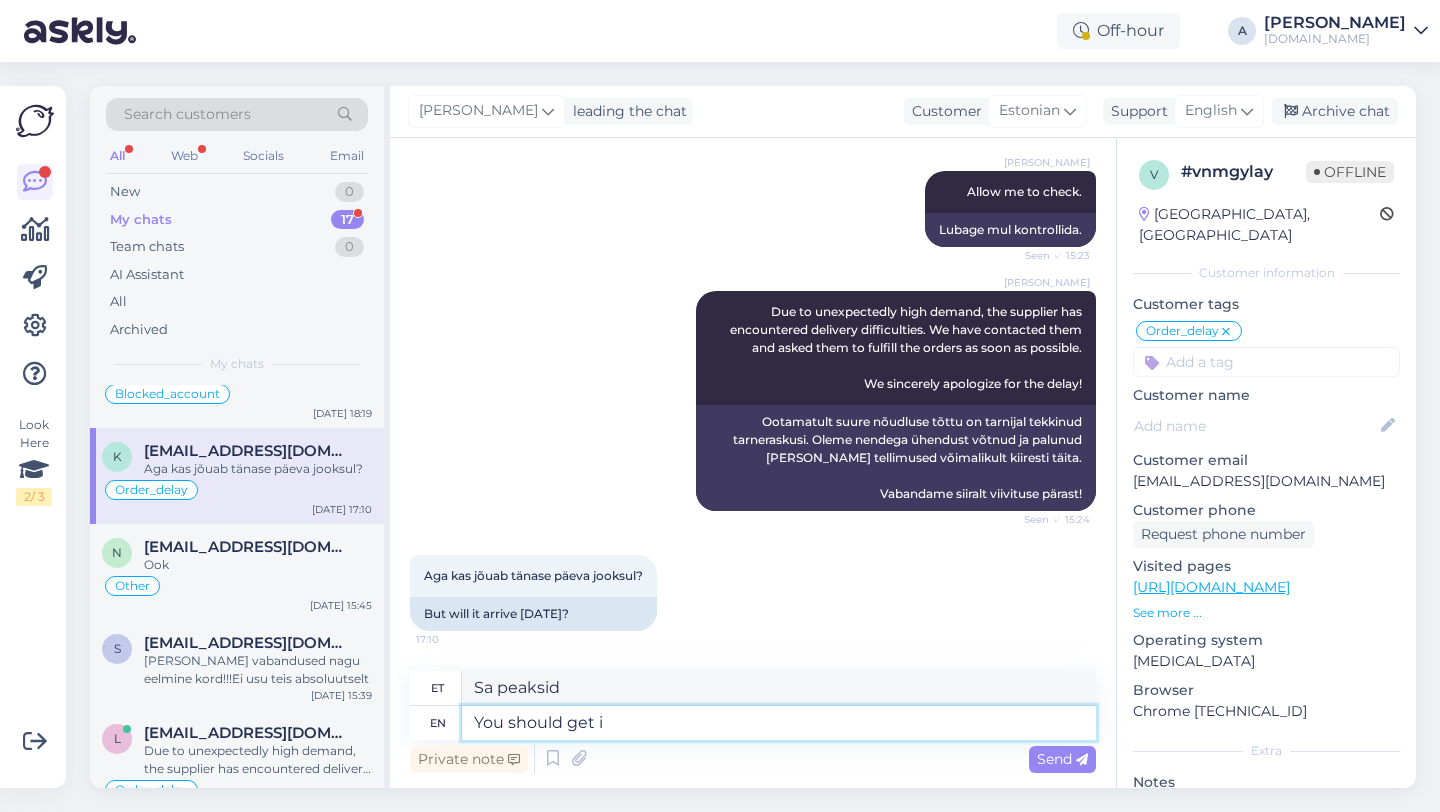 type on "You should get it" 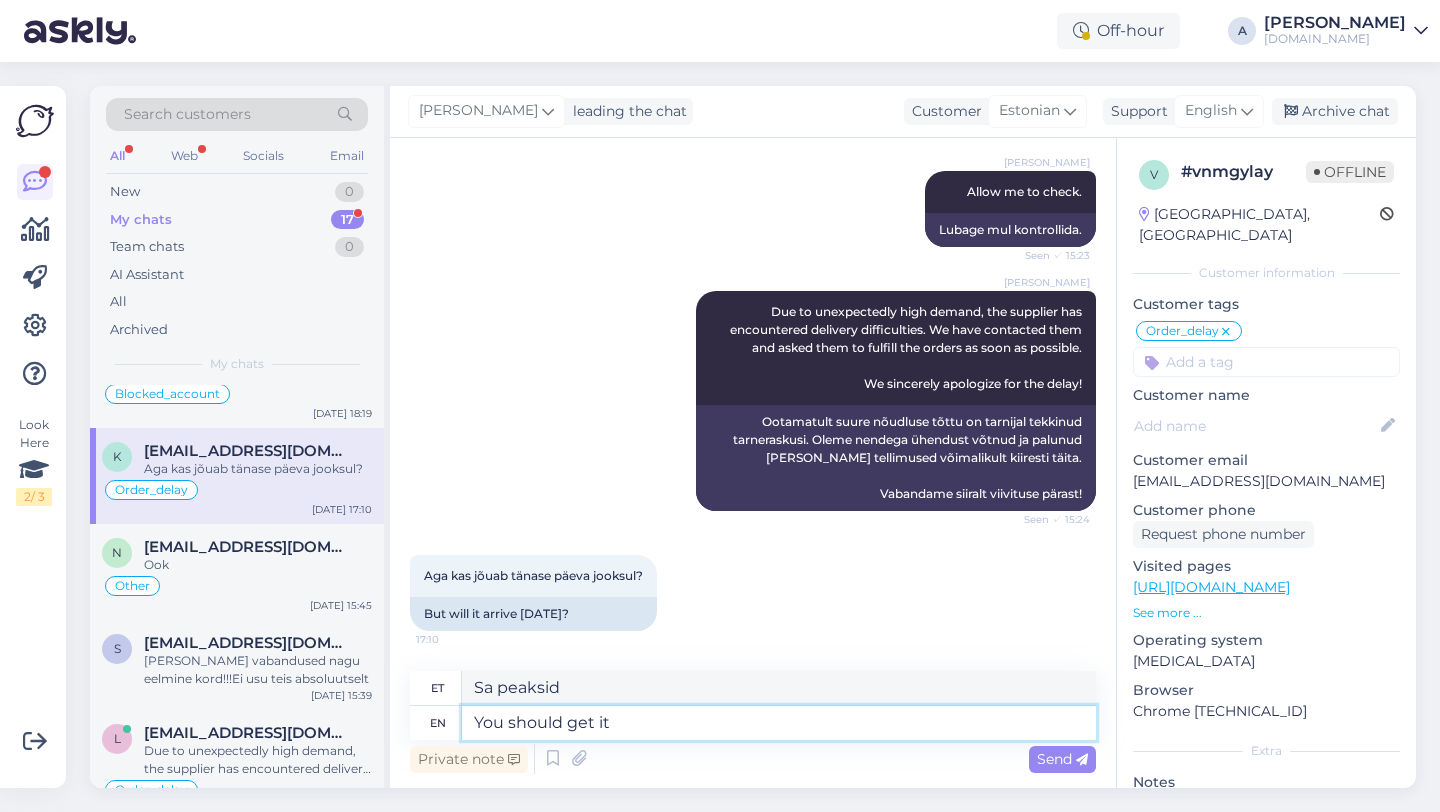 type on "Sa peaksid saama" 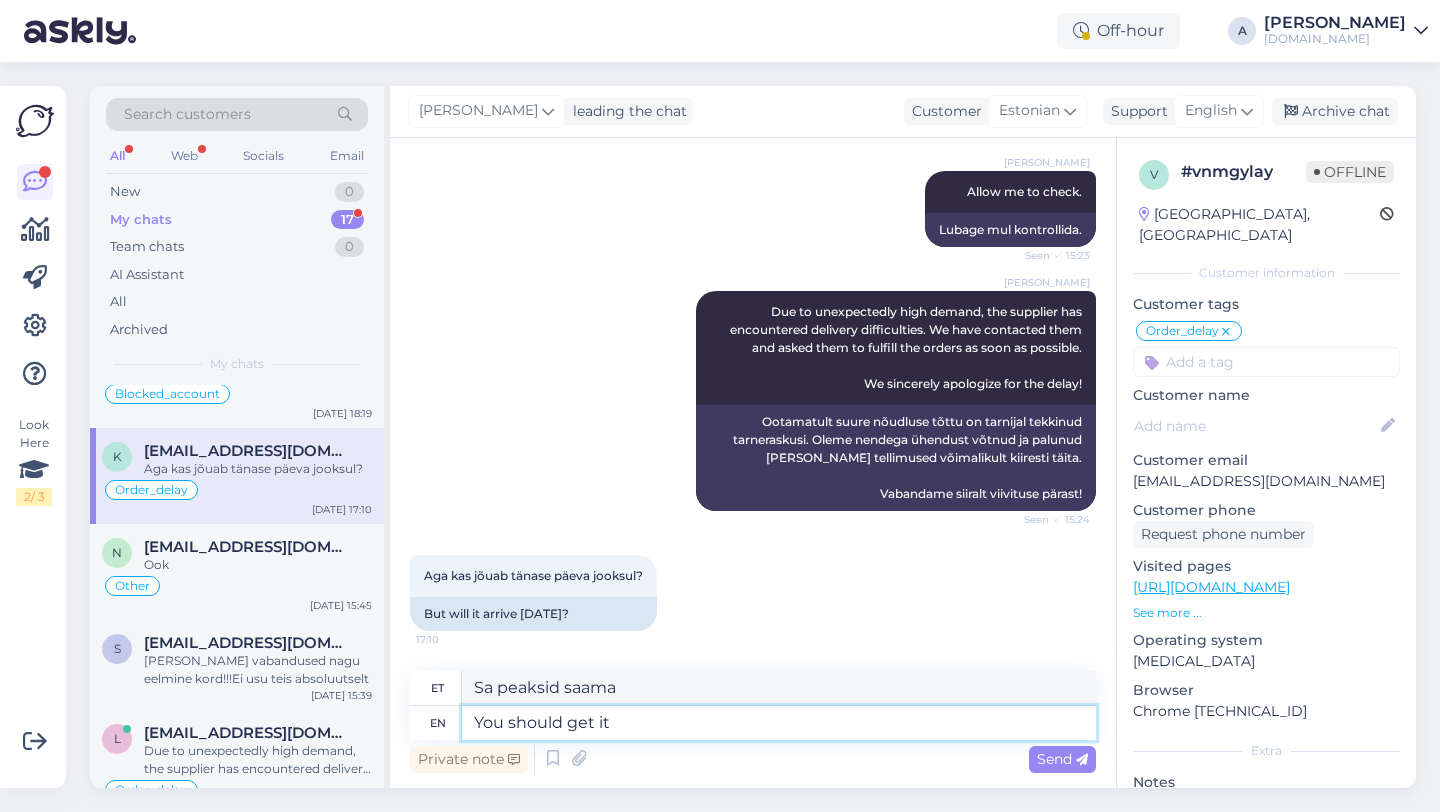type on "You should get it" 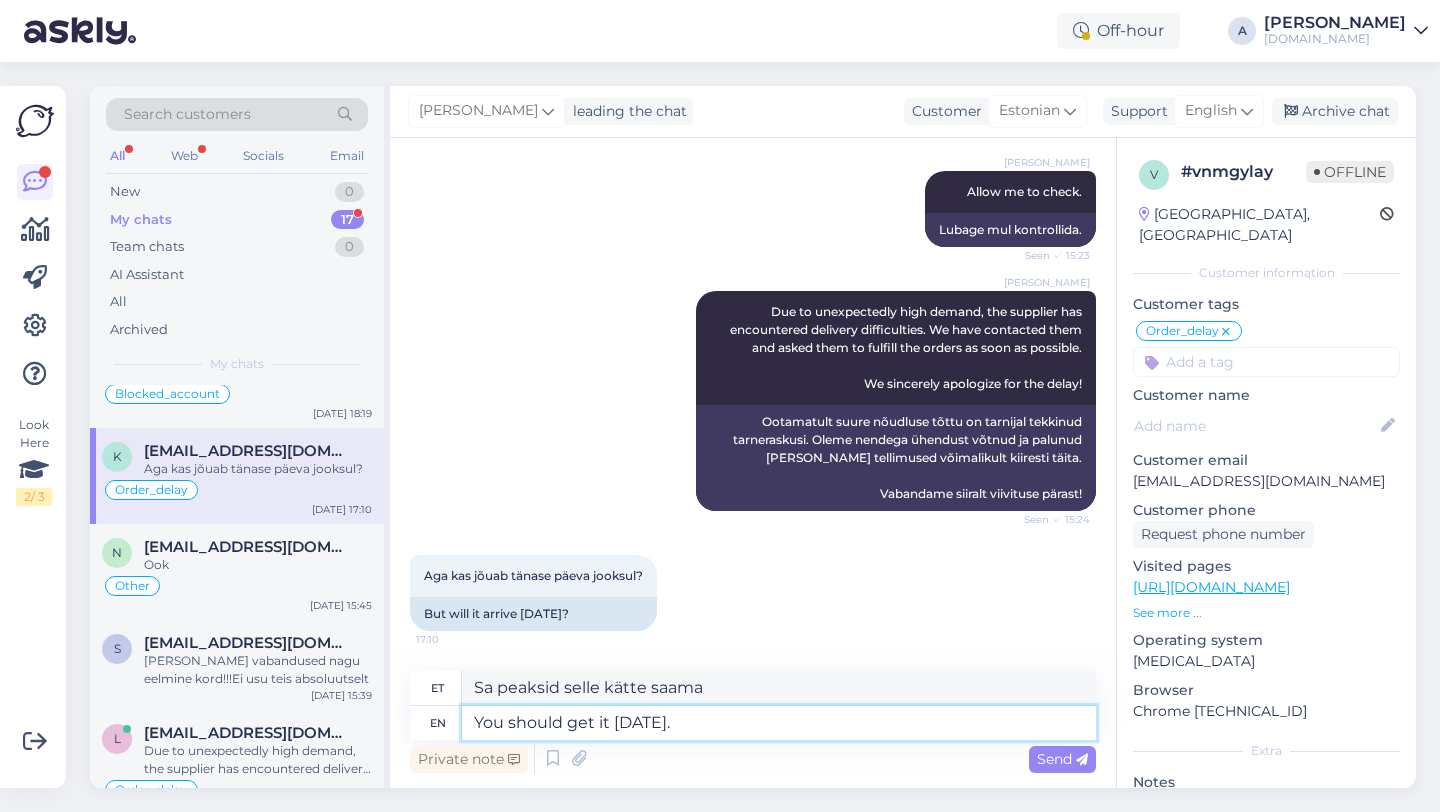 type on "You should get it [DATE]." 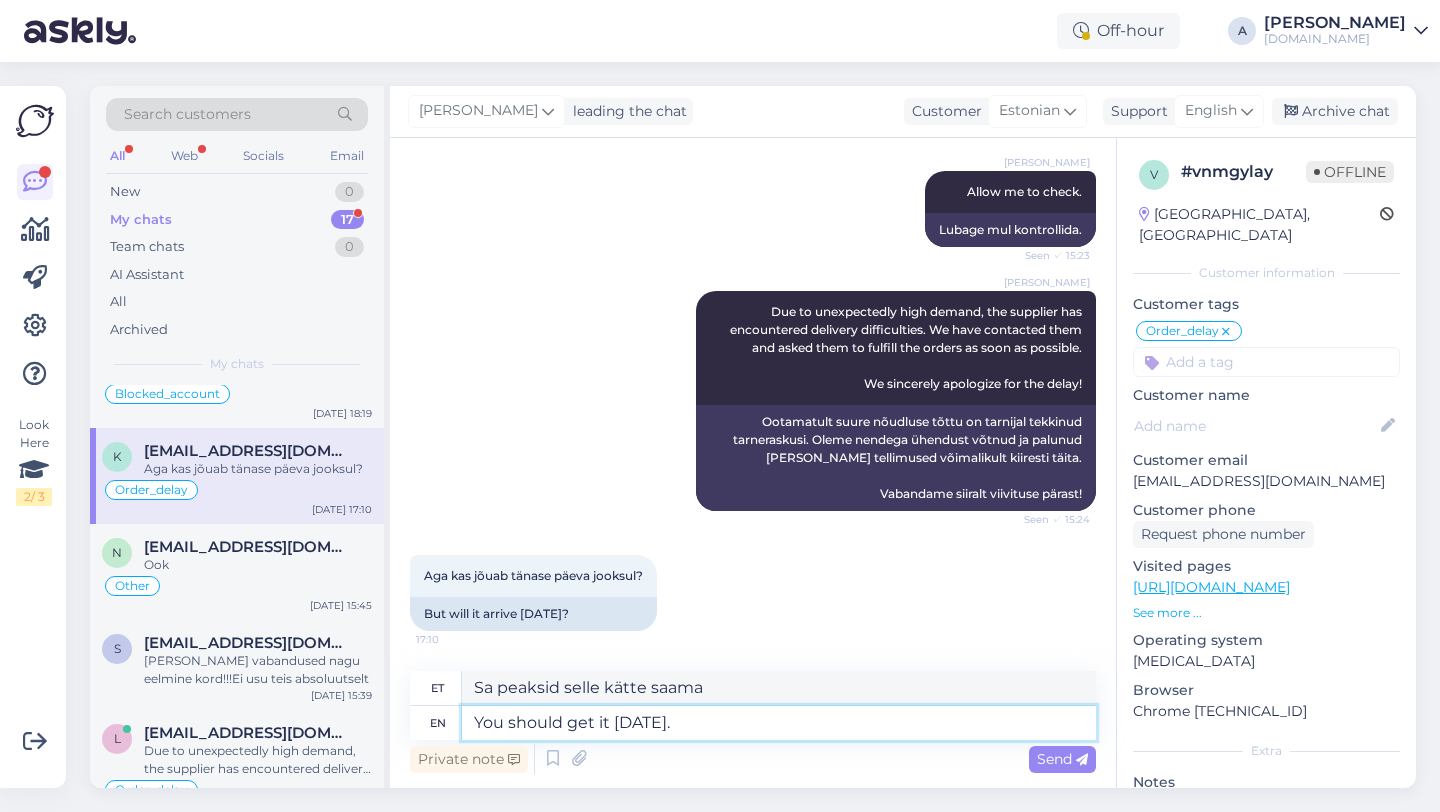 type on "Sa peaksid selle homme kätte saama." 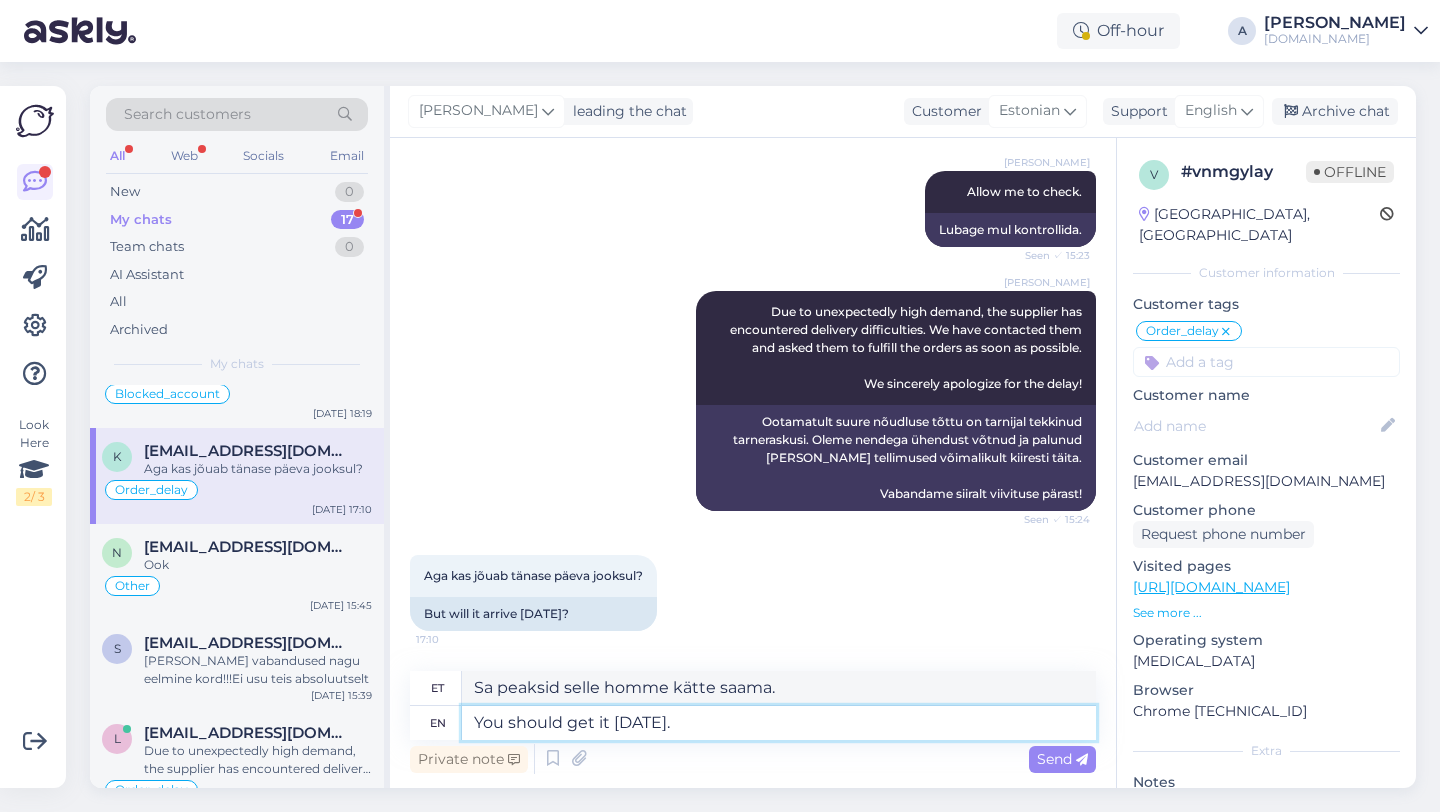 type 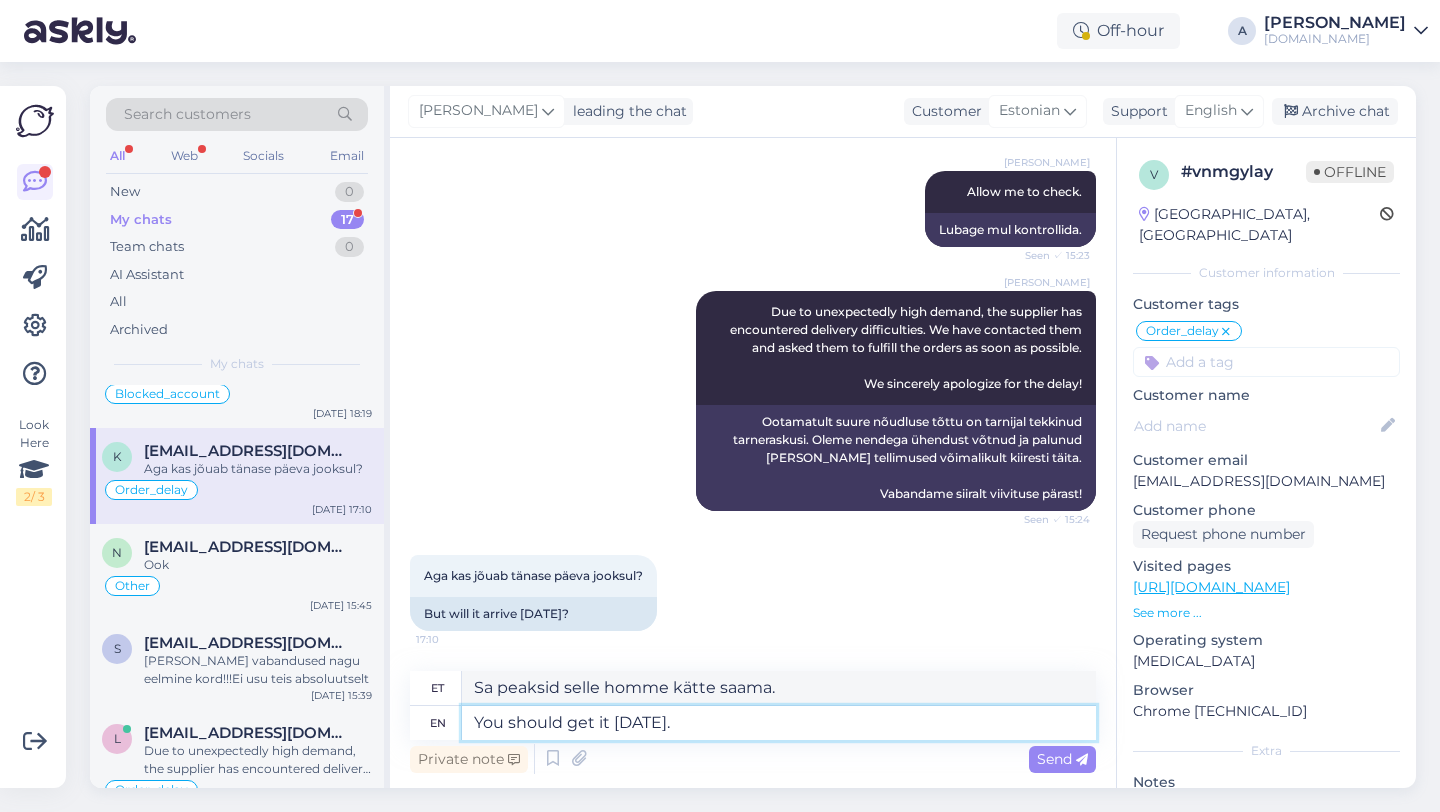 type 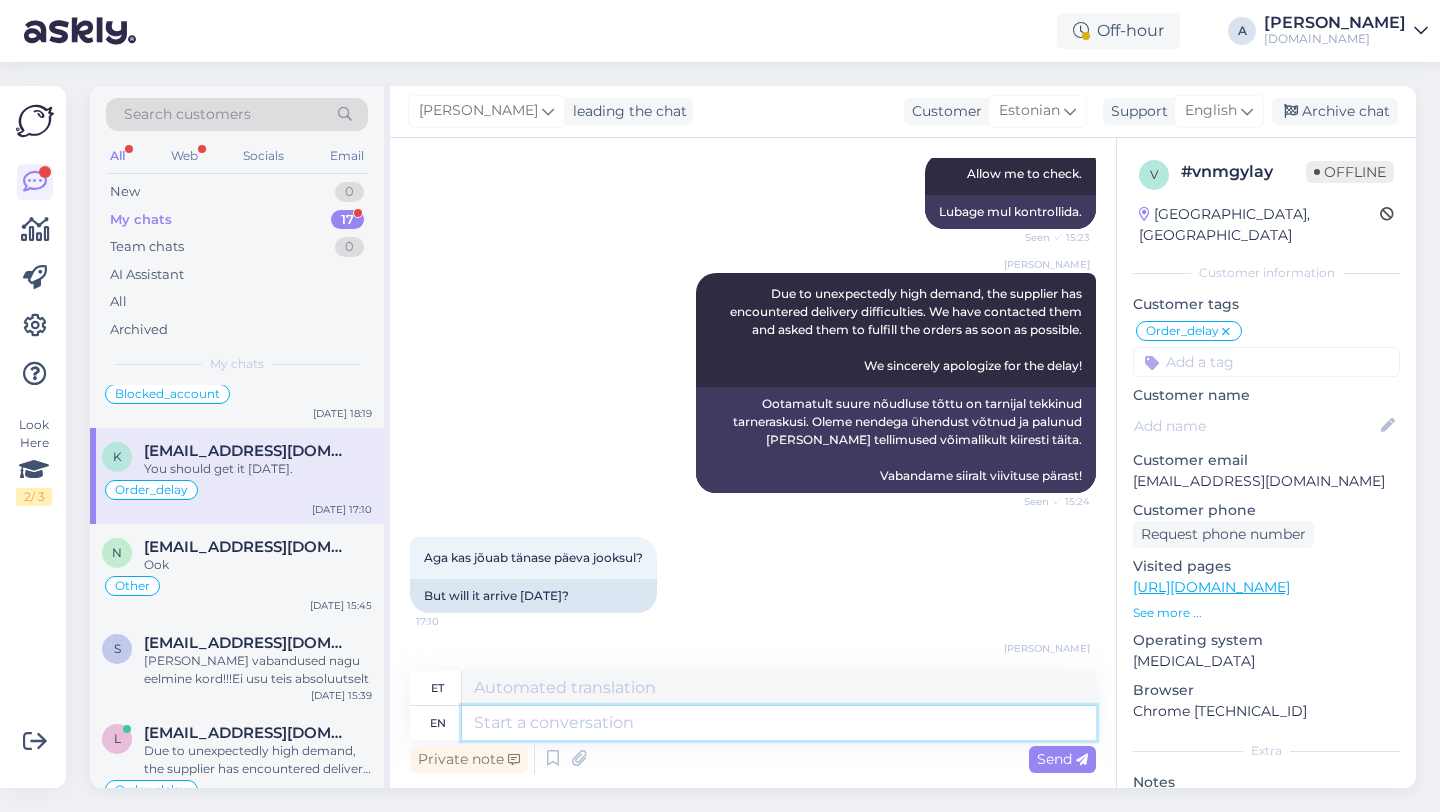 scroll, scrollTop: 1371, scrollLeft: 0, axis: vertical 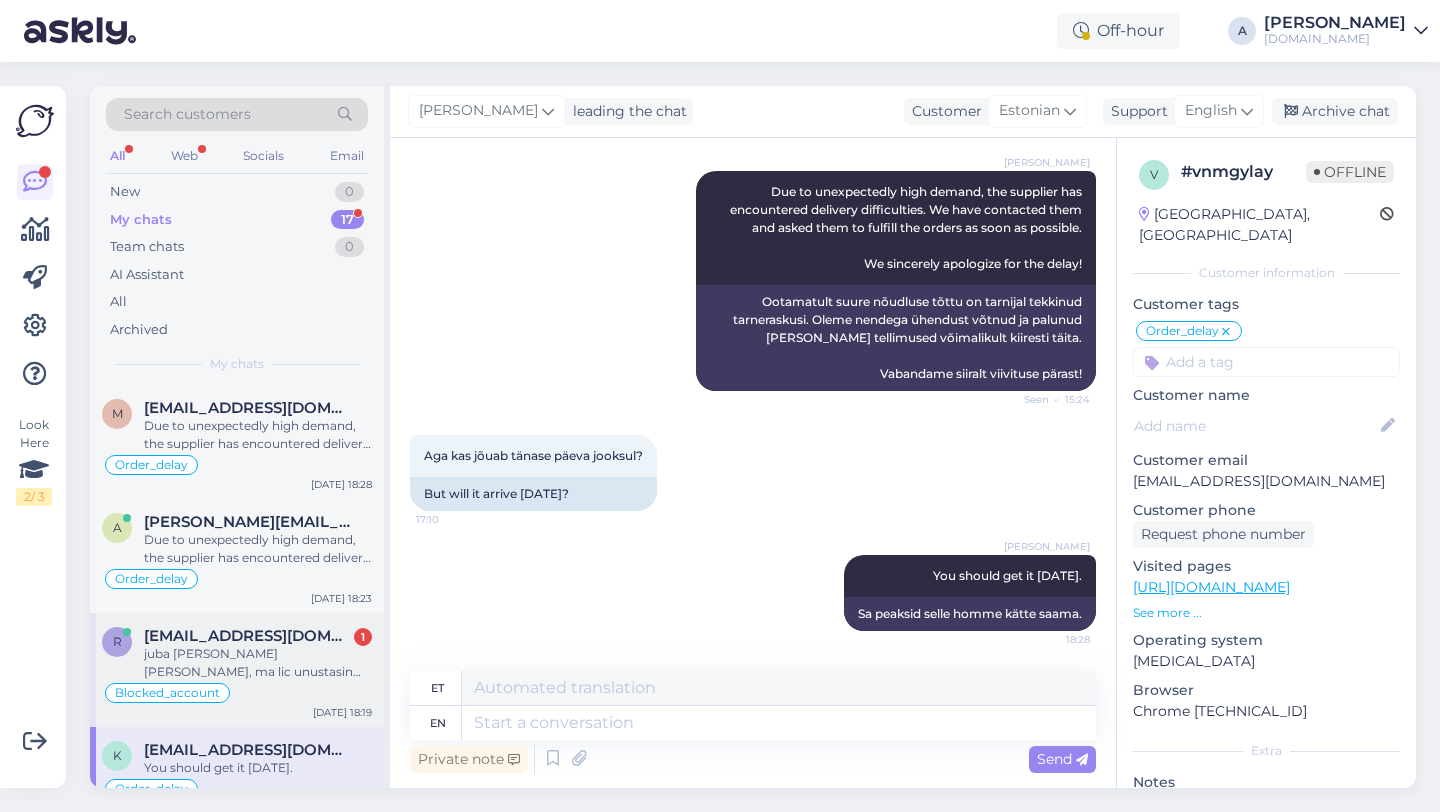 click on "juba [PERSON_NAME] [PERSON_NAME], ma lic unustasin valida makseviisi :D" at bounding box center [258, 663] 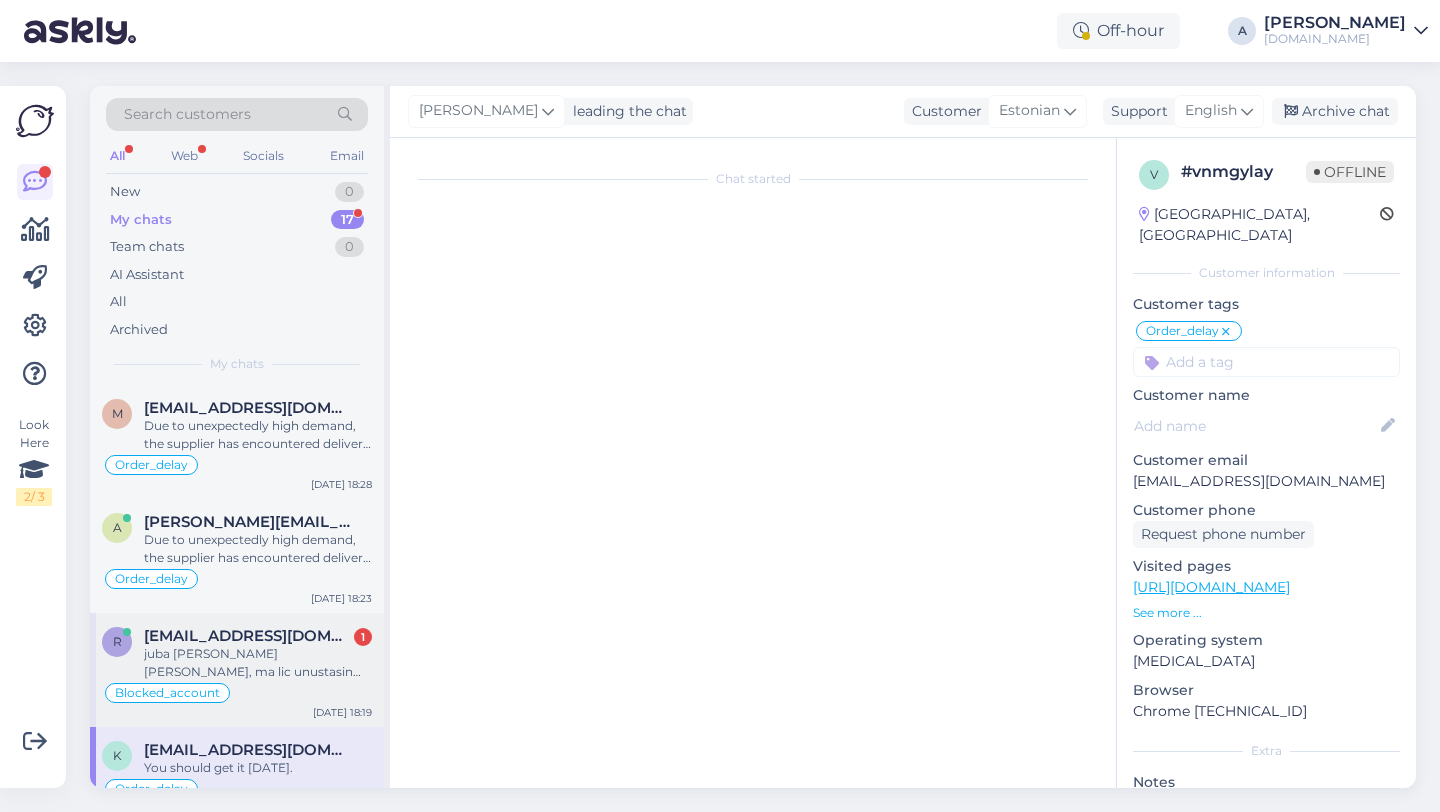 scroll, scrollTop: 1551, scrollLeft: 0, axis: vertical 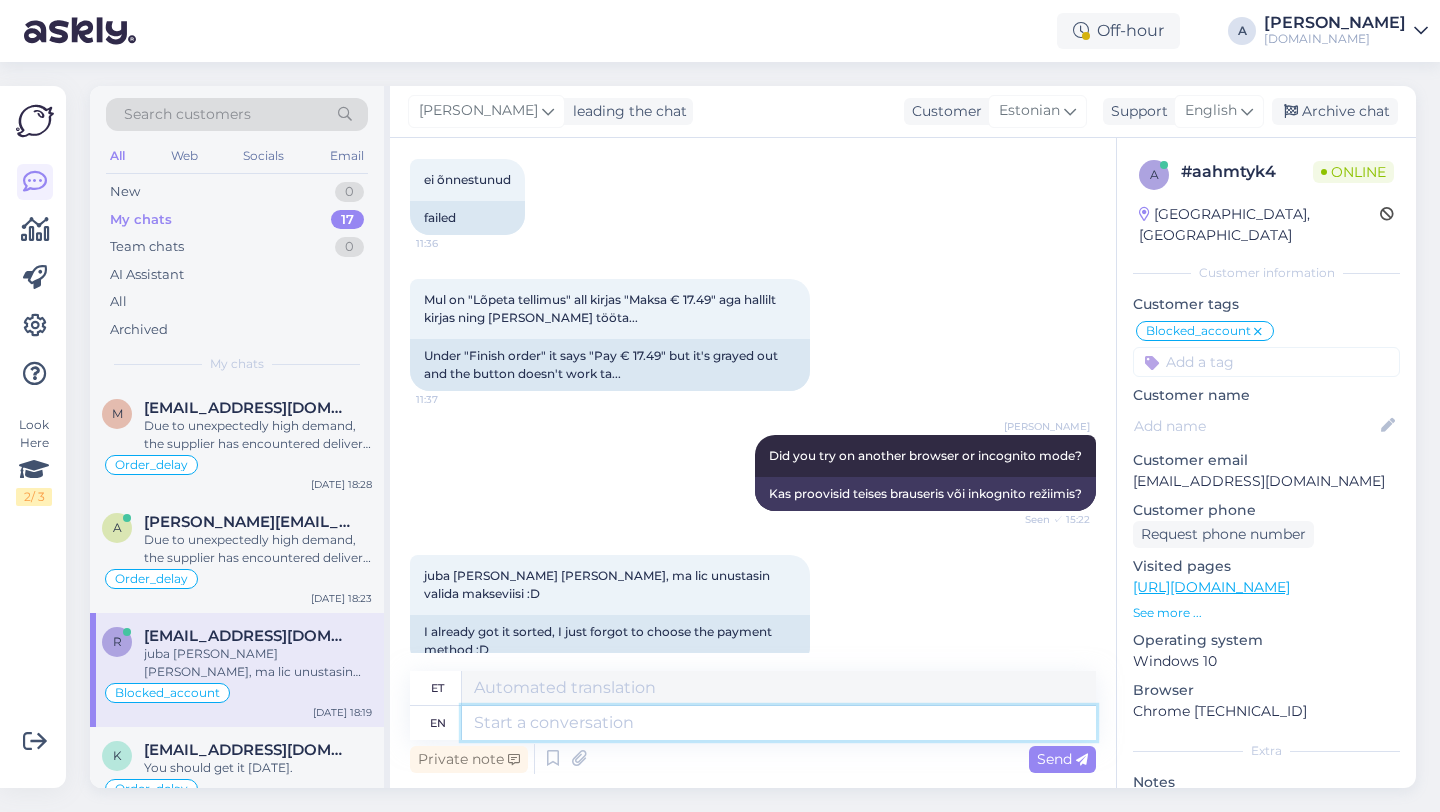 click at bounding box center (779, 723) 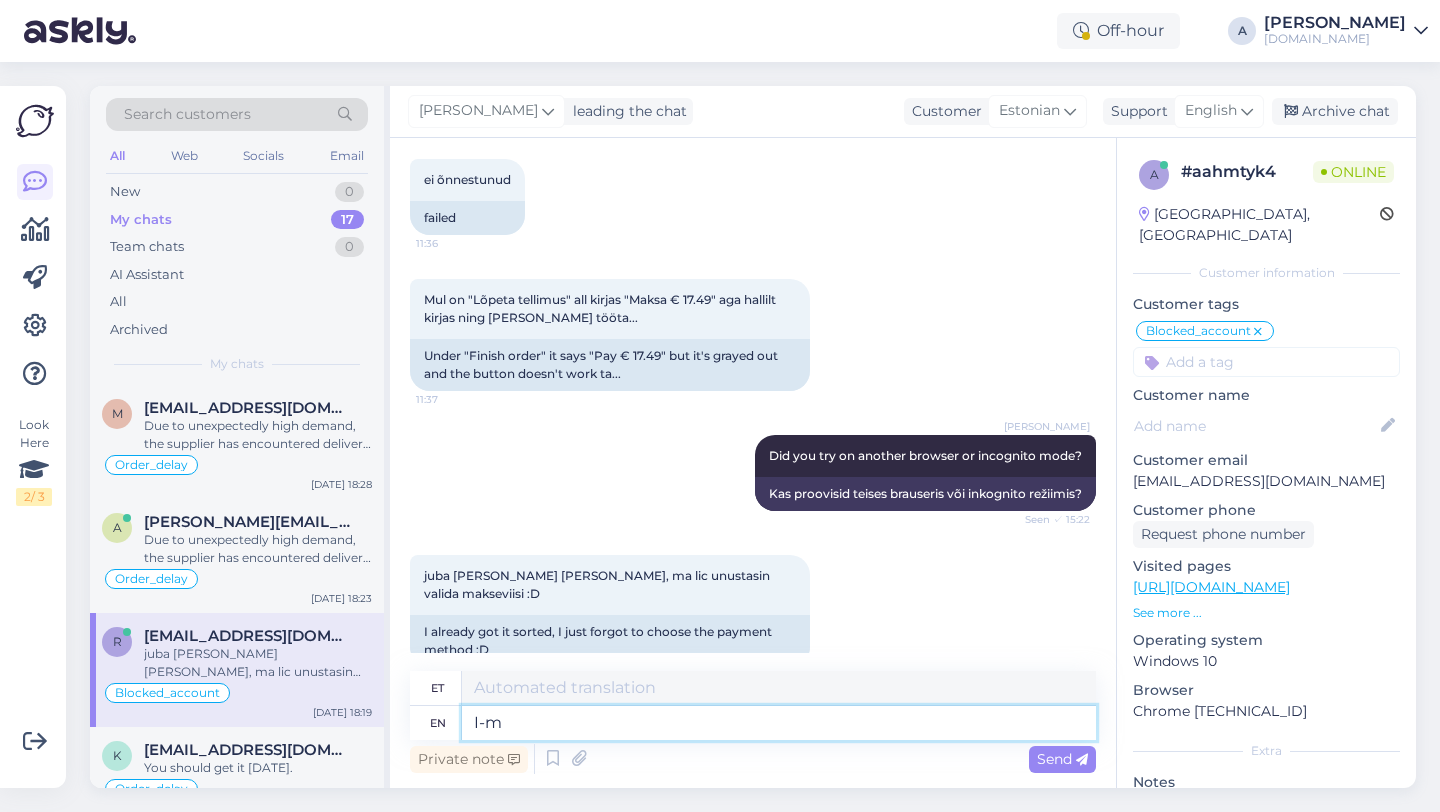 type on "I-m" 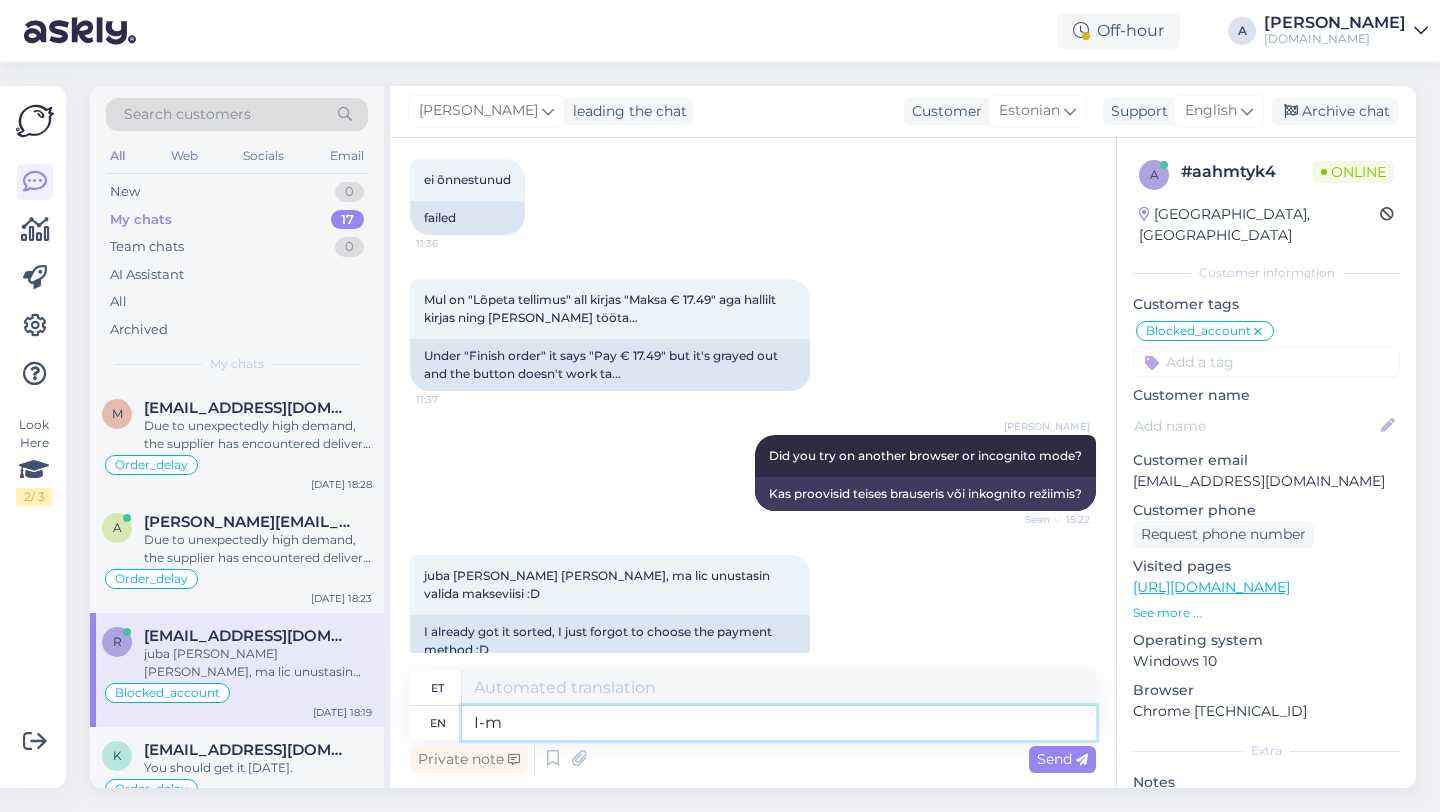 type on "[PERSON_NAME]" 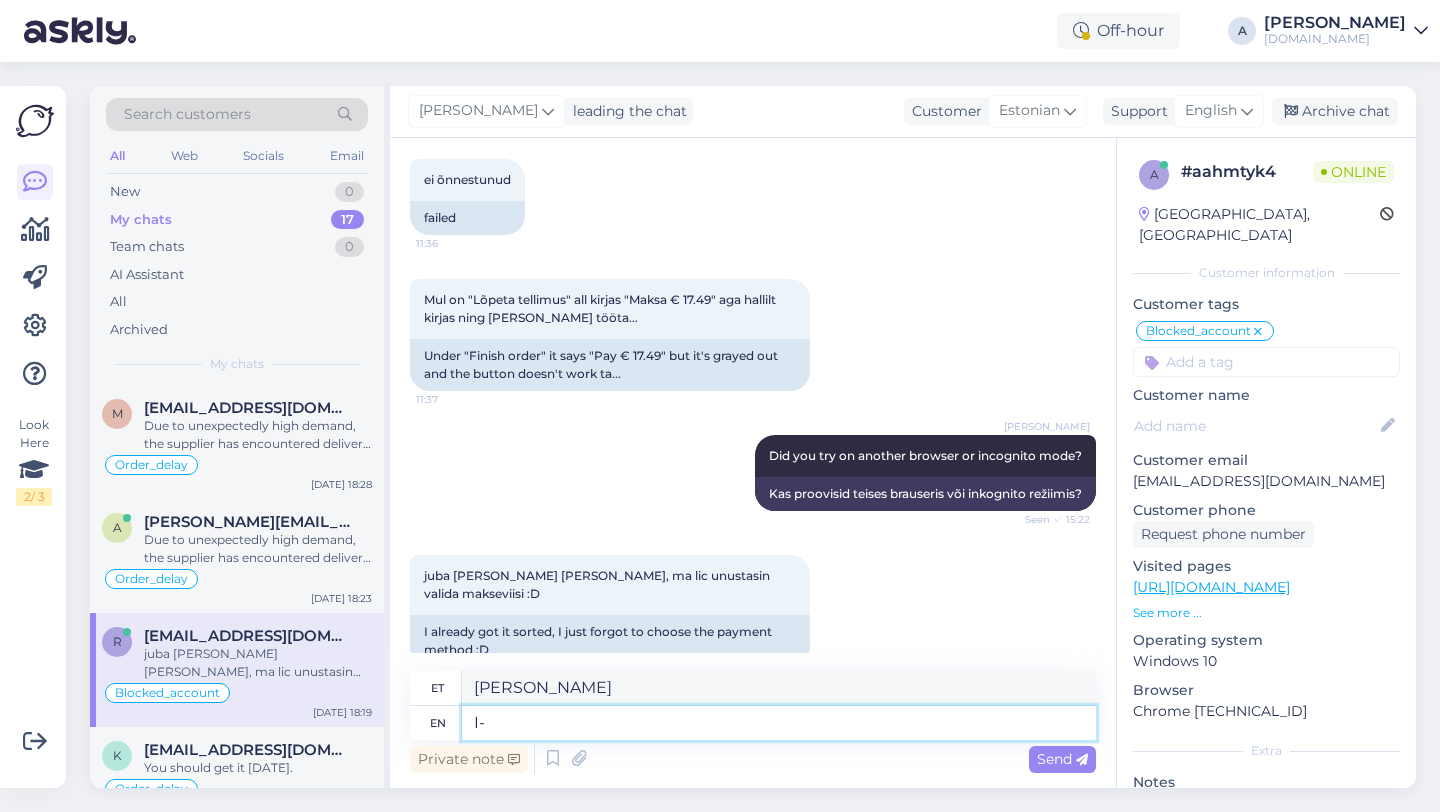 type on "I-" 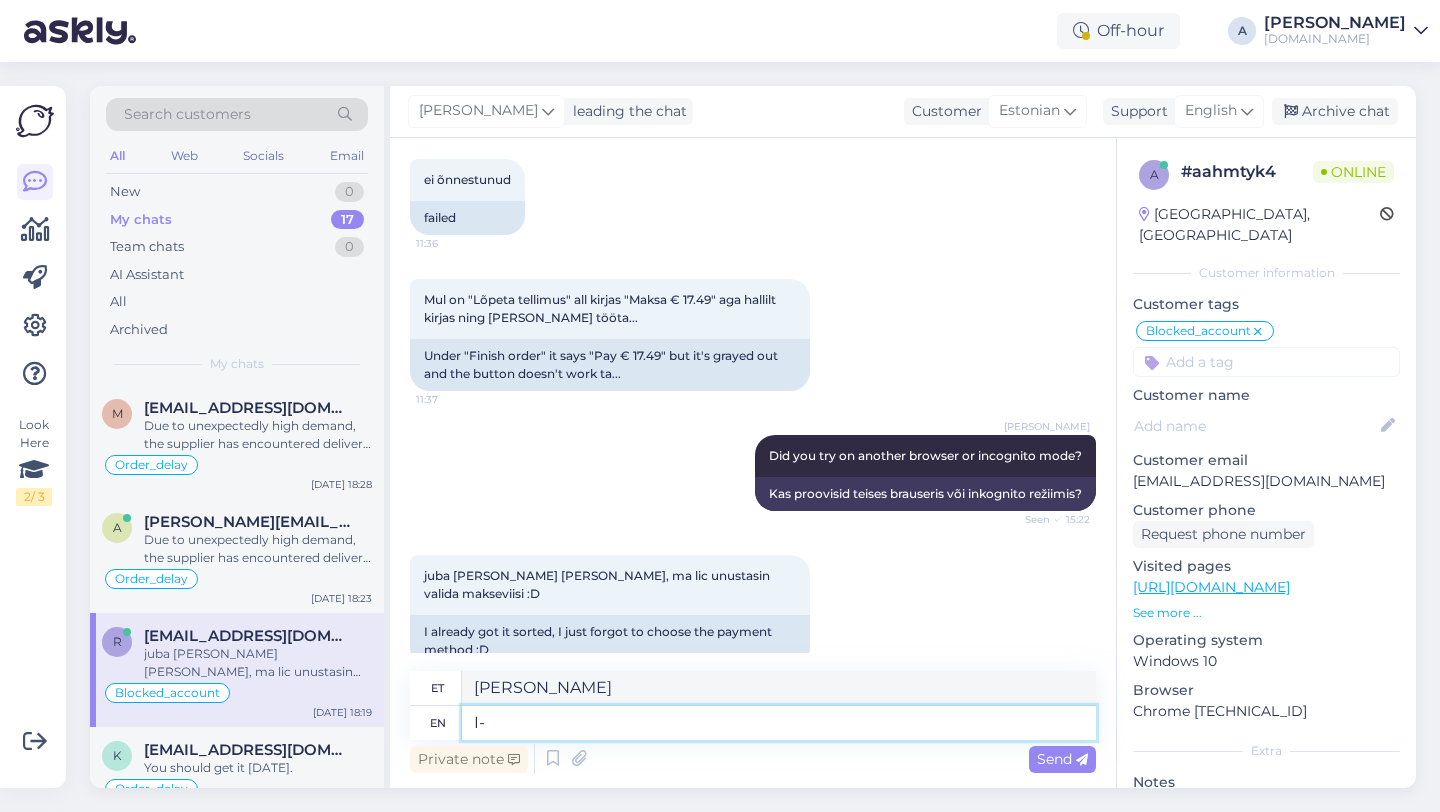 type on "Mina-" 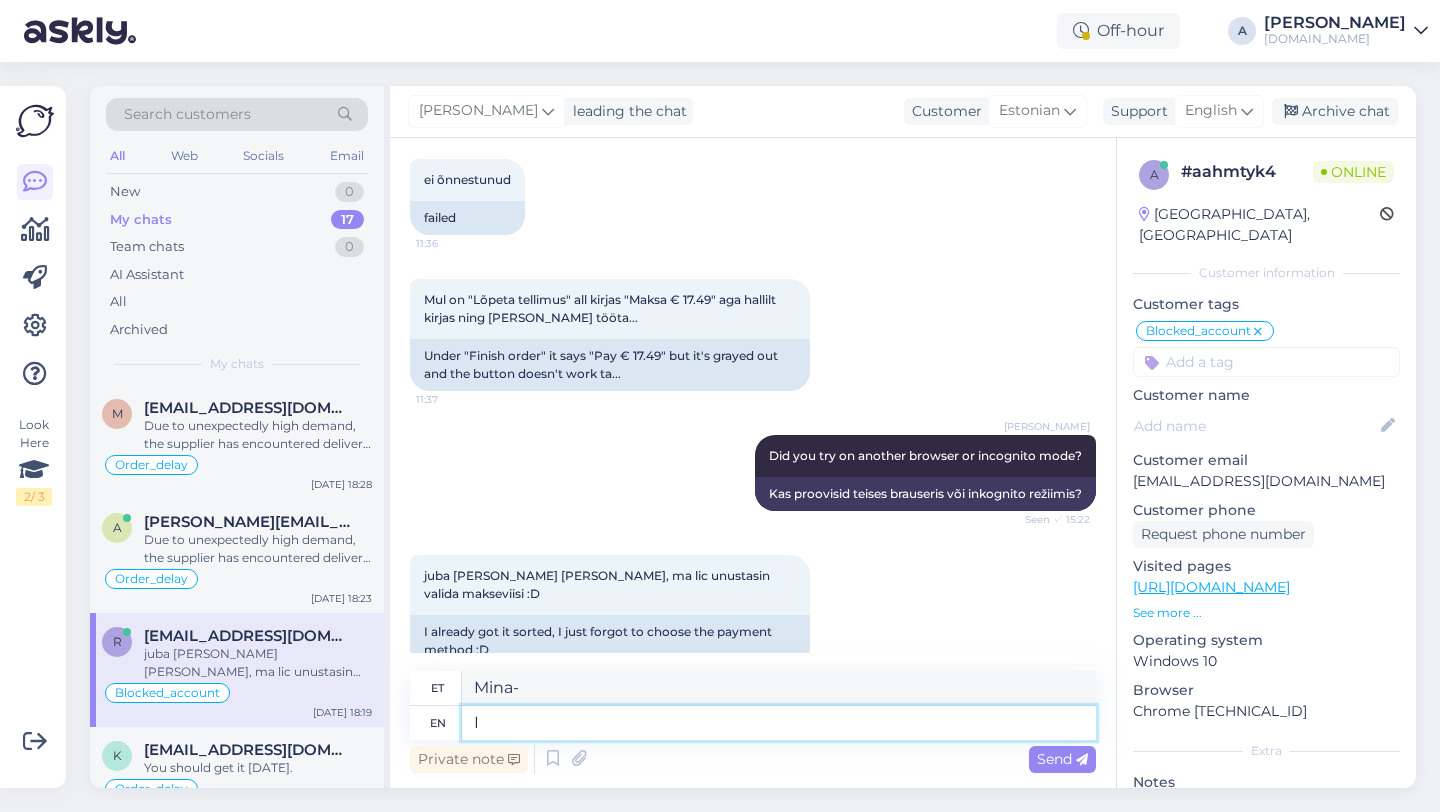 type on "I-" 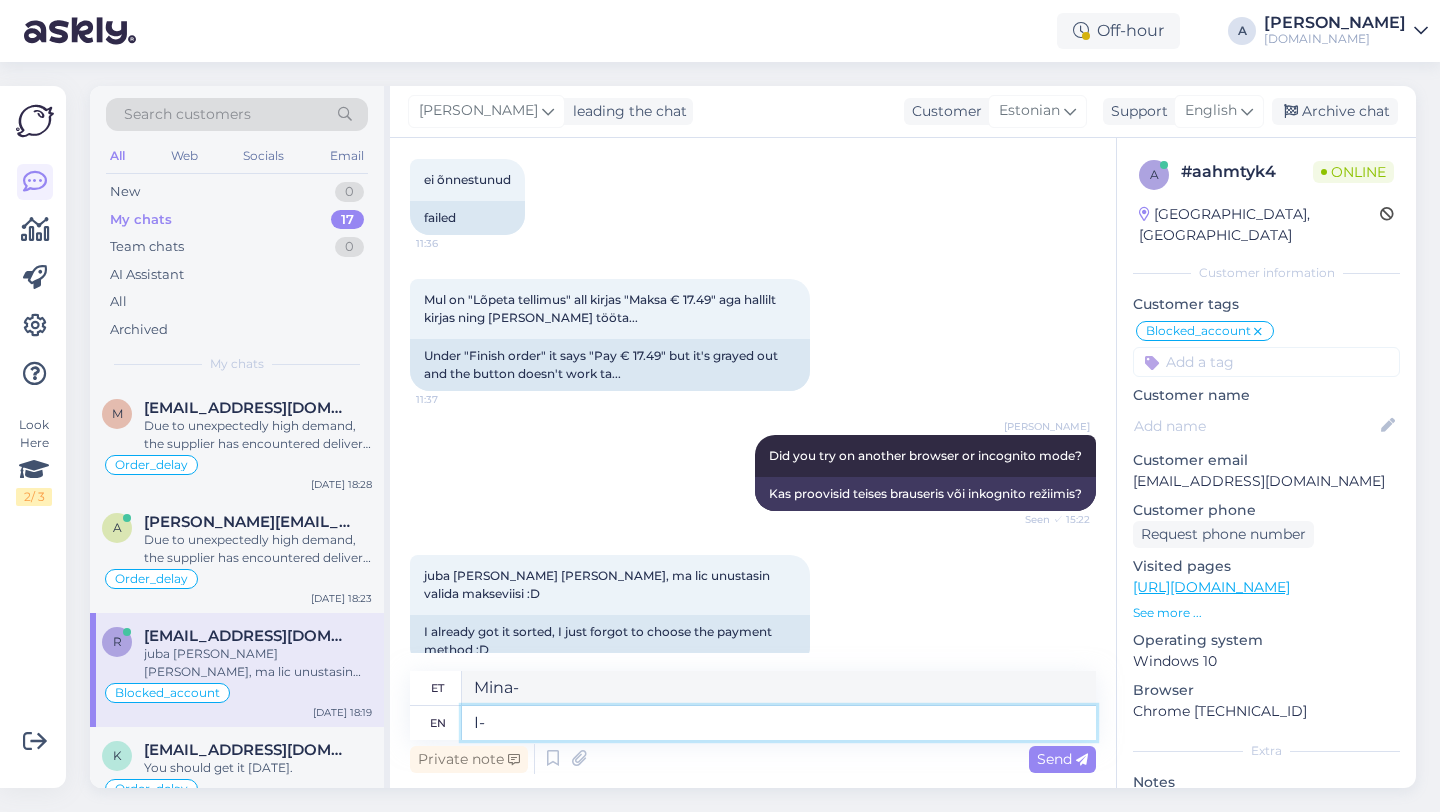 type on "[PERSON_NAME]" 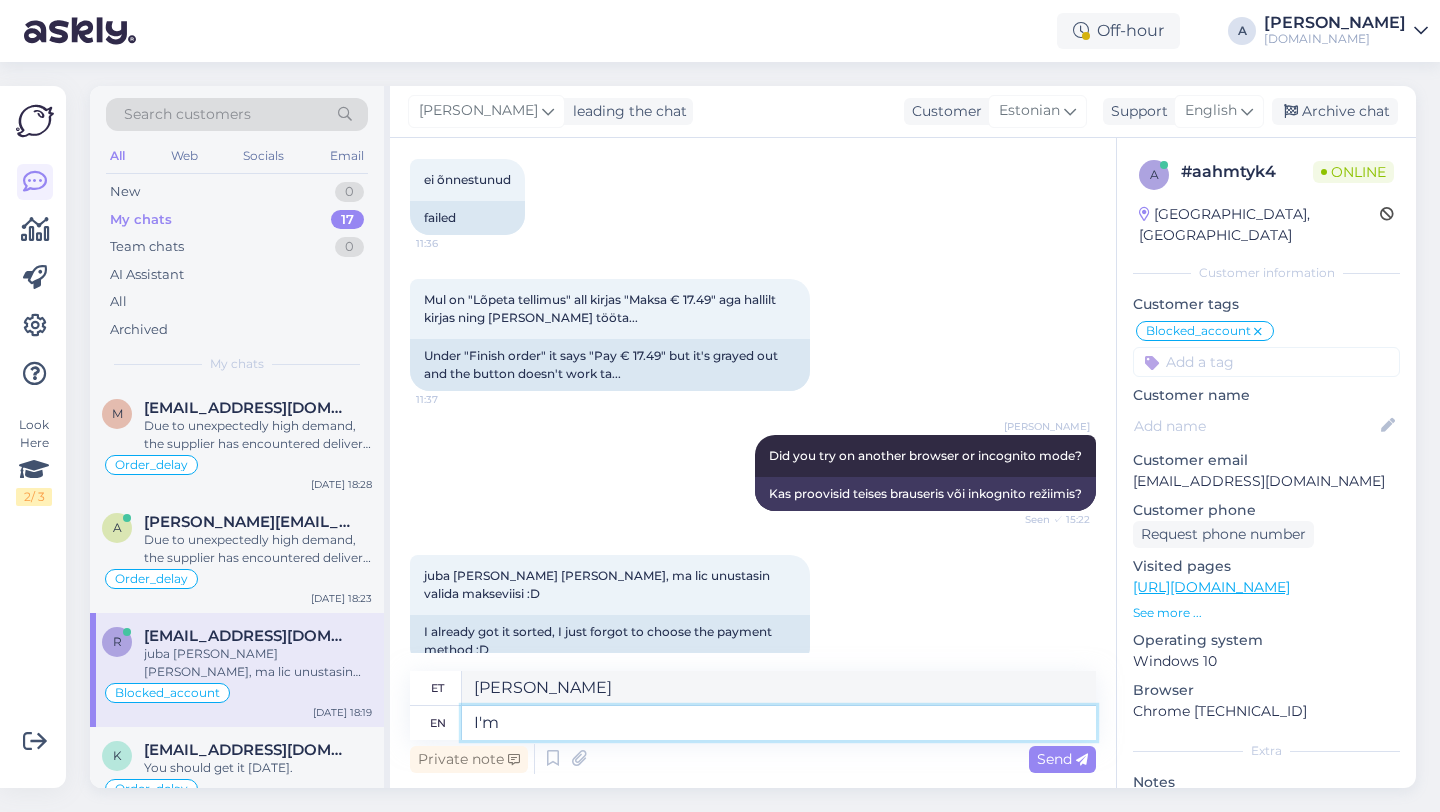 type on "I'm g" 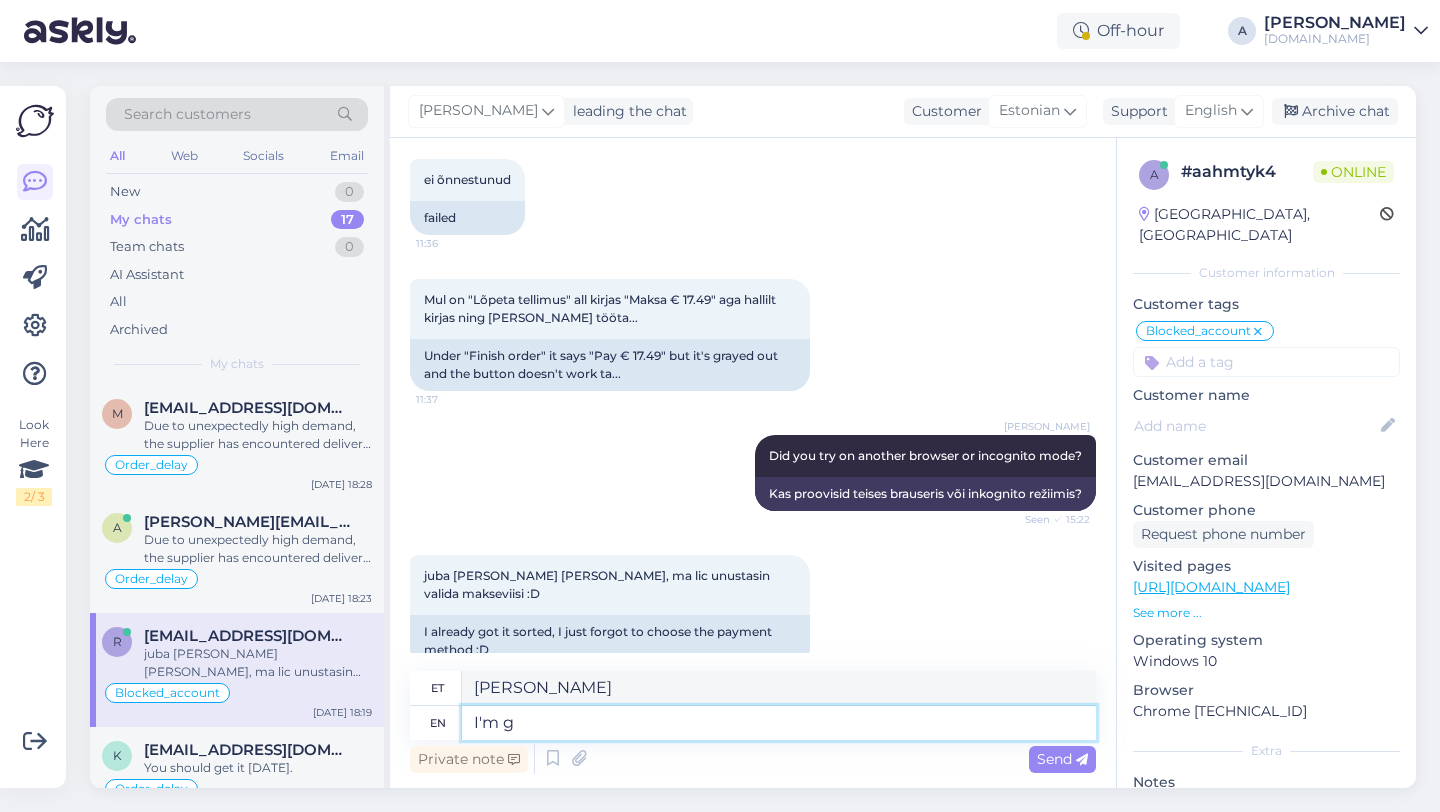 type on "Ma [PERSON_NAME]" 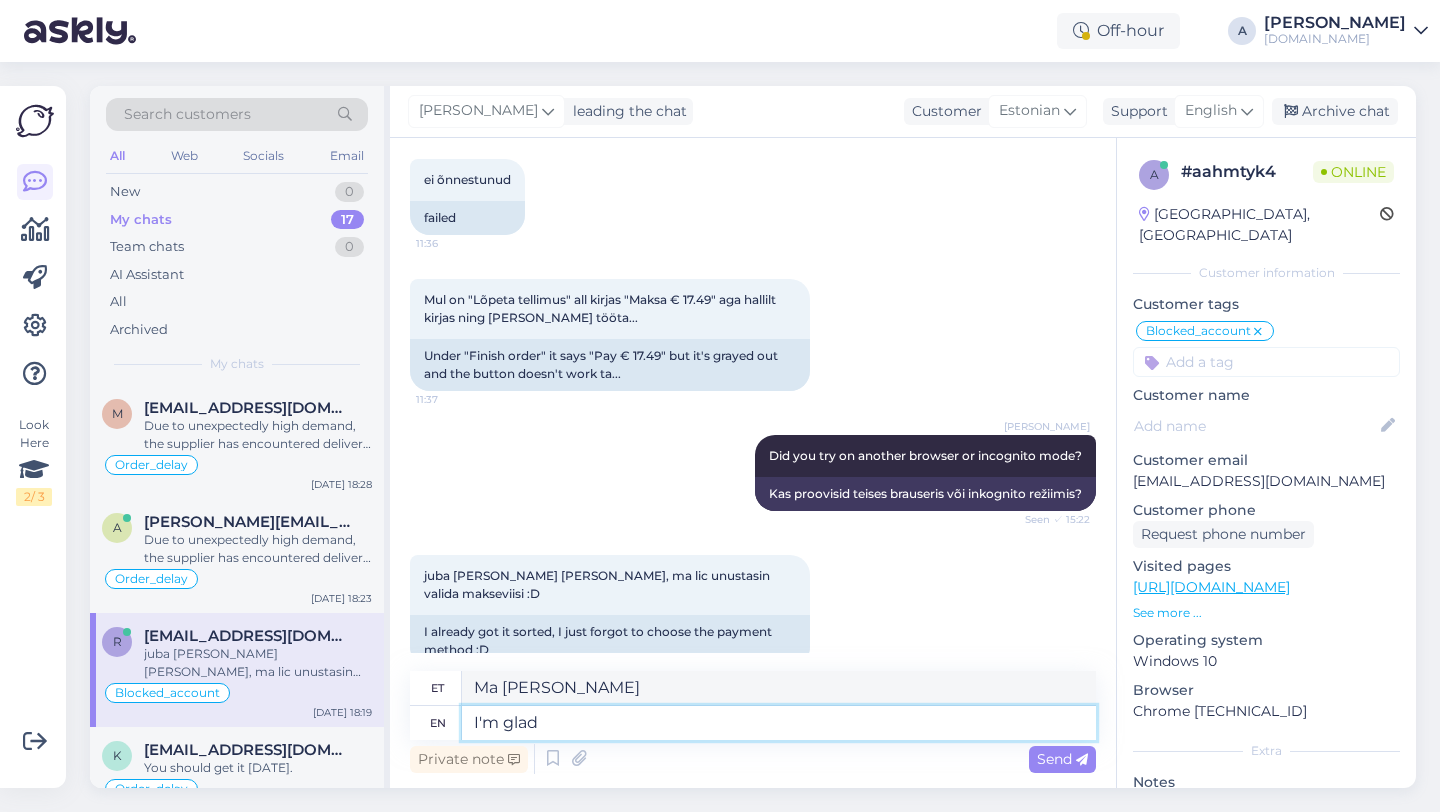 type on "I'm glad" 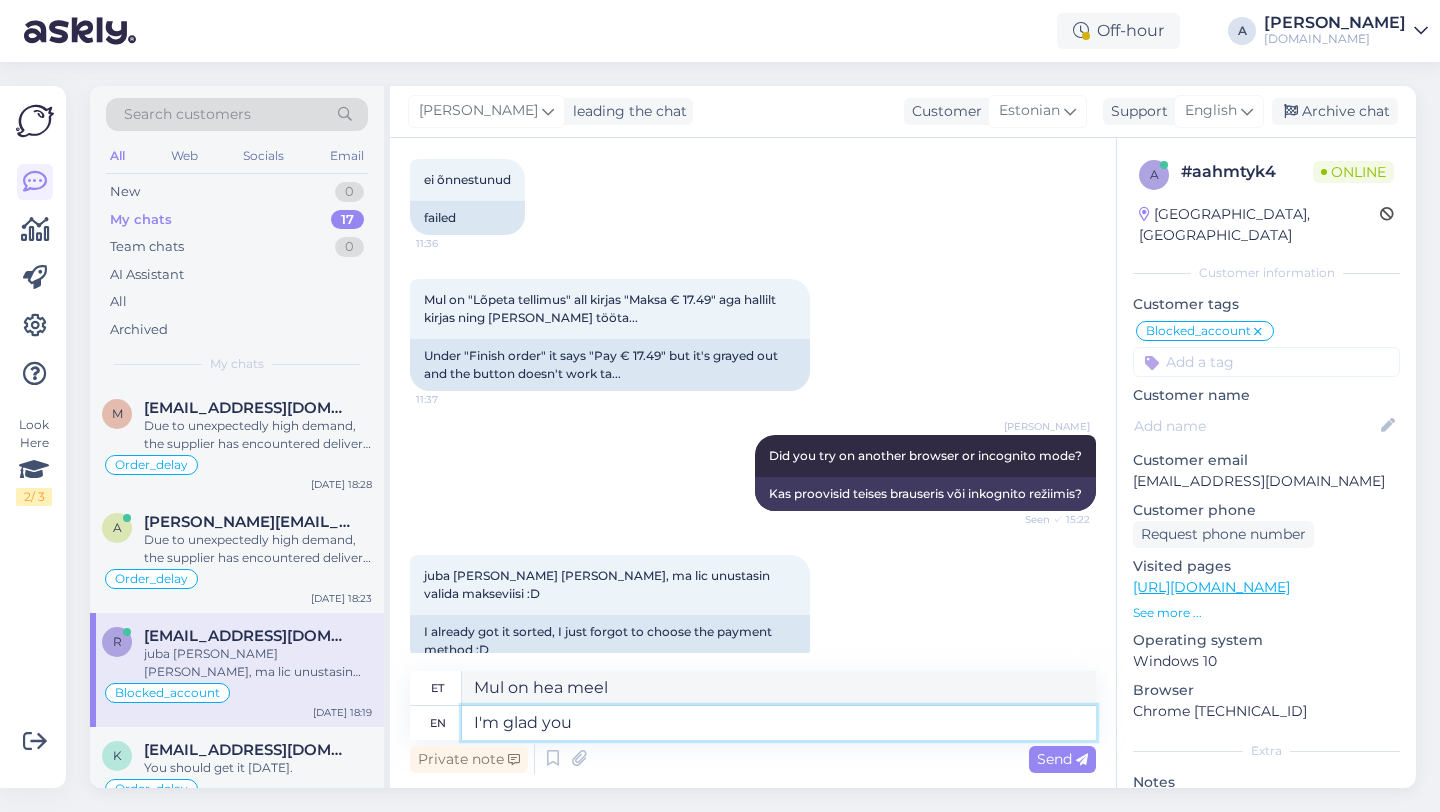 type on "I'm glad you d" 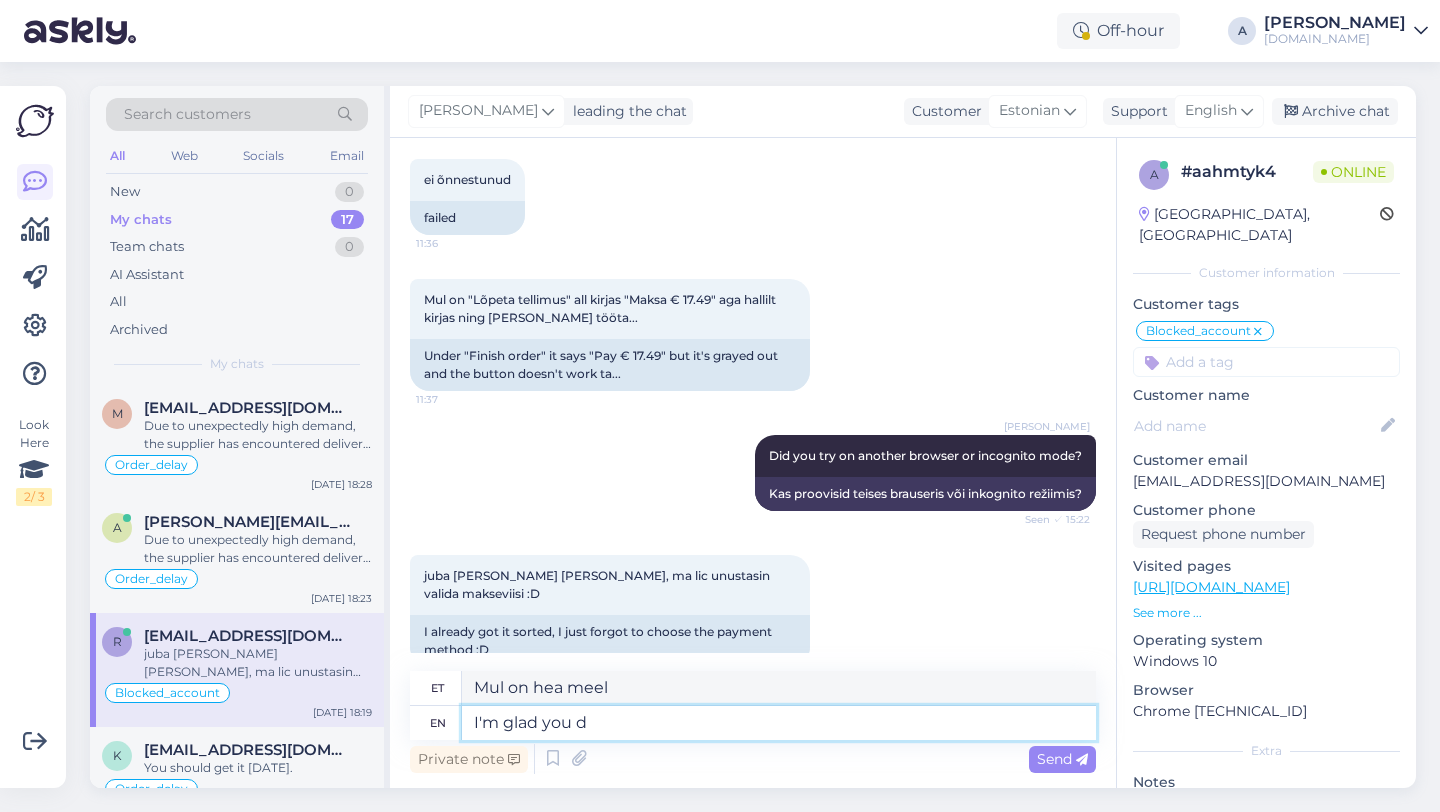 type on "Mul on [PERSON_NAME] hea meel" 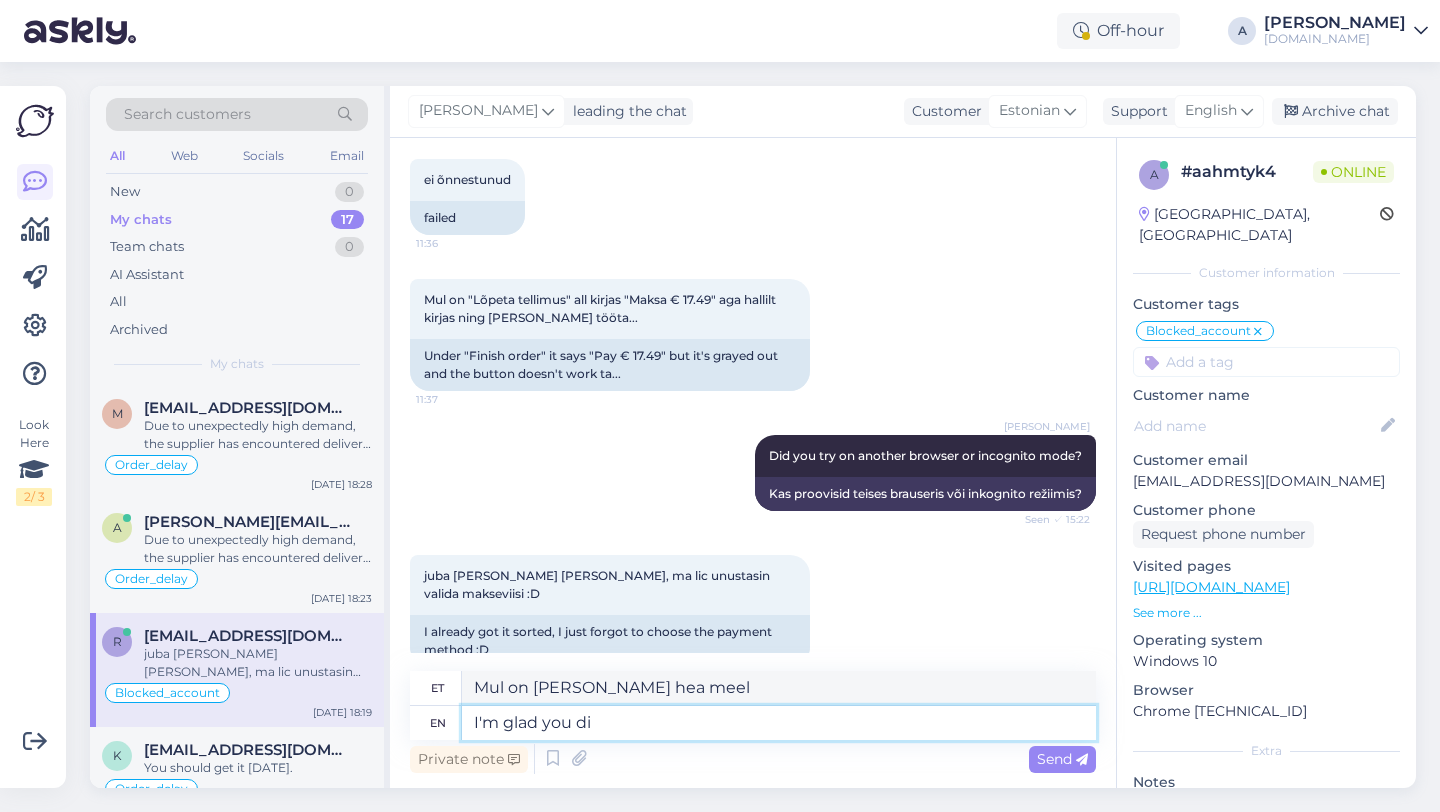 type on "I'm glad you did" 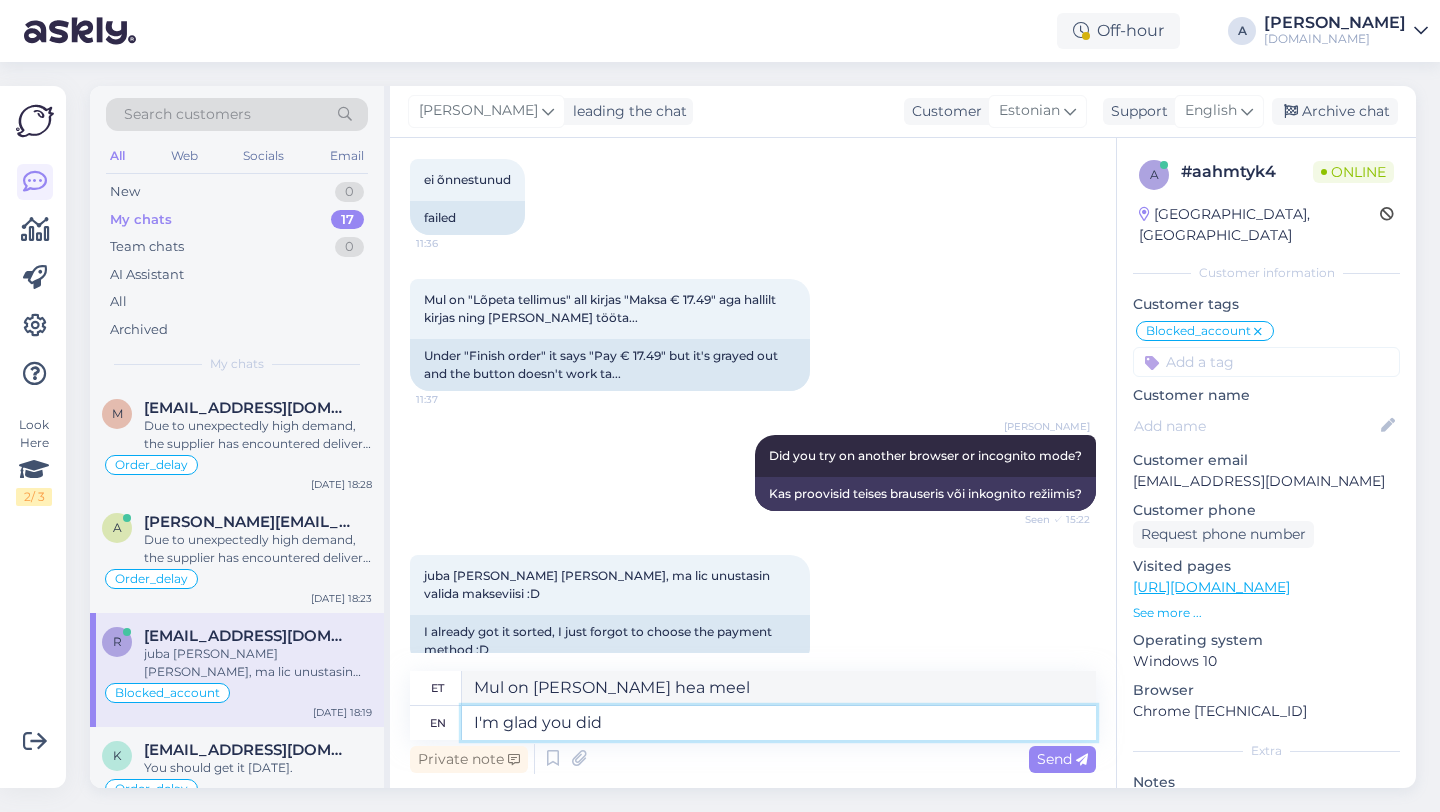 type on "Mul on hea meel, et [PERSON_NAME] tegid" 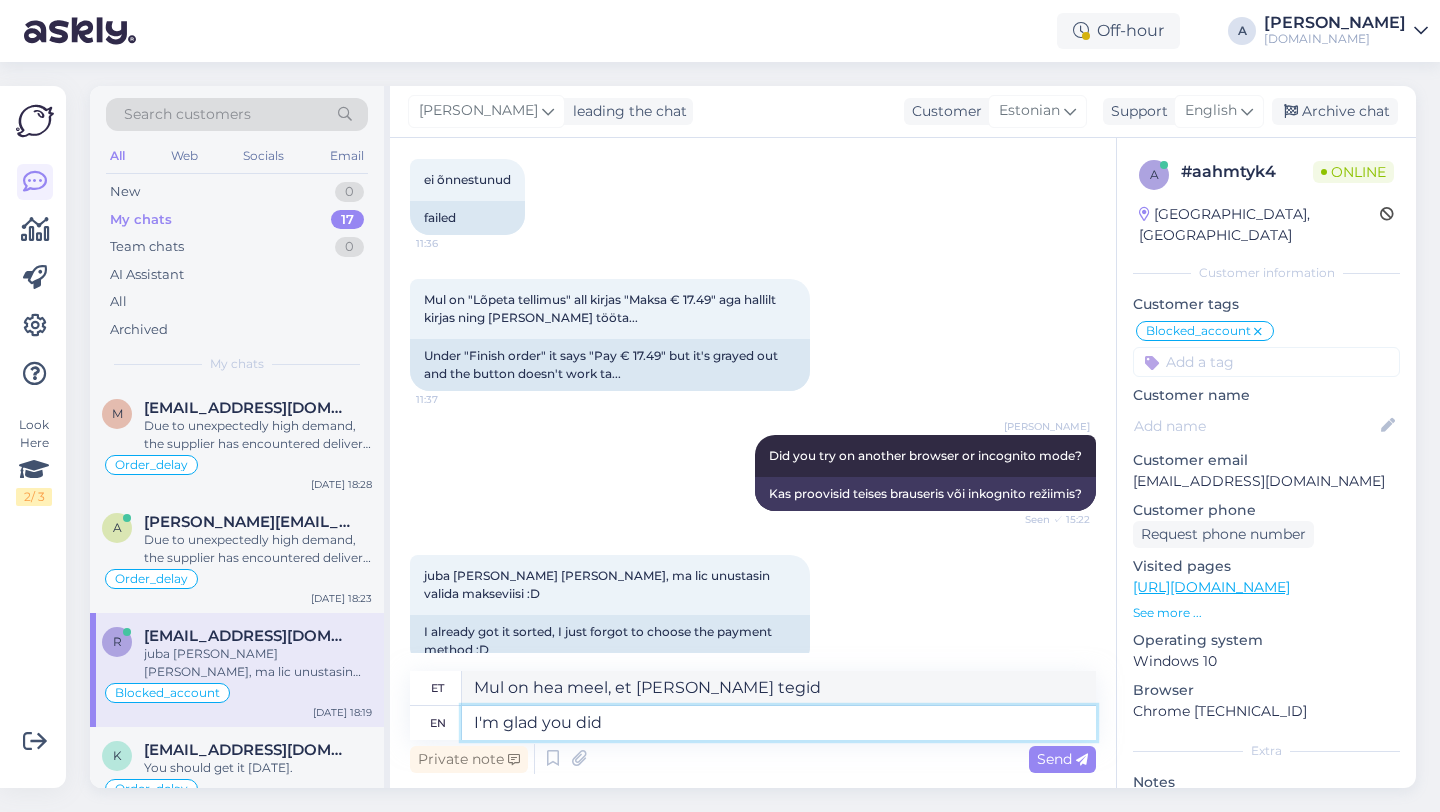 type 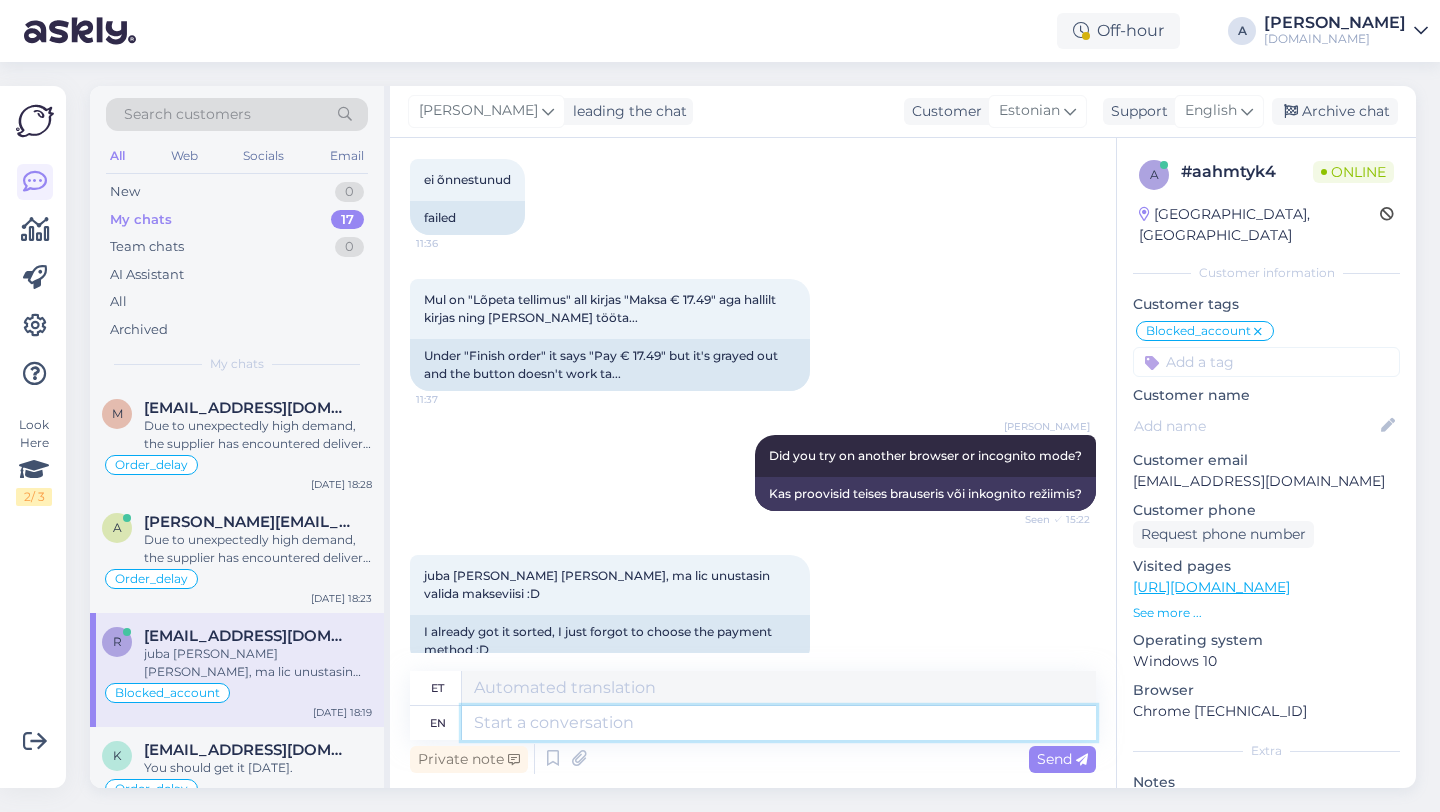 scroll, scrollTop: 1671, scrollLeft: 0, axis: vertical 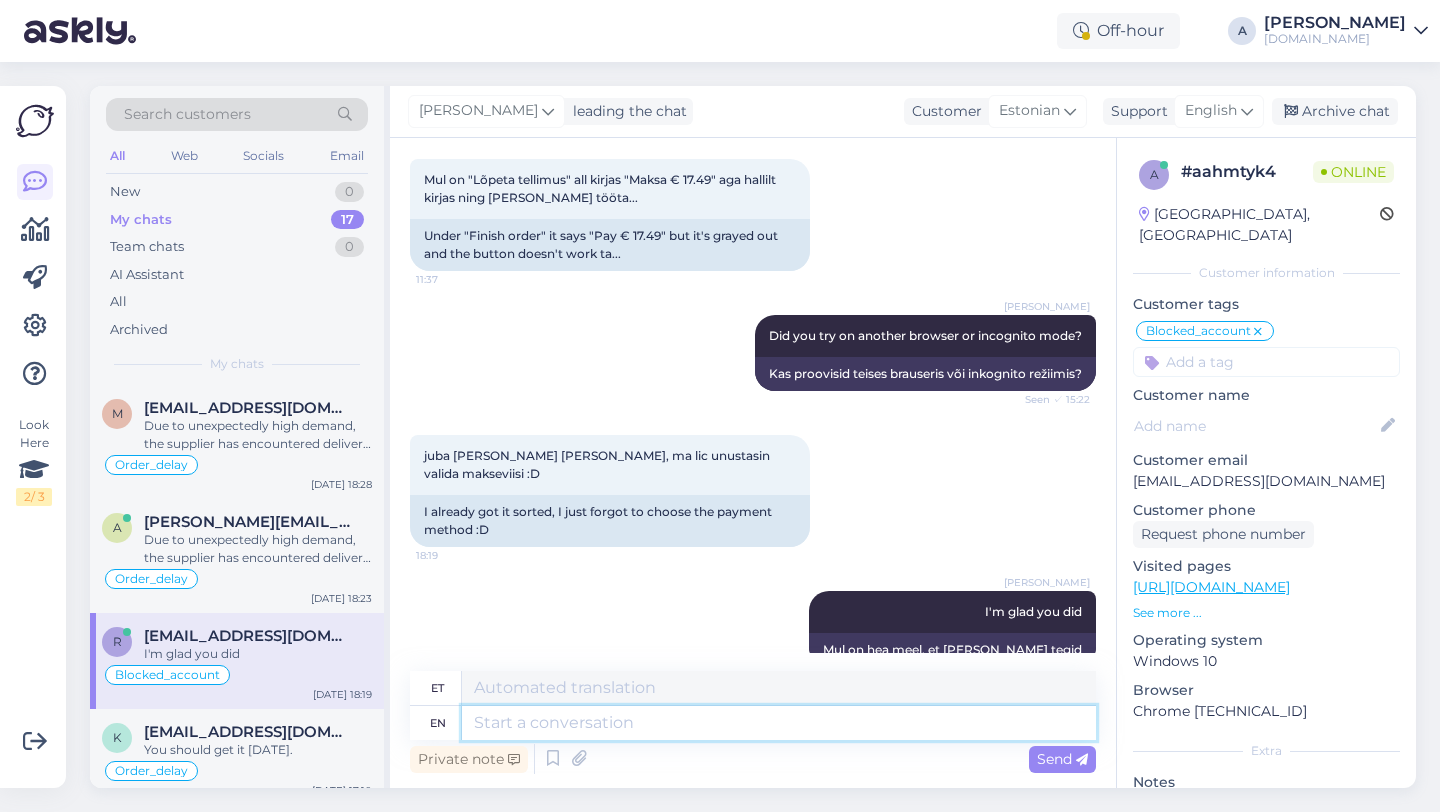 paste on "If you need further help, don't hesitate to contact us again. Have a great day!" 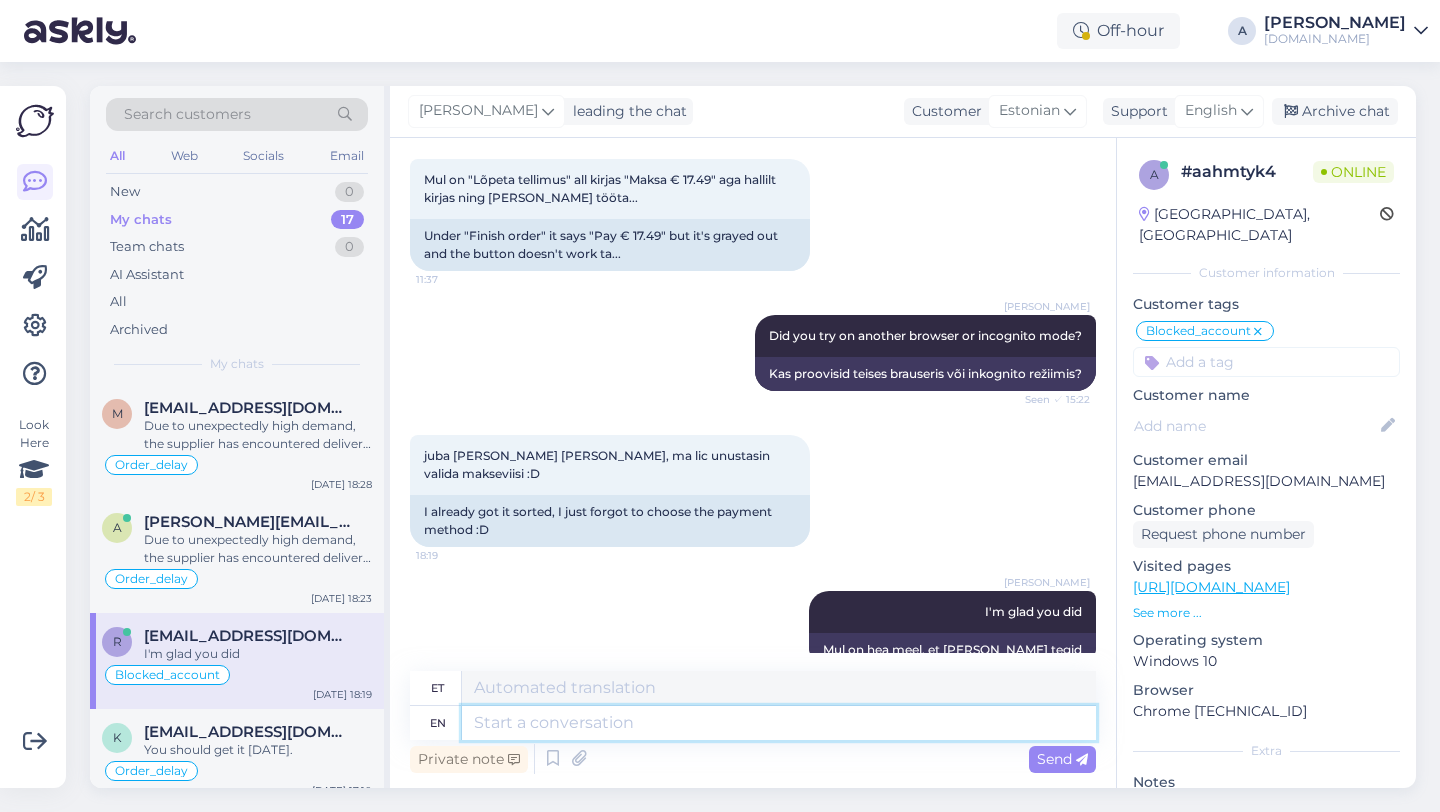 type on "If you need further help, don't hesitate to contact us again. Have a great day!" 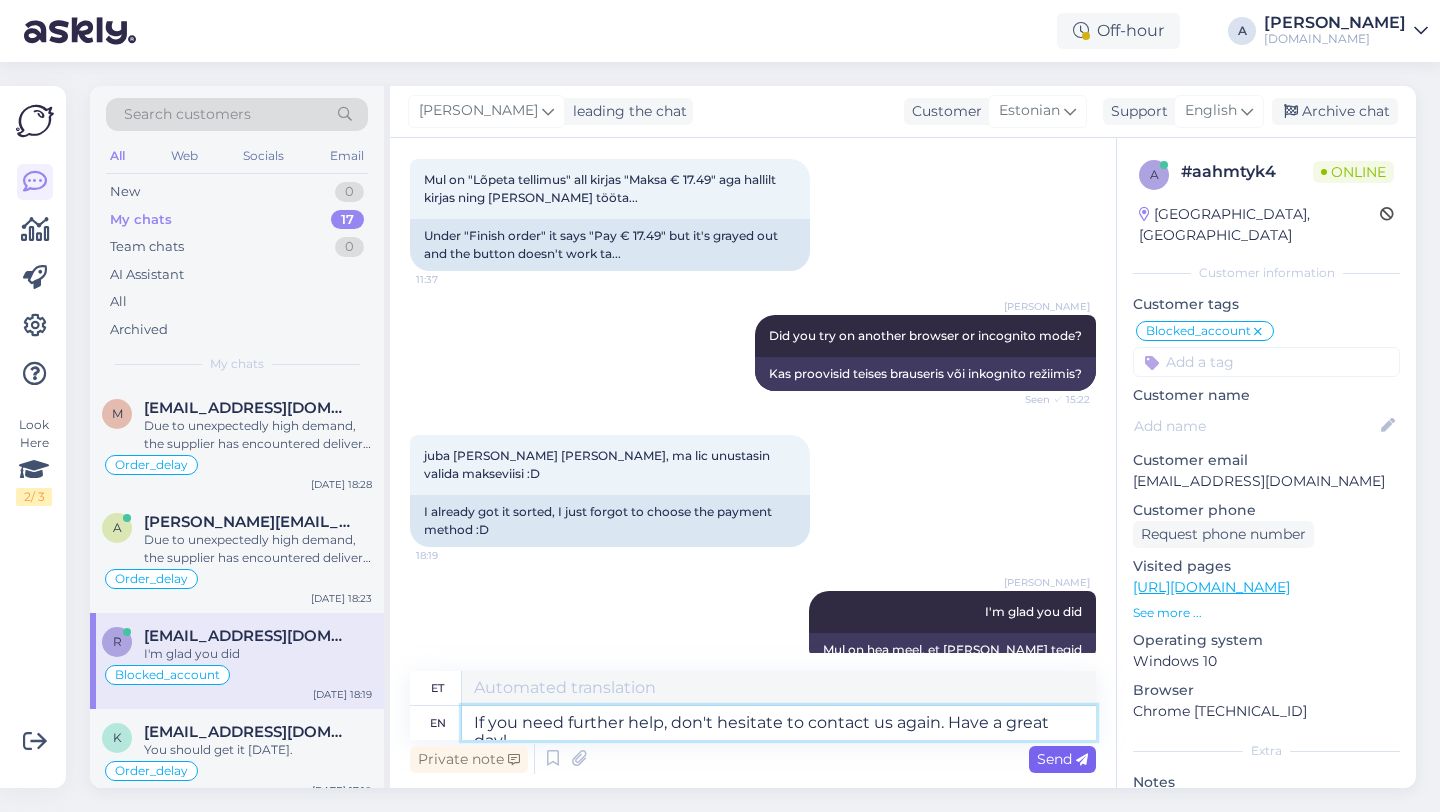 type on "Kui vajate täiendavat abi, võtke meiega uuesti ühendust. Ilusat päeva!" 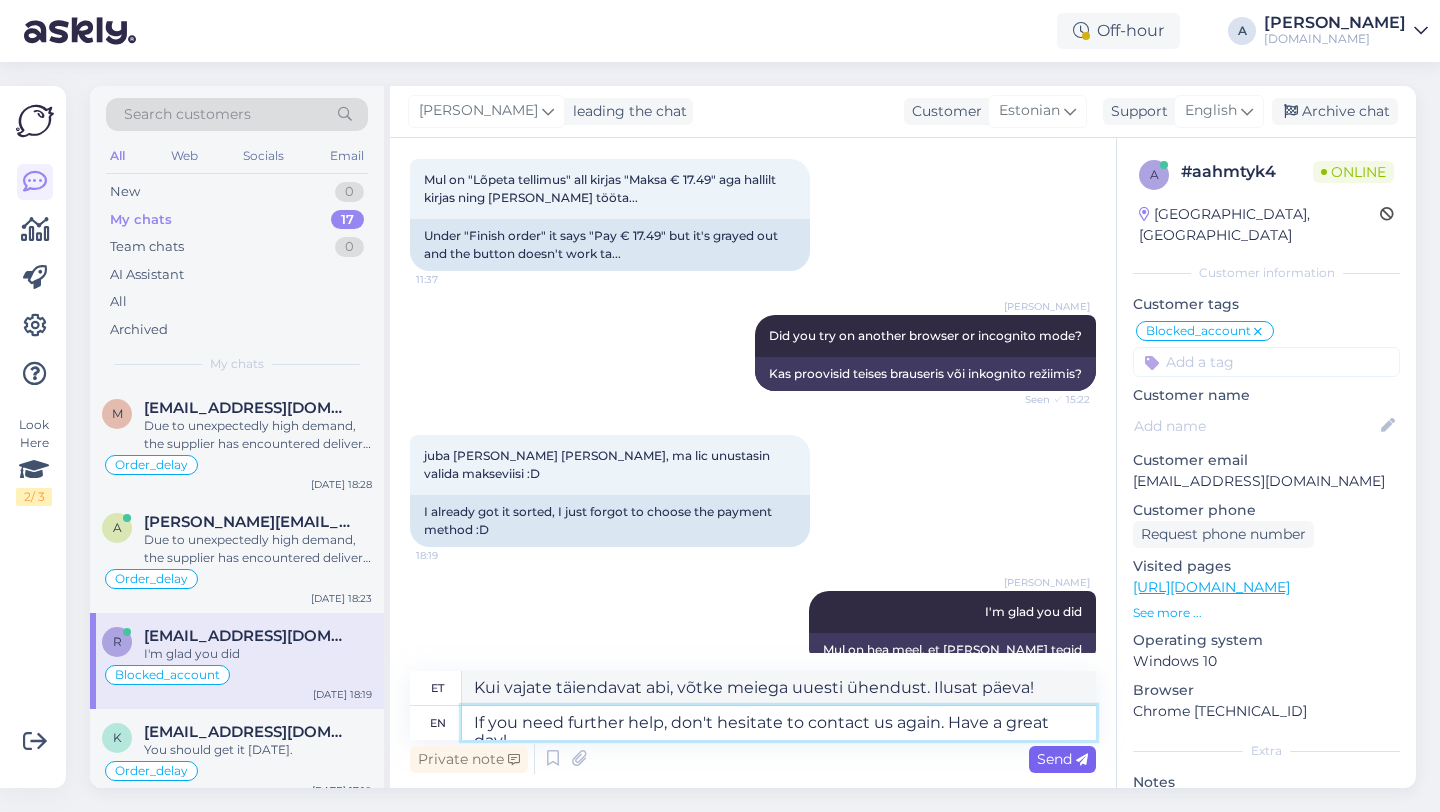 type on "If you need further help, don't hesitate to contact us again. Have a great day!" 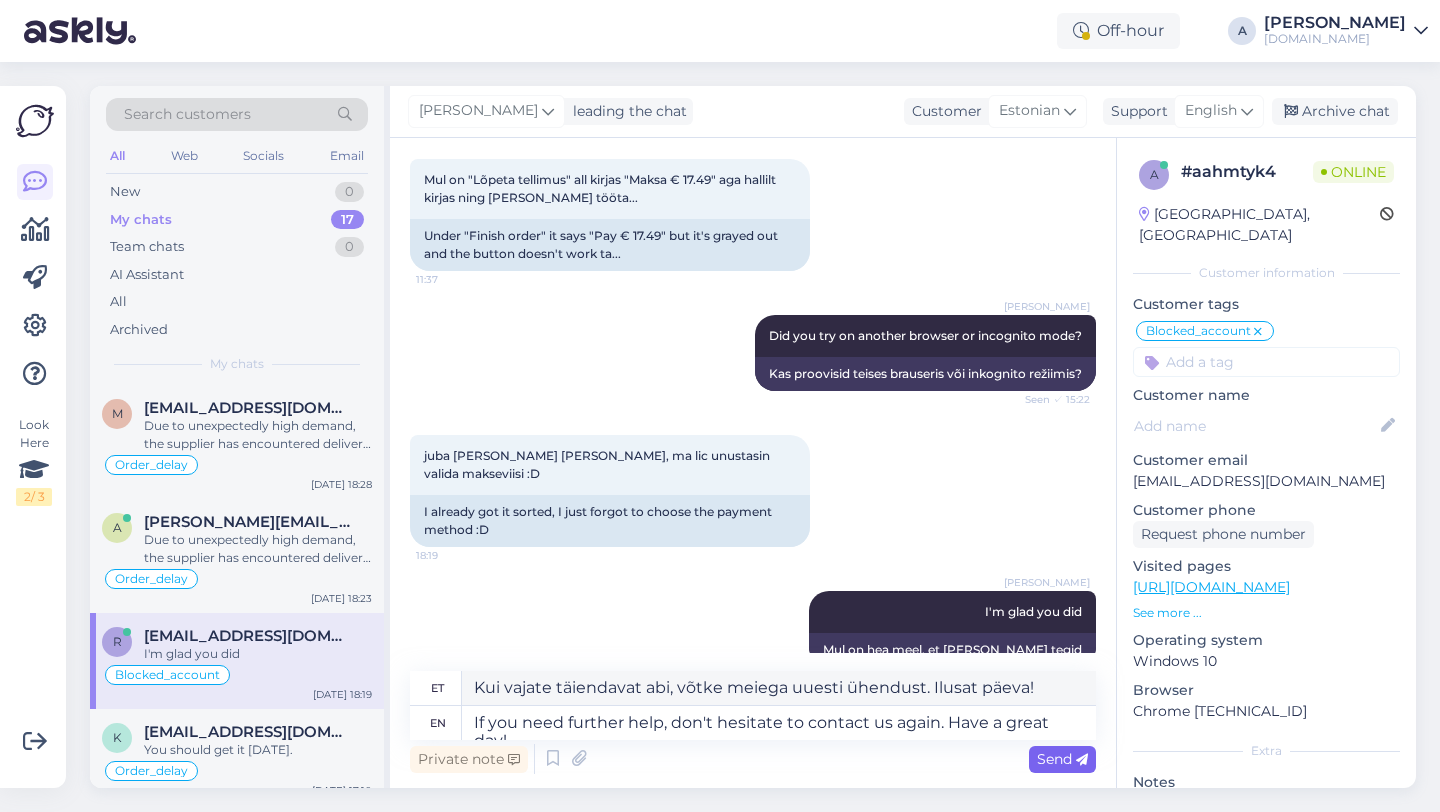click on "Send" at bounding box center (1062, 759) 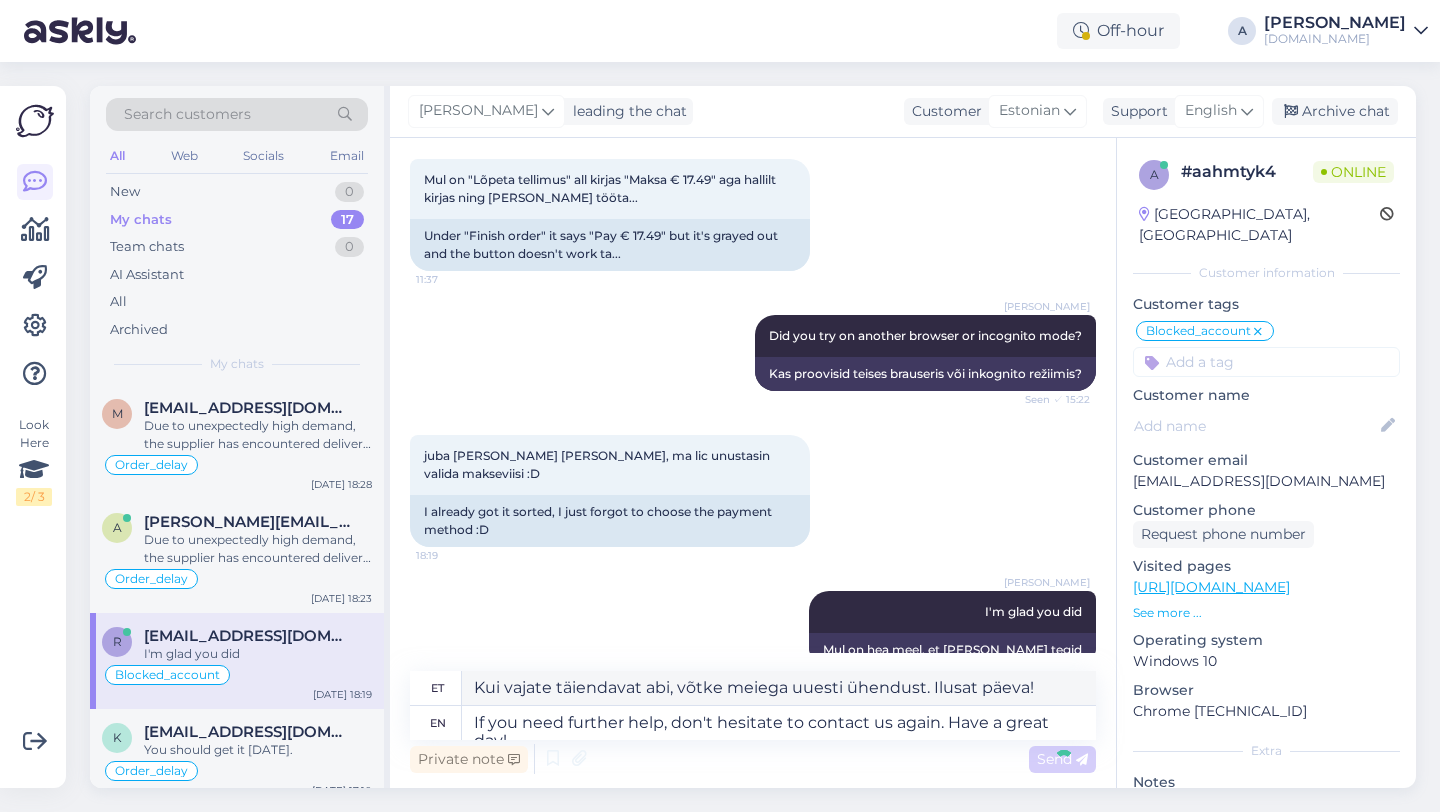 type 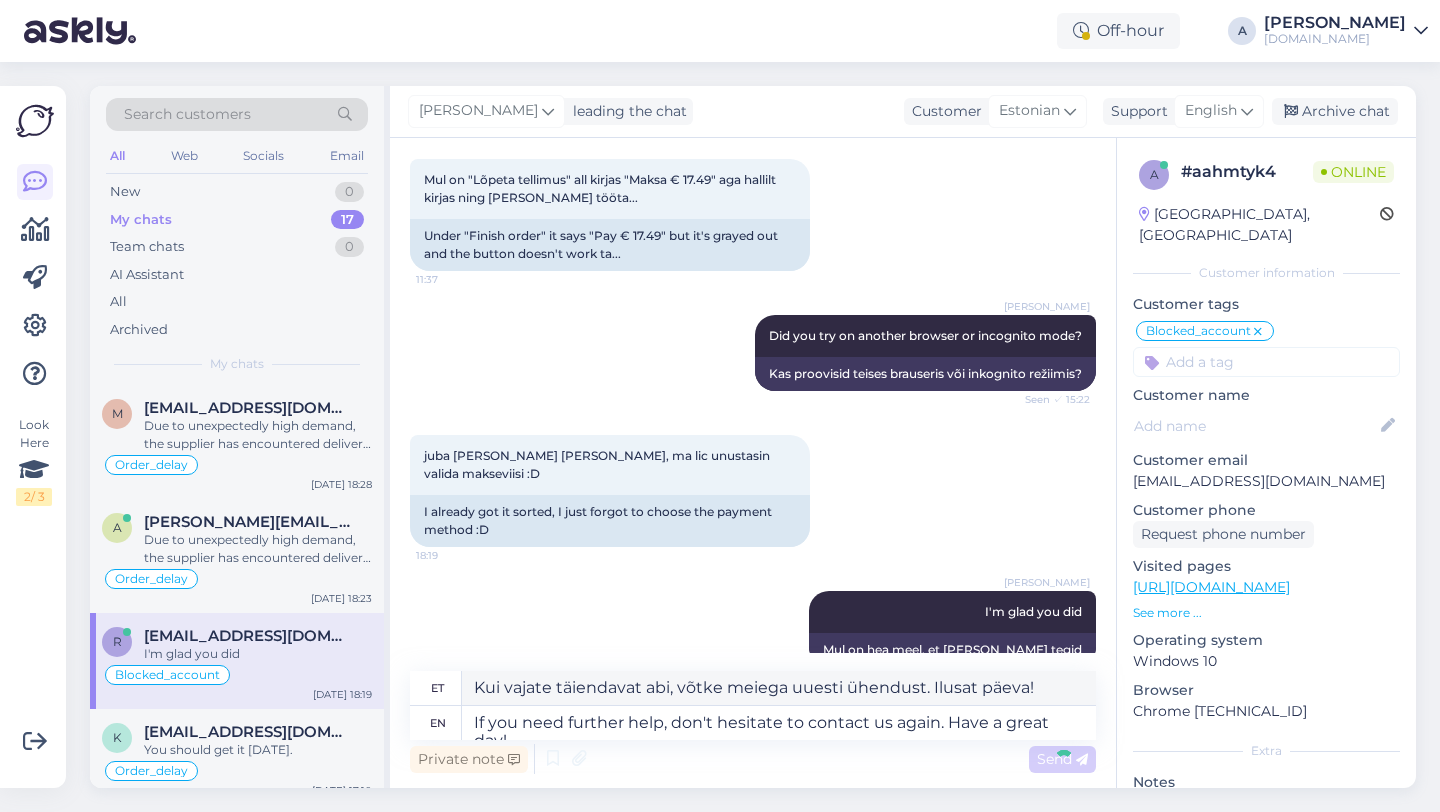 type 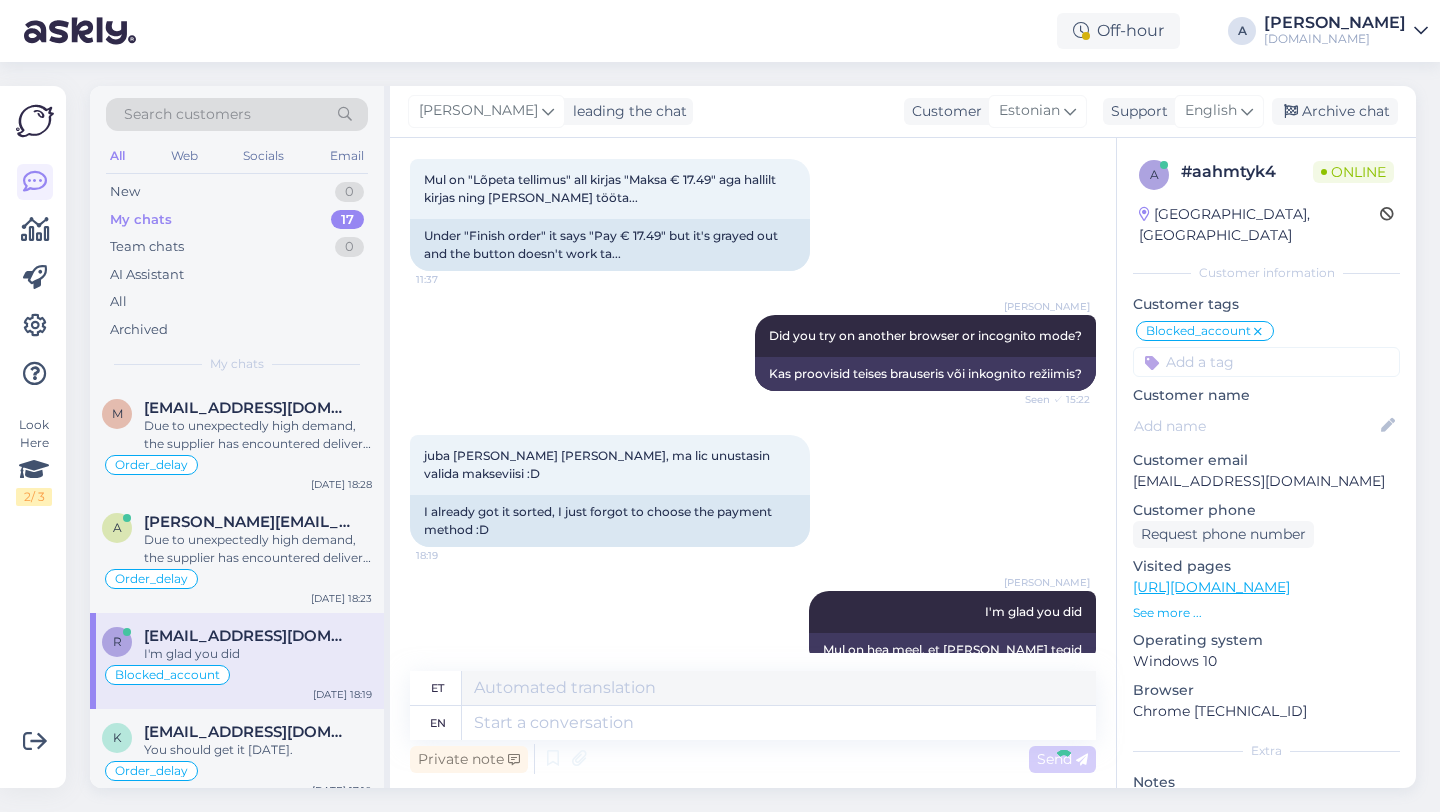 scroll, scrollTop: 1827, scrollLeft: 0, axis: vertical 